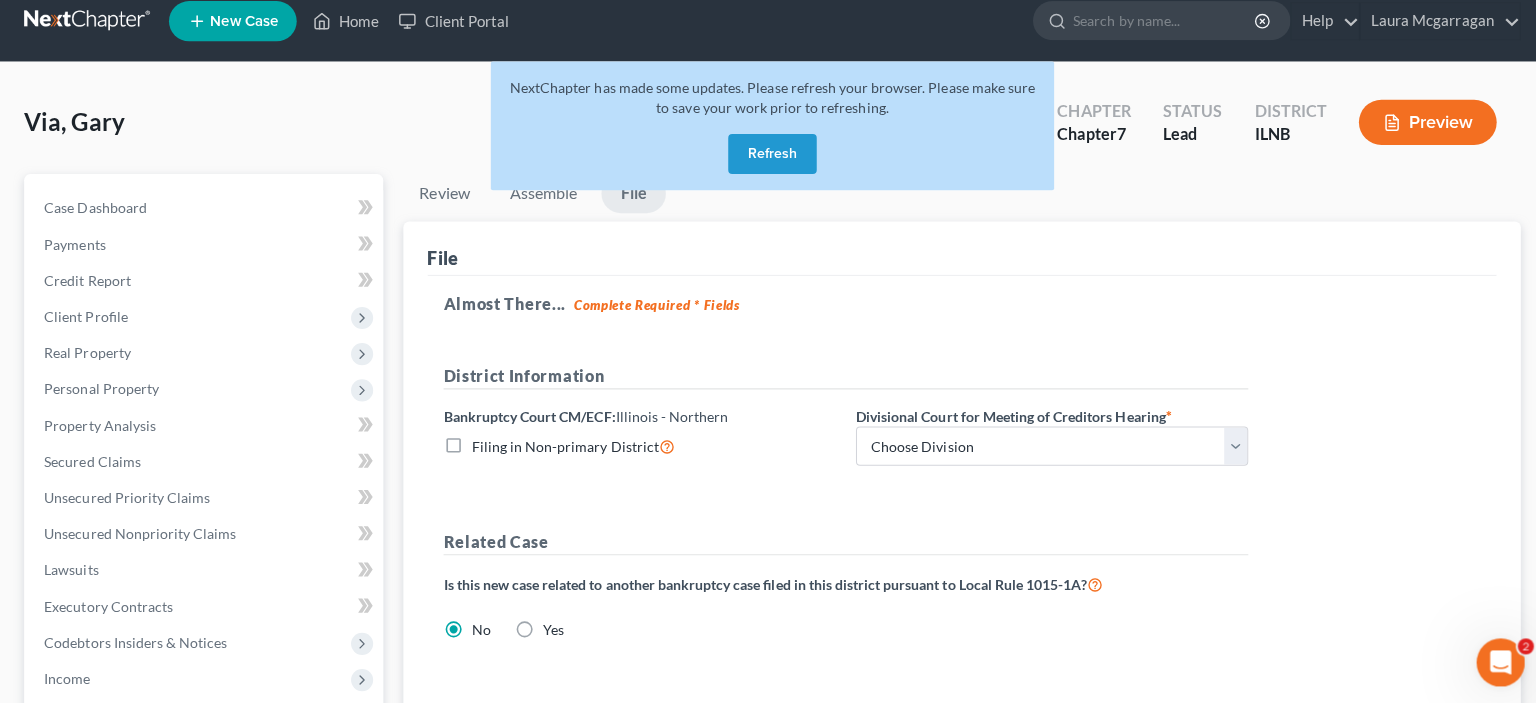 scroll, scrollTop: 19, scrollLeft: 0, axis: vertical 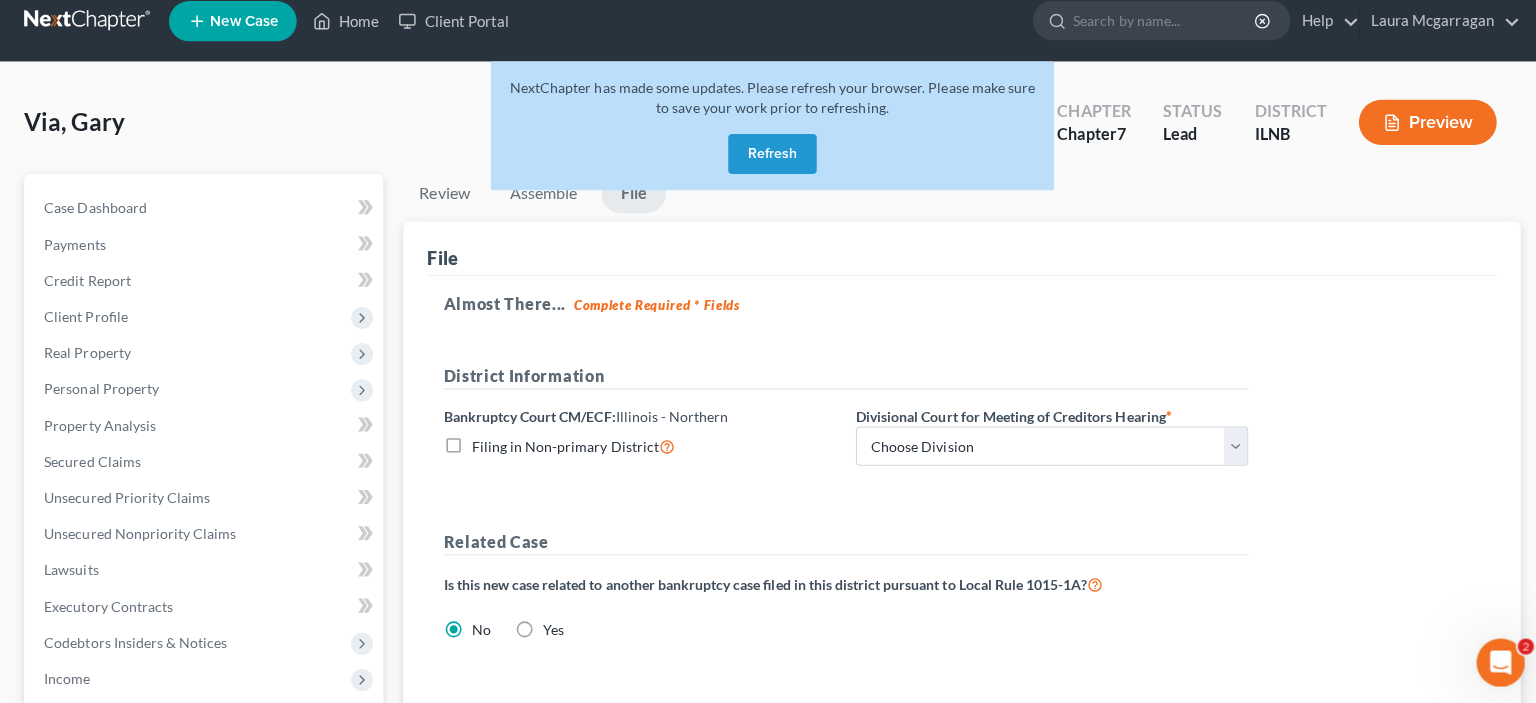 click on "Refresh" at bounding box center [768, 153] 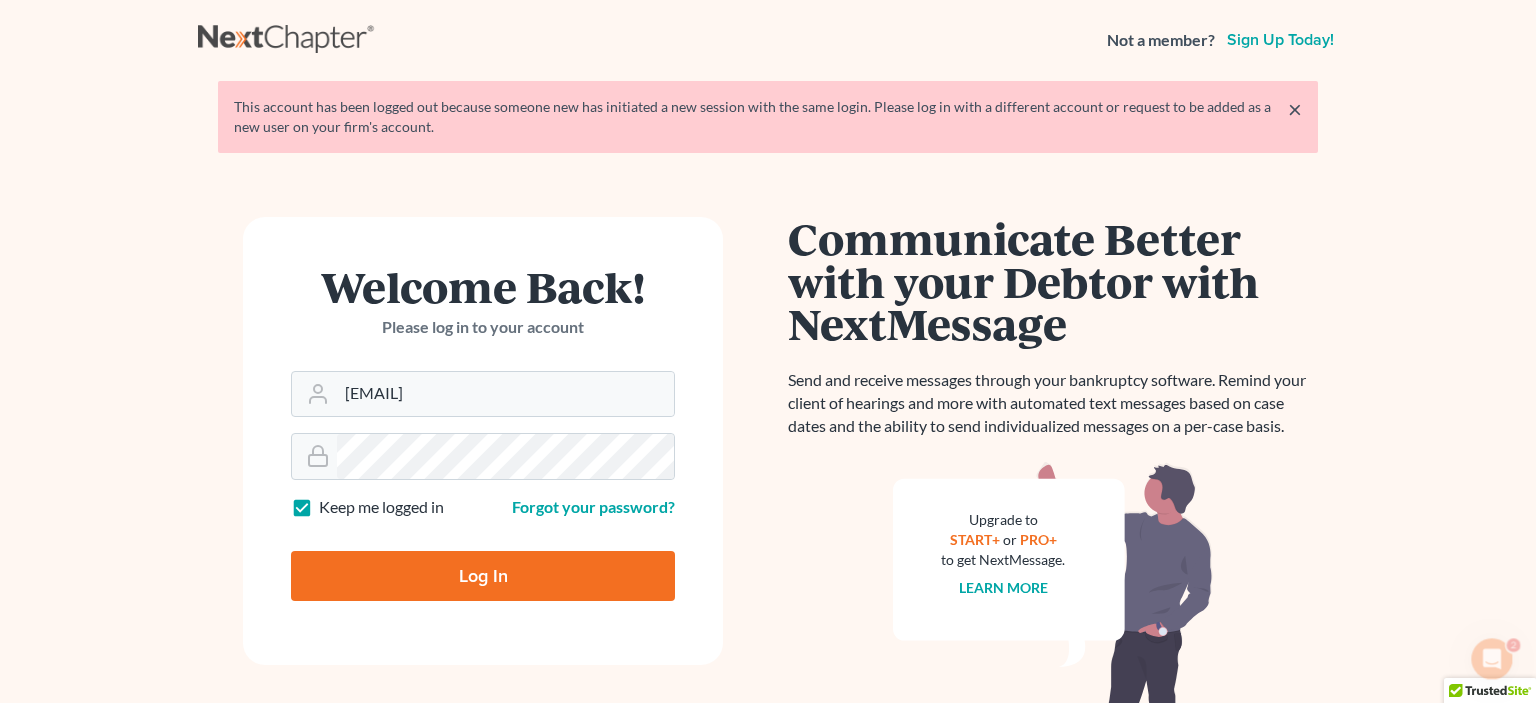 scroll, scrollTop: 0, scrollLeft: 0, axis: both 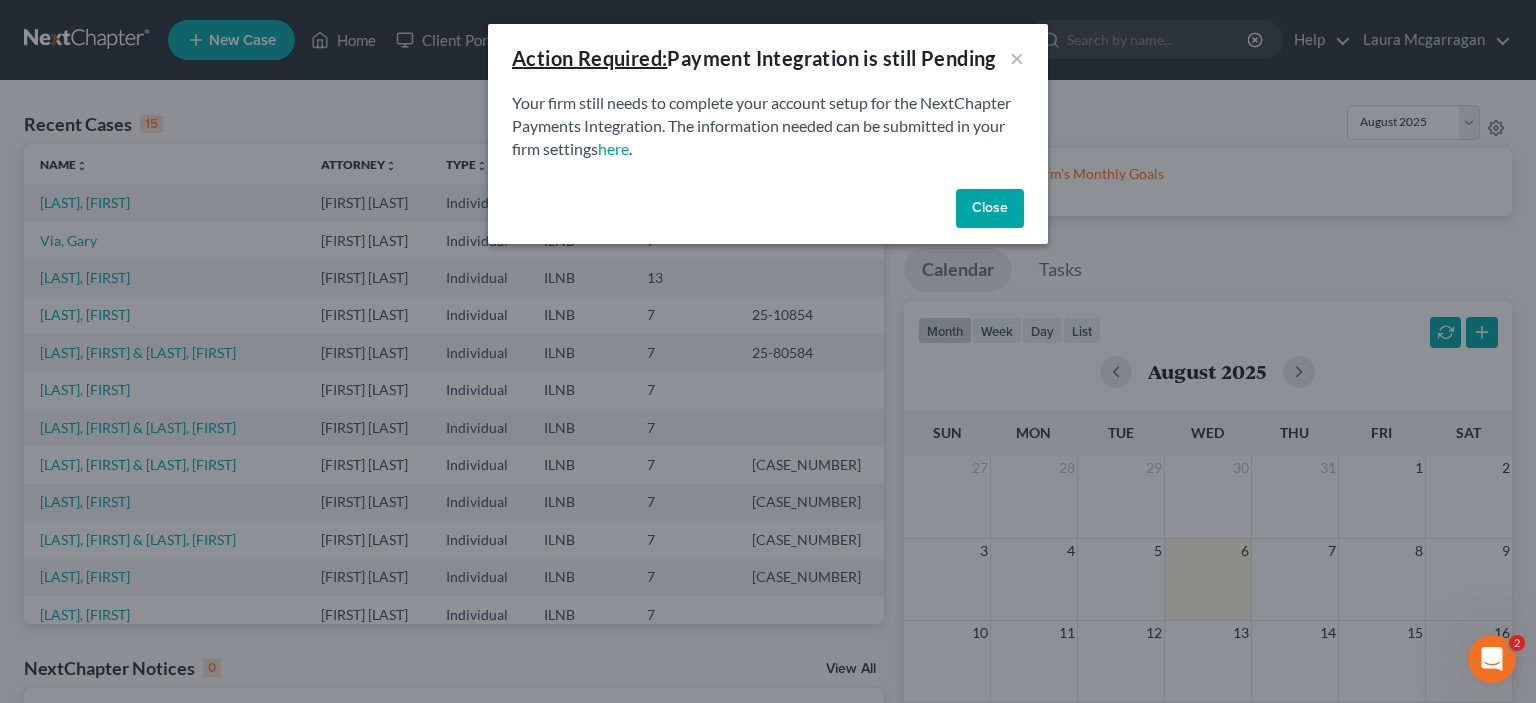 click on "Close" at bounding box center [990, 209] 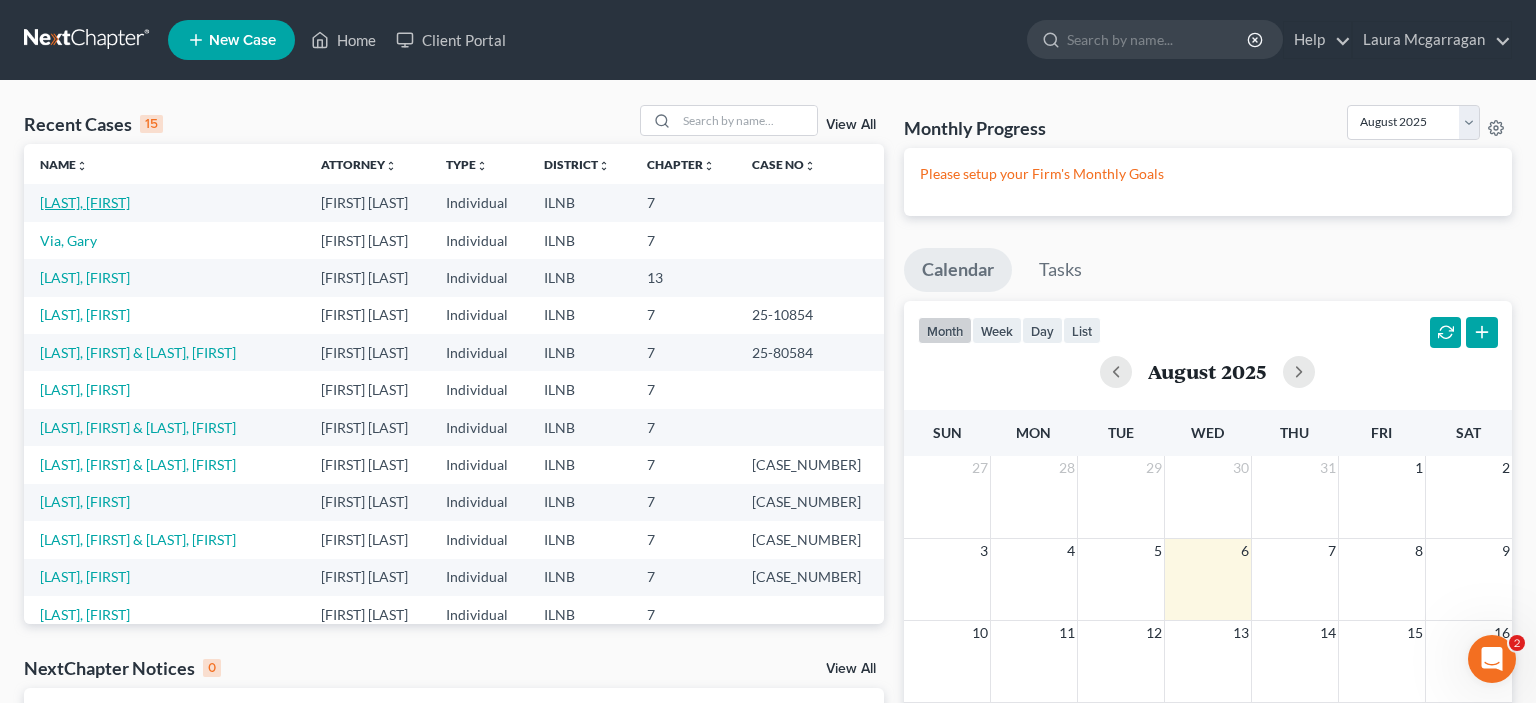 click on "[LAST], [FIRST]" at bounding box center (85, 202) 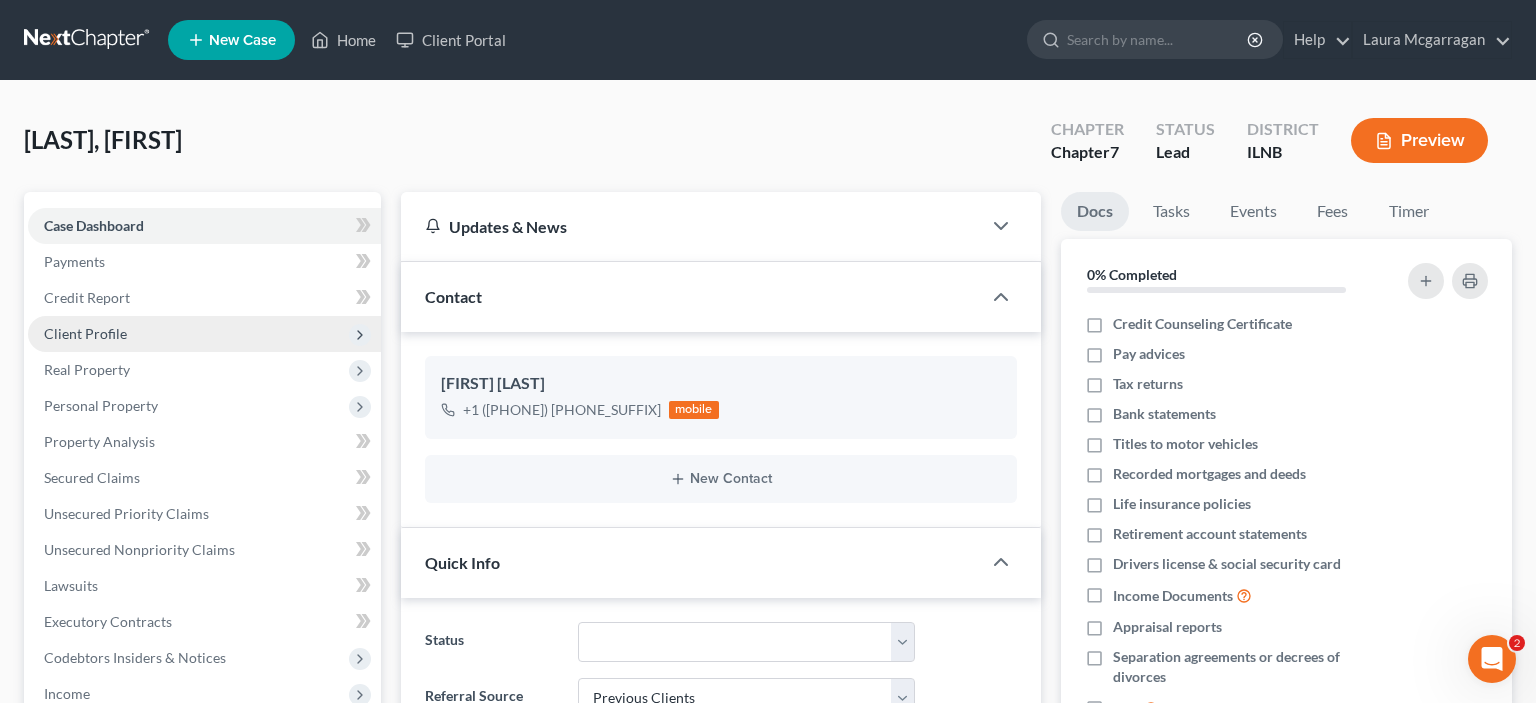 click on "Client Profile" at bounding box center (204, 334) 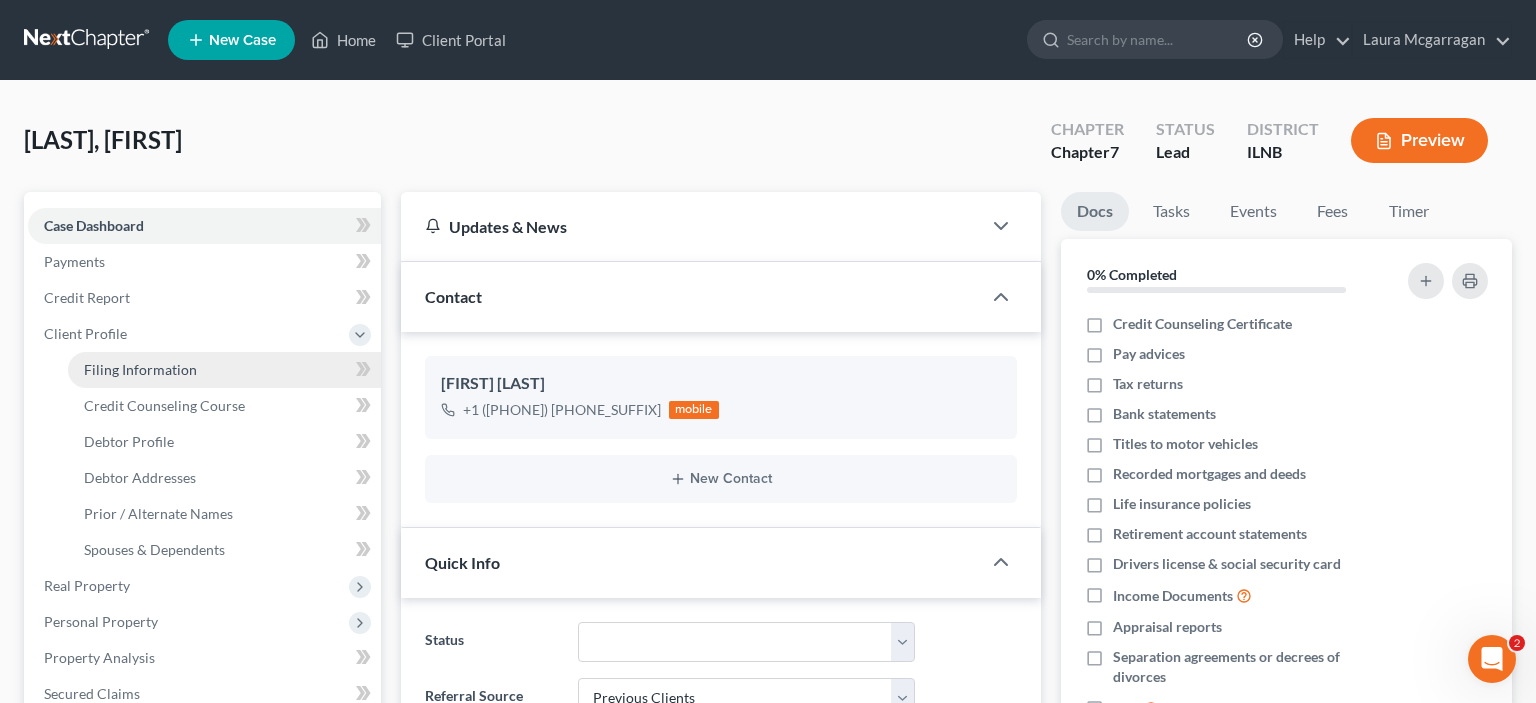 click on "Filing Information" at bounding box center (140, 369) 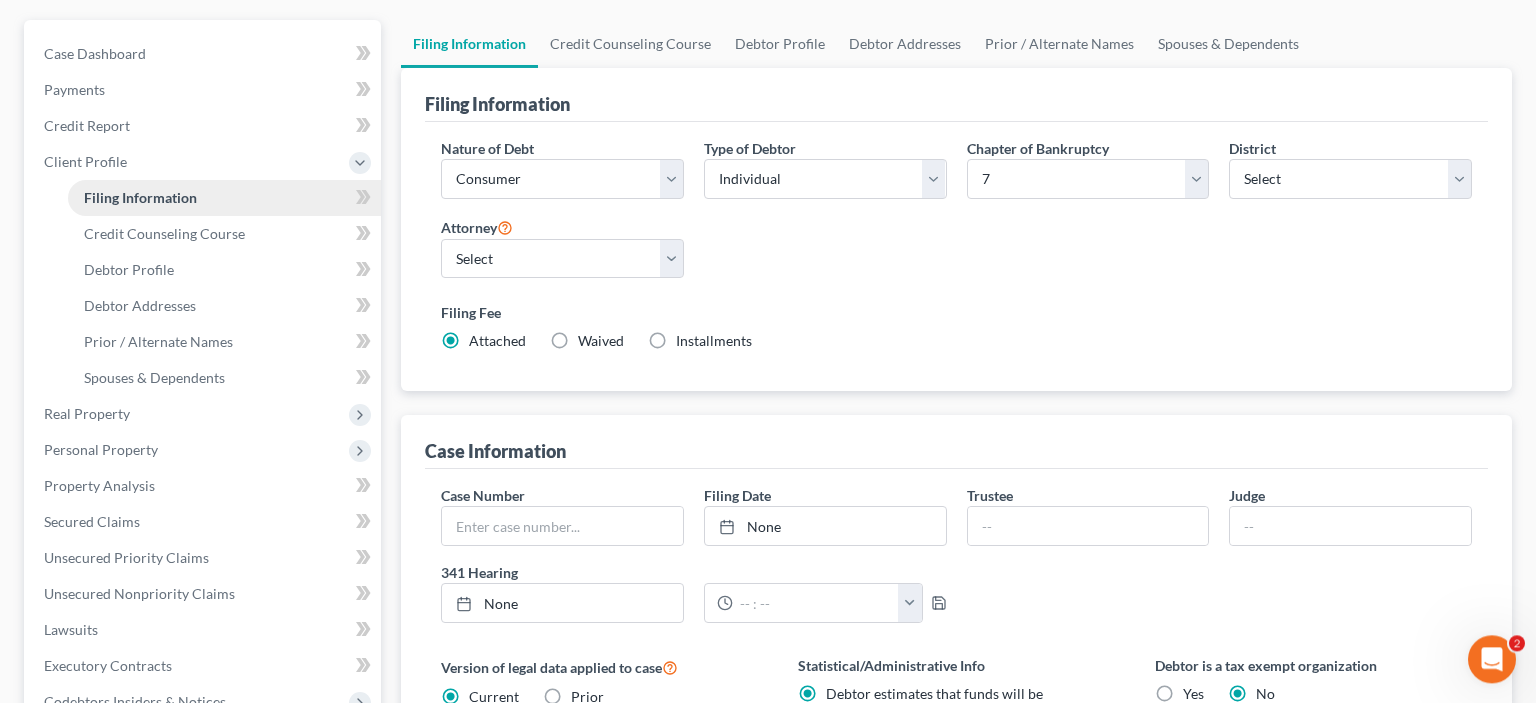 scroll, scrollTop: 168, scrollLeft: 0, axis: vertical 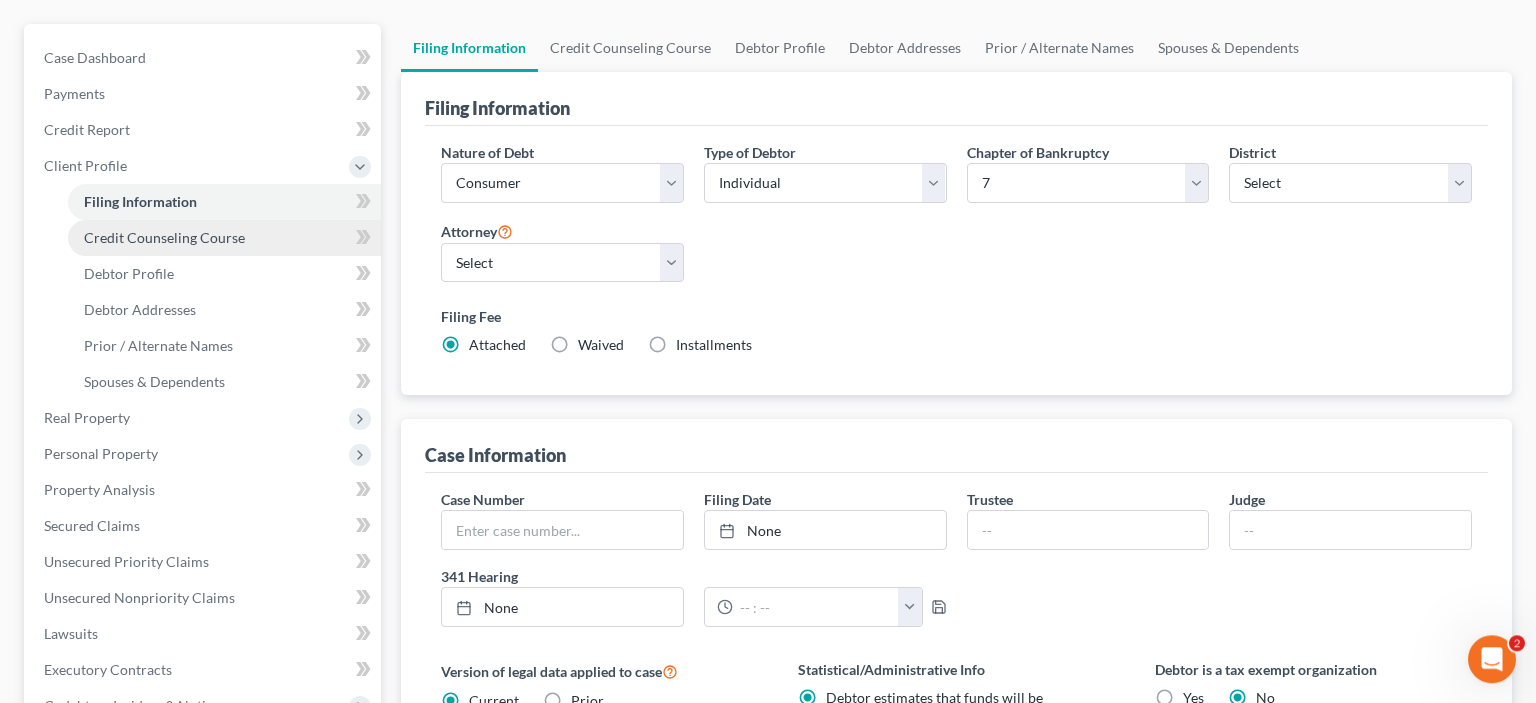click on "Credit Counseling Course" at bounding box center [224, 238] 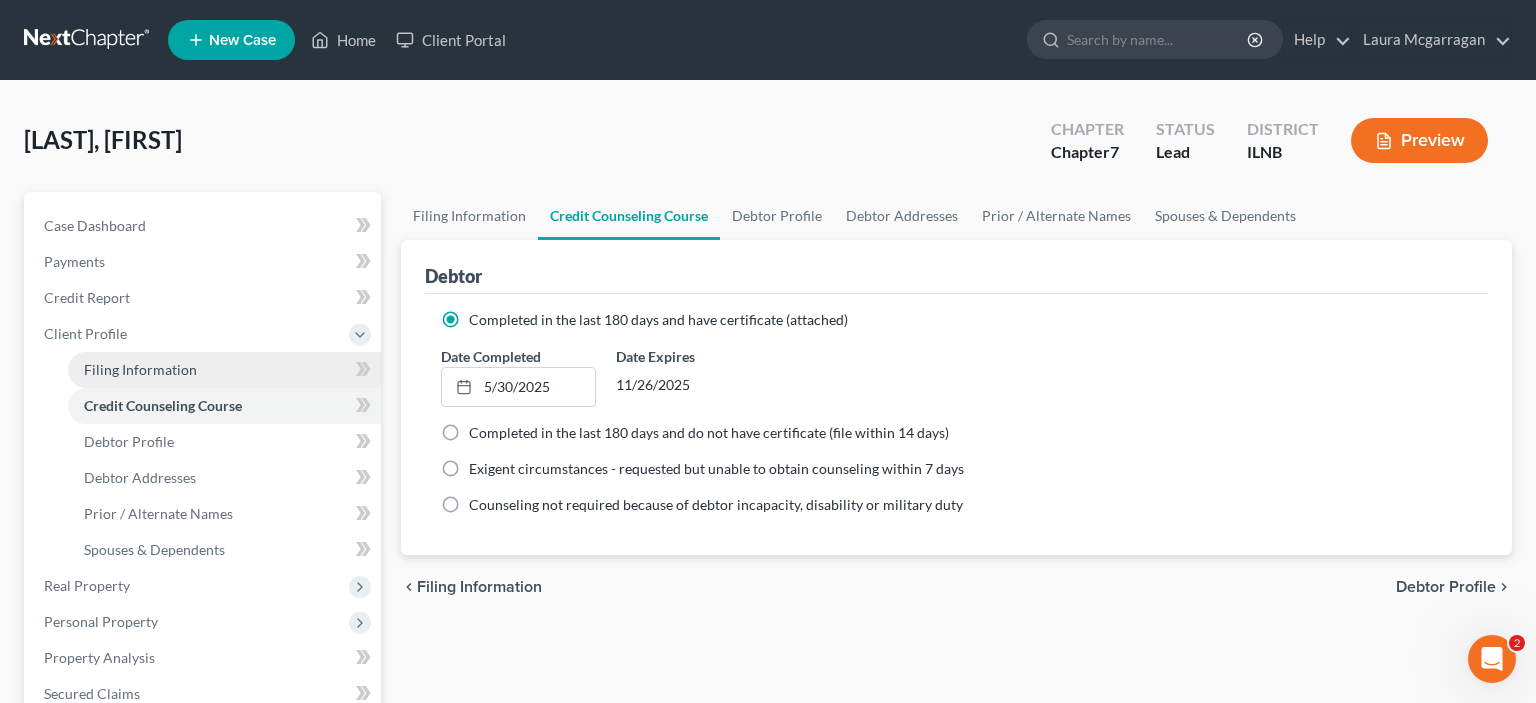 scroll, scrollTop: 120, scrollLeft: 0, axis: vertical 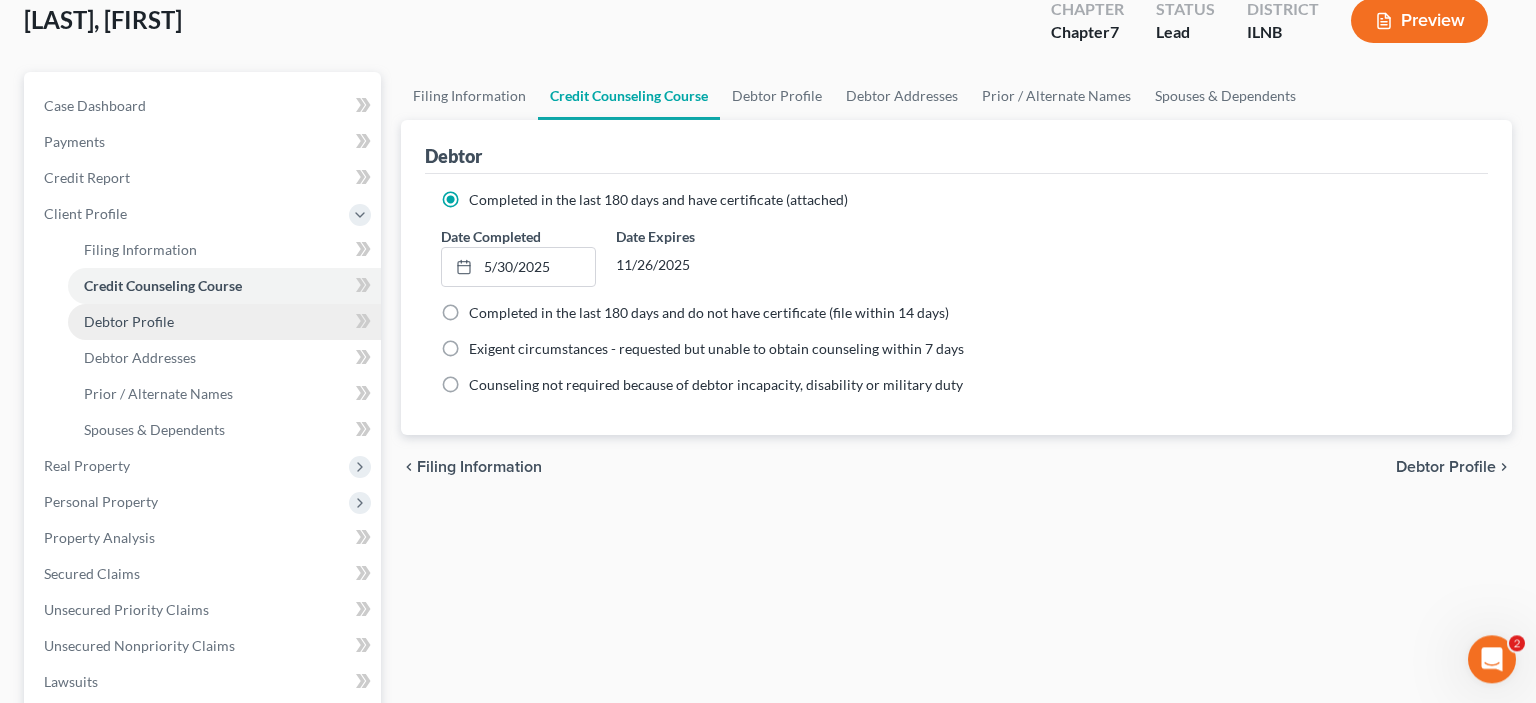 click on "Debtor Profile" at bounding box center [129, 321] 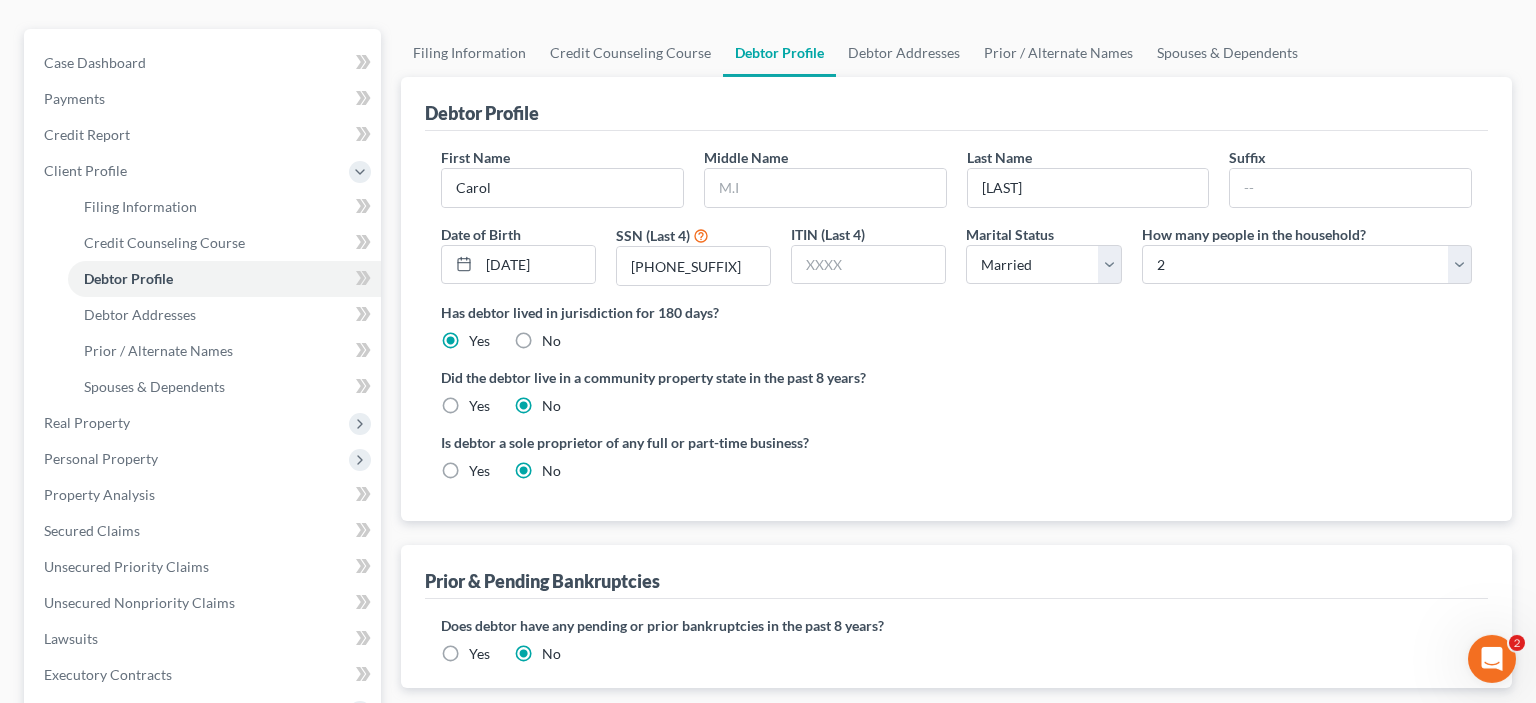 scroll, scrollTop: 165, scrollLeft: 0, axis: vertical 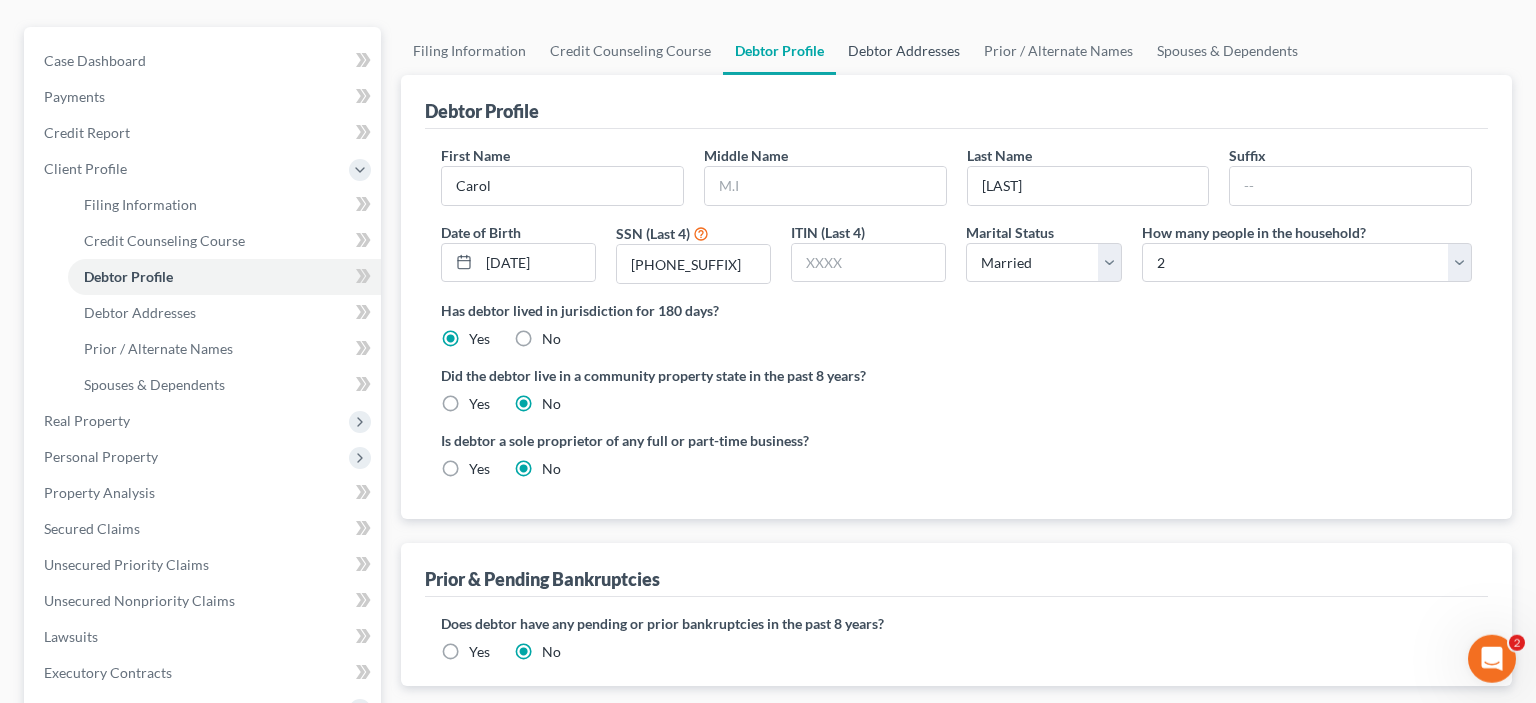click on "Debtor Addresses" at bounding box center [904, 51] 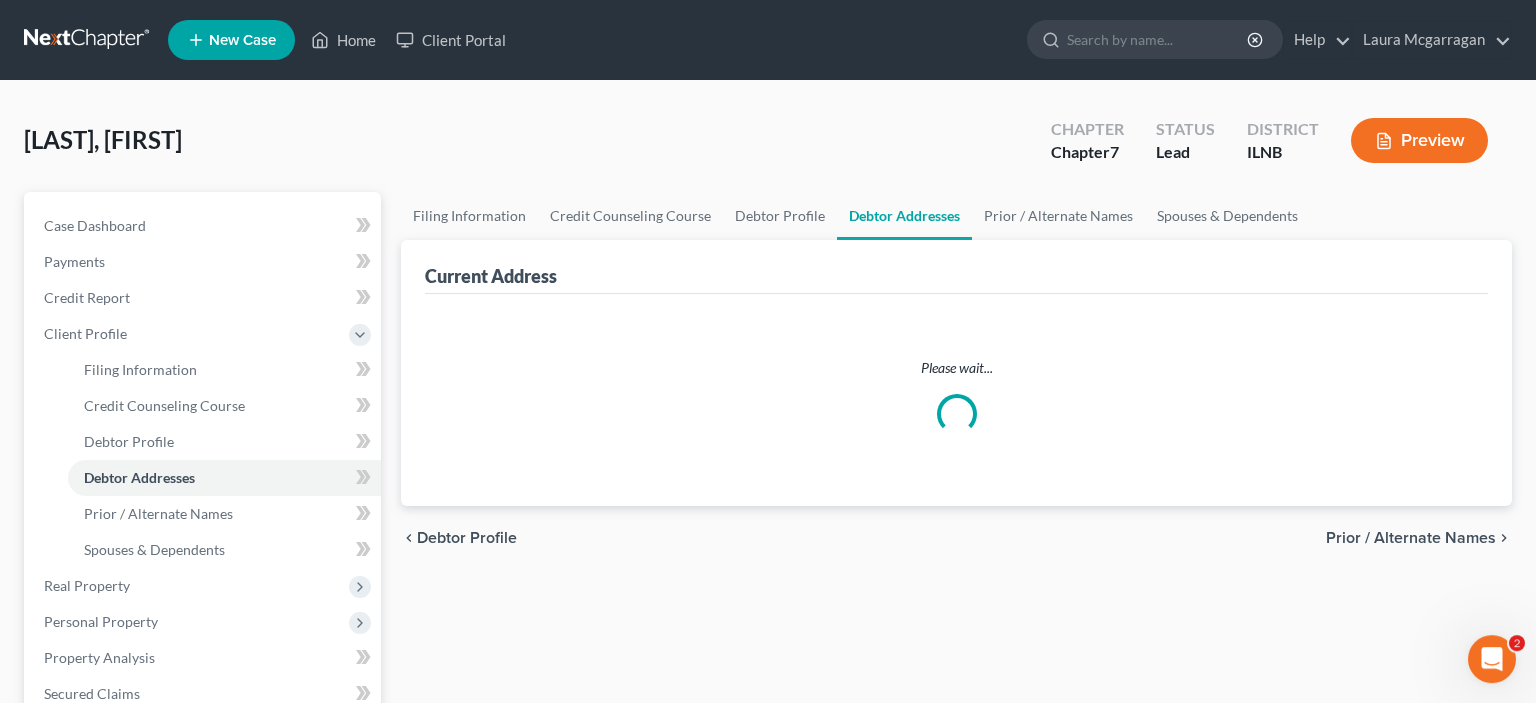 scroll, scrollTop: 0, scrollLeft: 0, axis: both 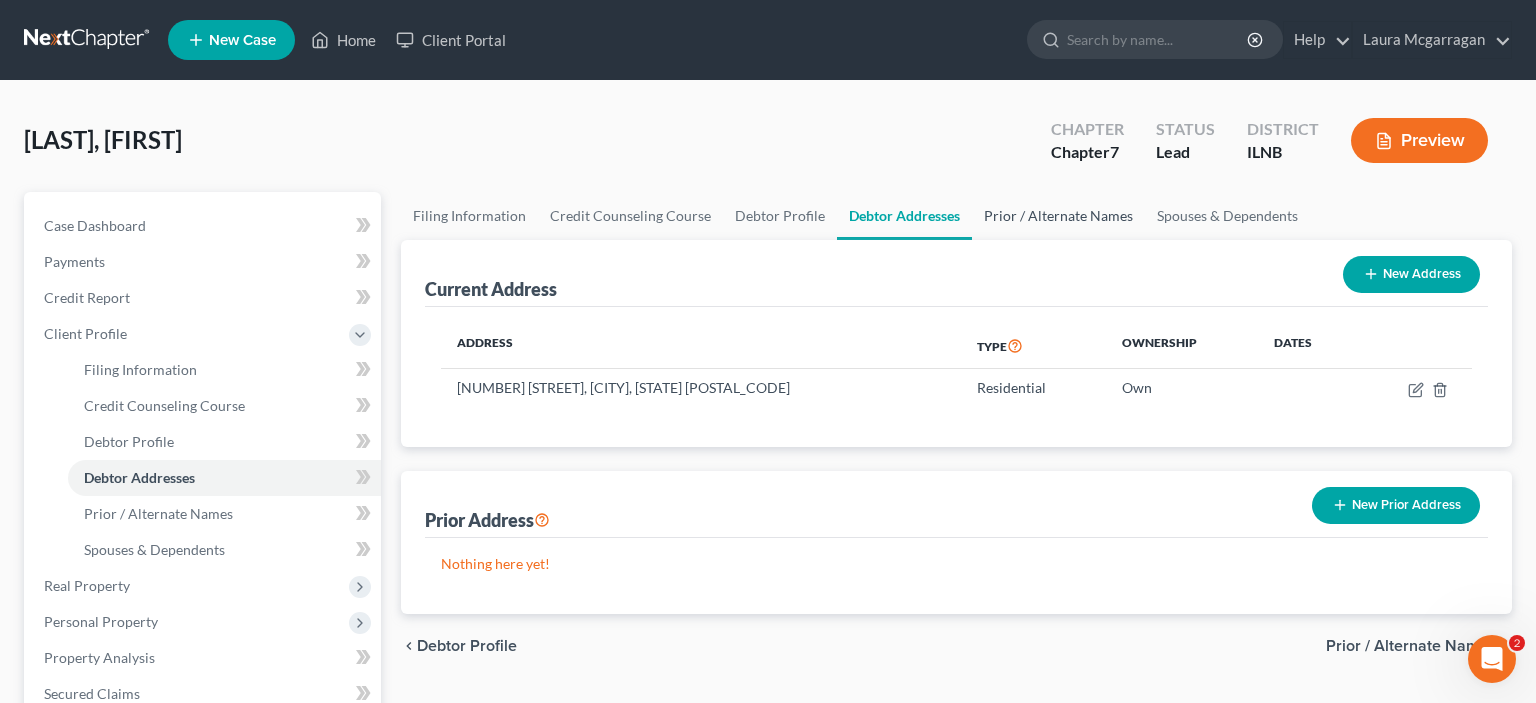 click on "Prior / Alternate Names" at bounding box center [1058, 216] 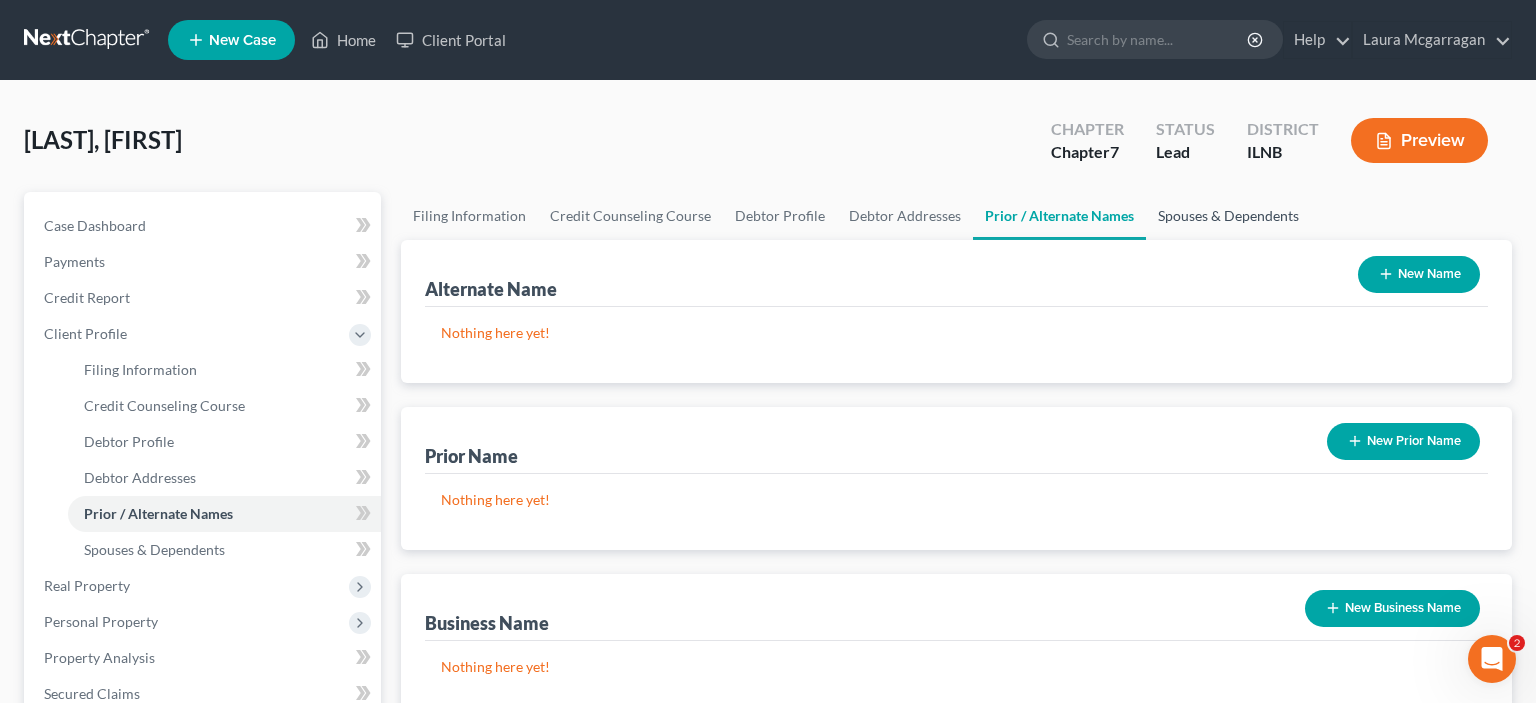 click on "Spouses & Dependents" at bounding box center (1228, 216) 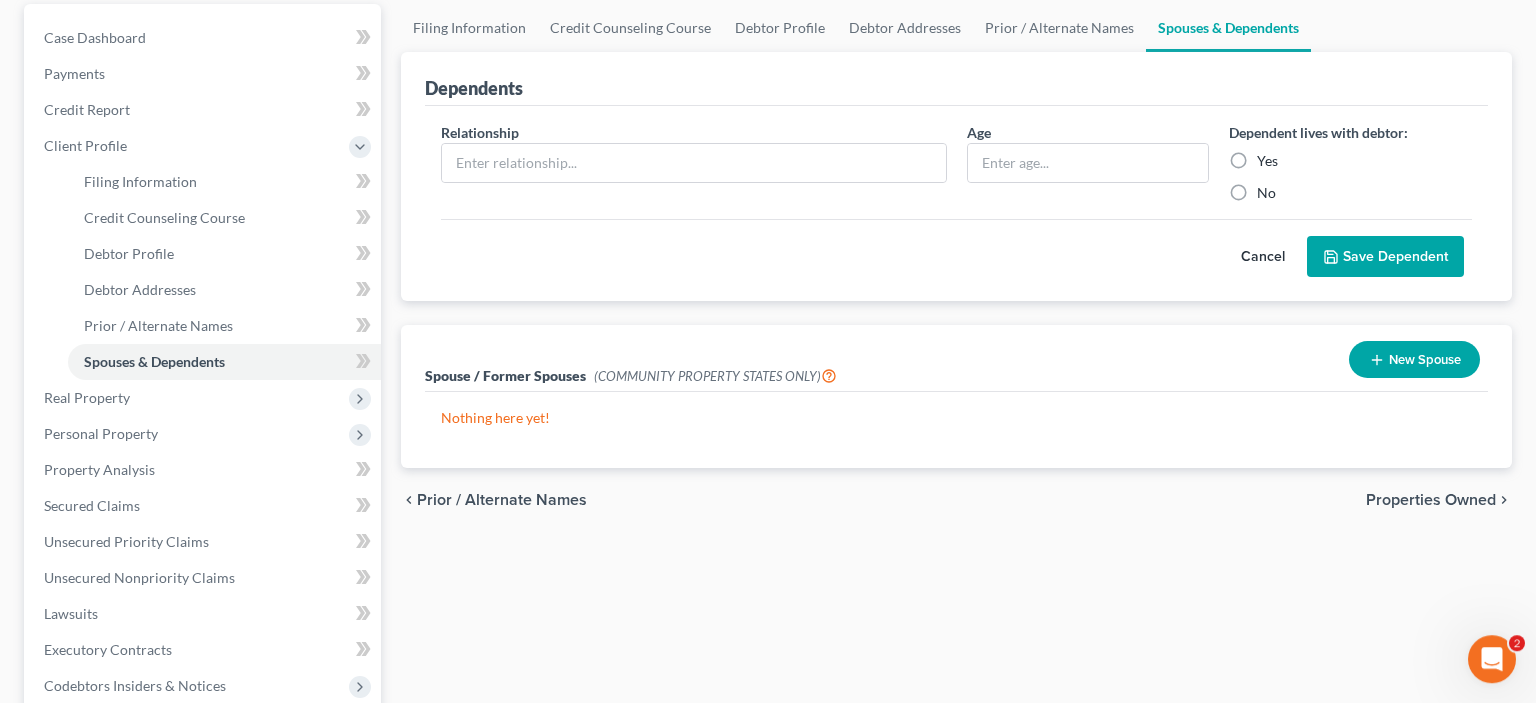 scroll, scrollTop: 36, scrollLeft: 0, axis: vertical 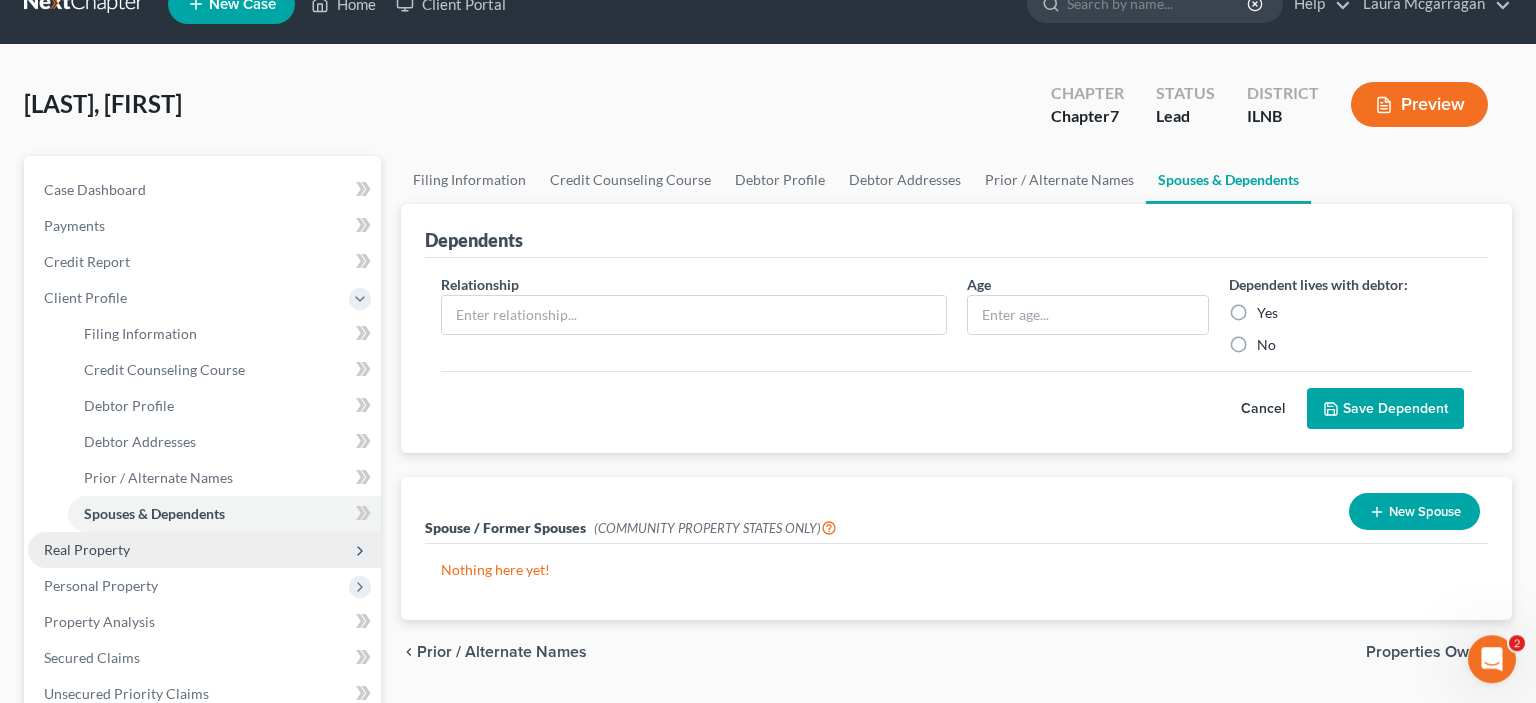 click on "Real Property" at bounding box center [87, 549] 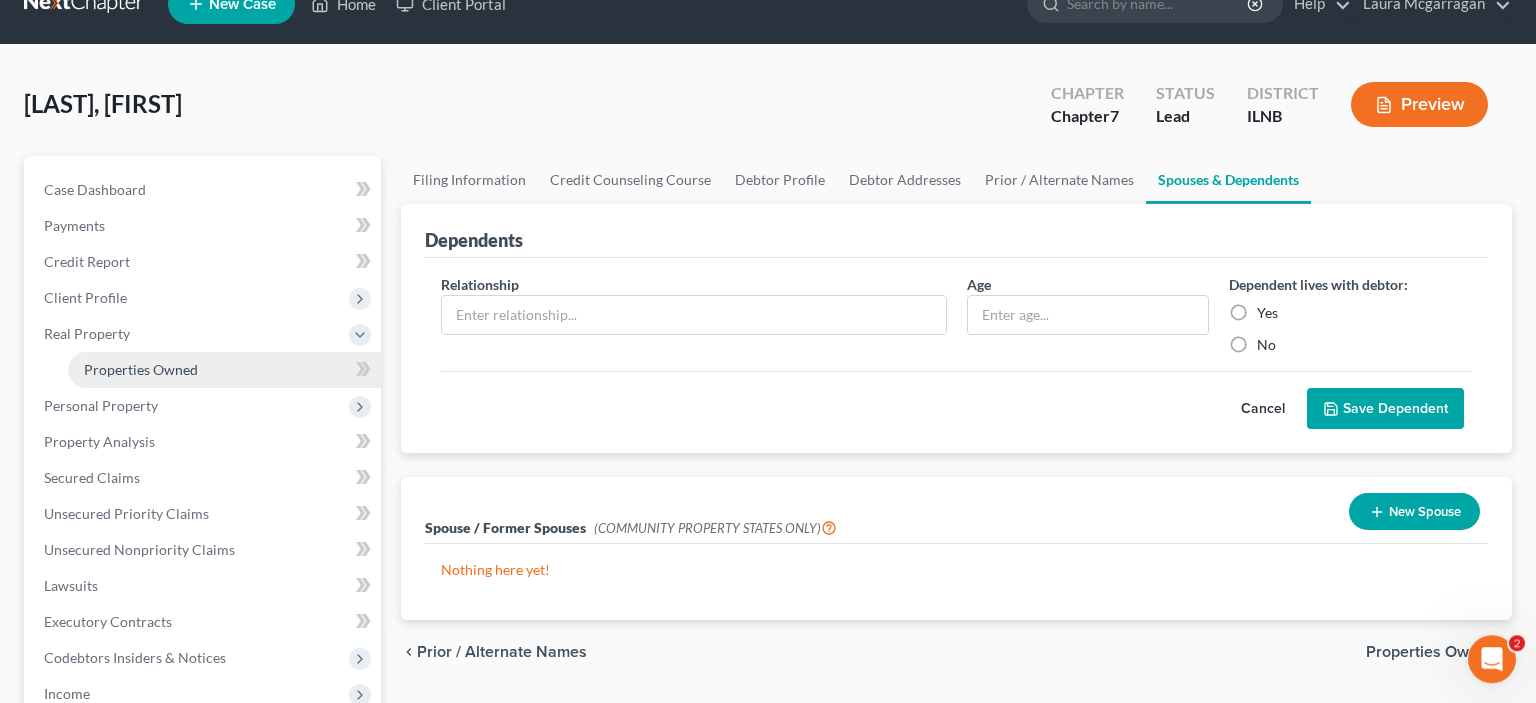 click on "Properties Owned" at bounding box center [224, 370] 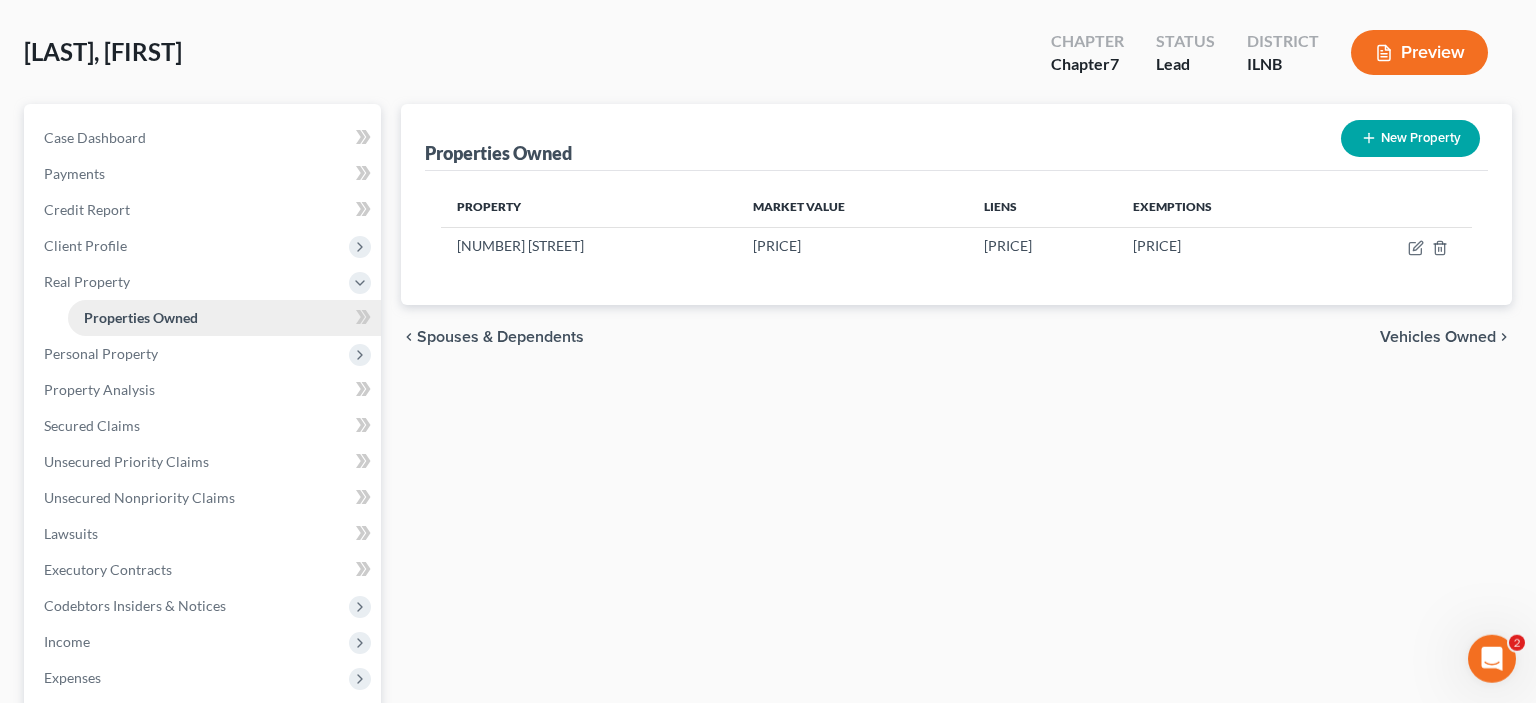 scroll, scrollTop: 118, scrollLeft: 0, axis: vertical 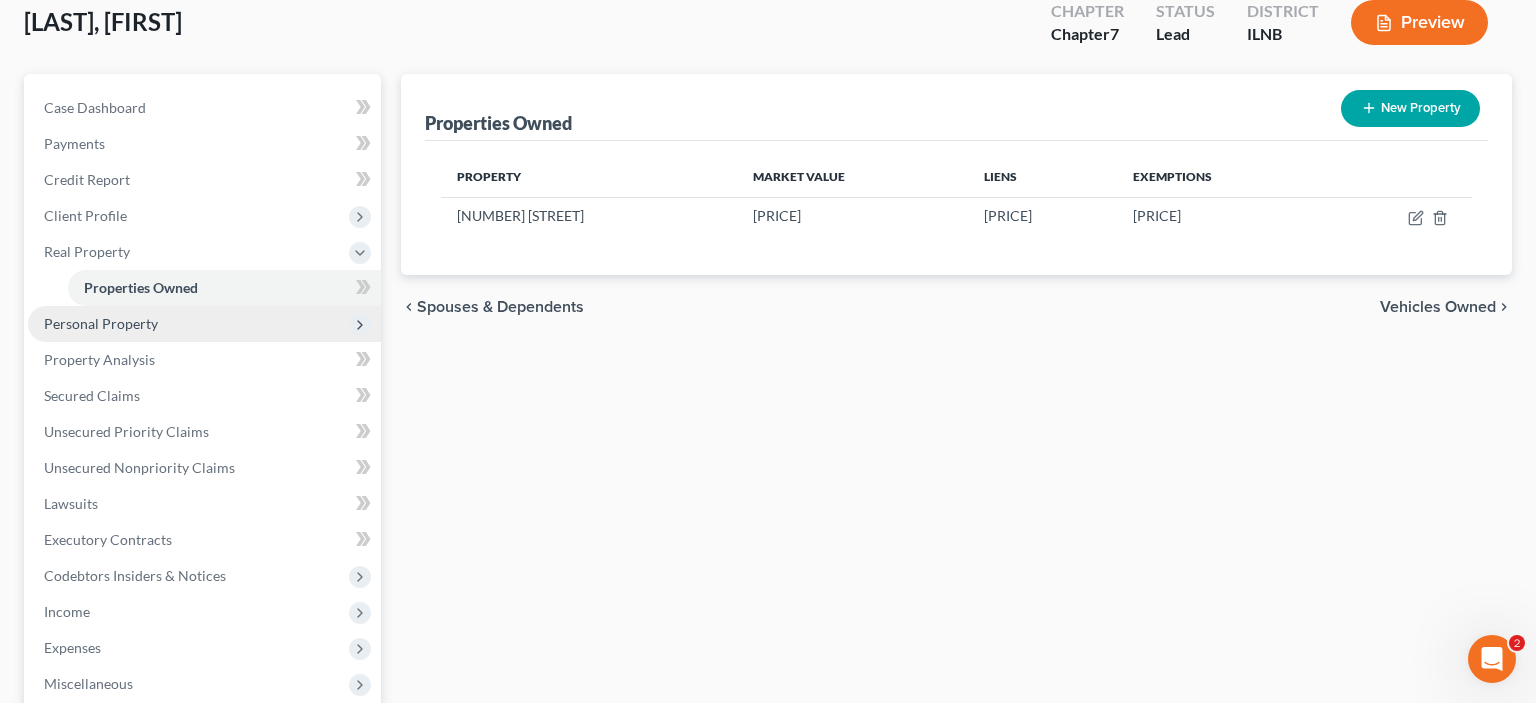 click on "Personal Property" at bounding box center [101, 323] 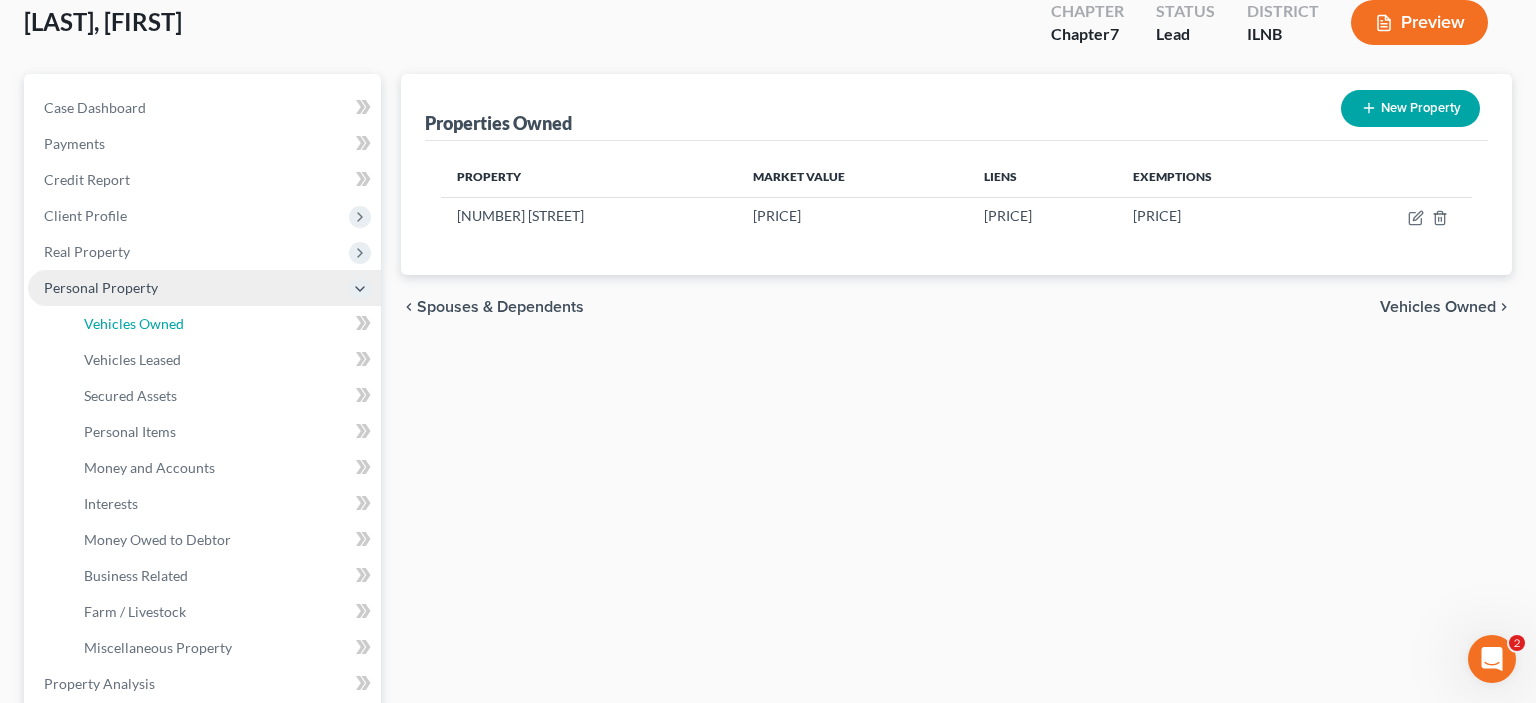 click on "Vehicles Owned" at bounding box center (134, 323) 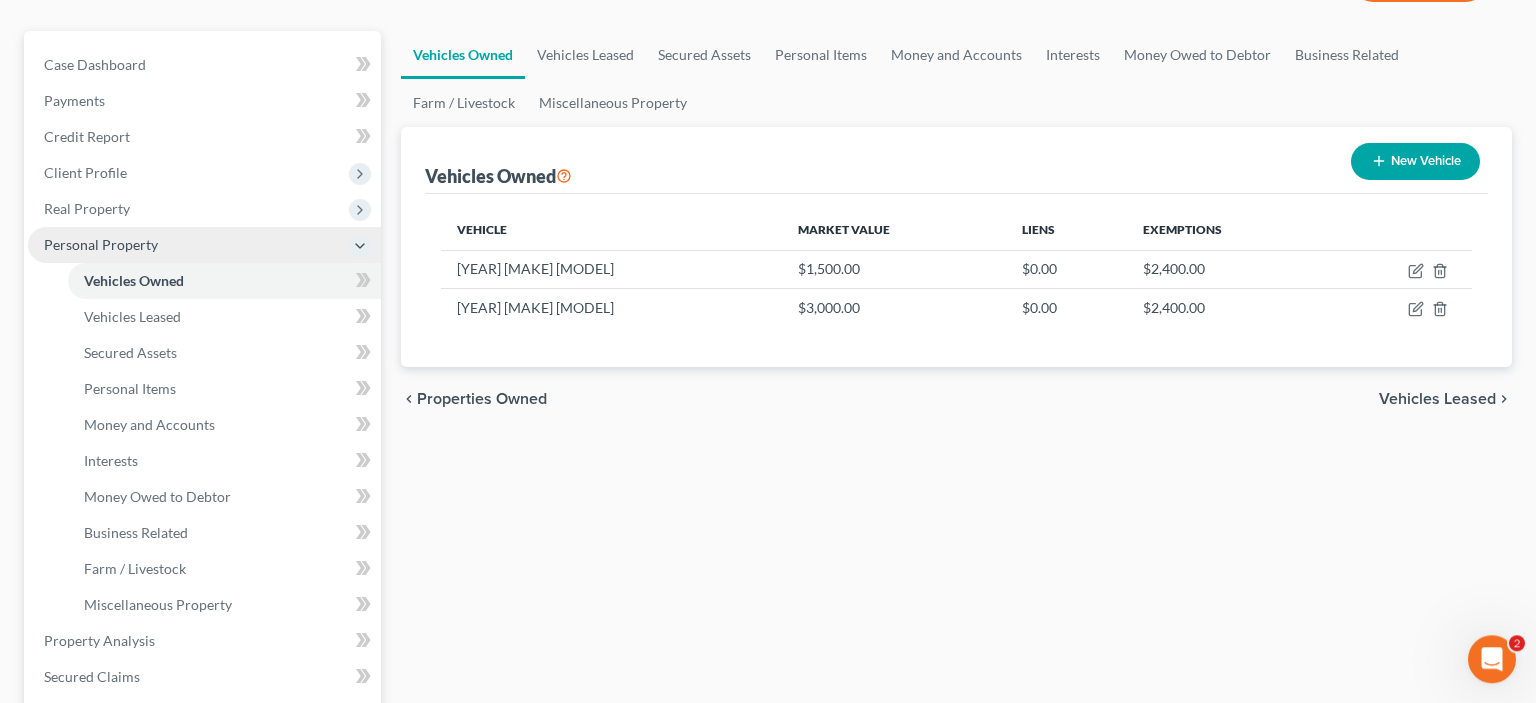 scroll, scrollTop: 240, scrollLeft: 0, axis: vertical 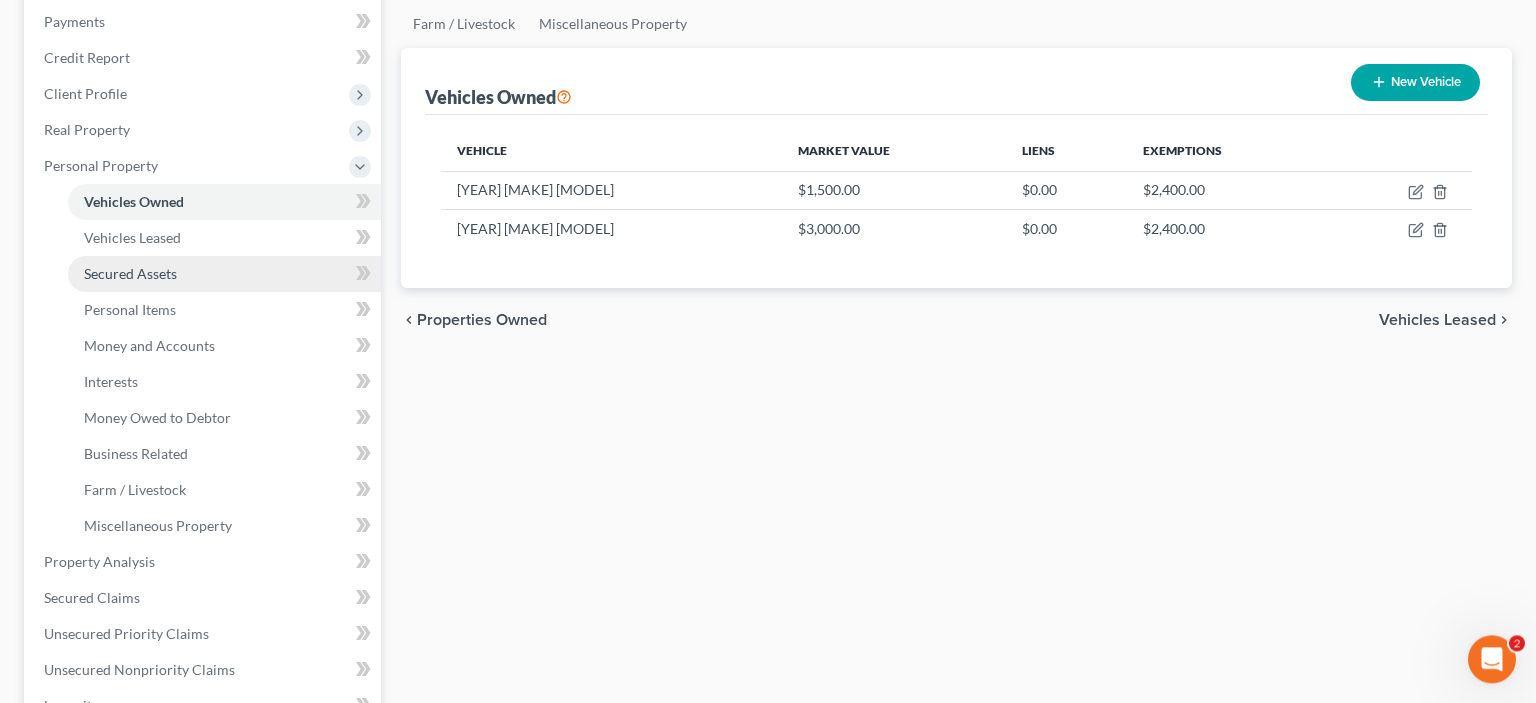 click on "Secured Assets" at bounding box center [130, 273] 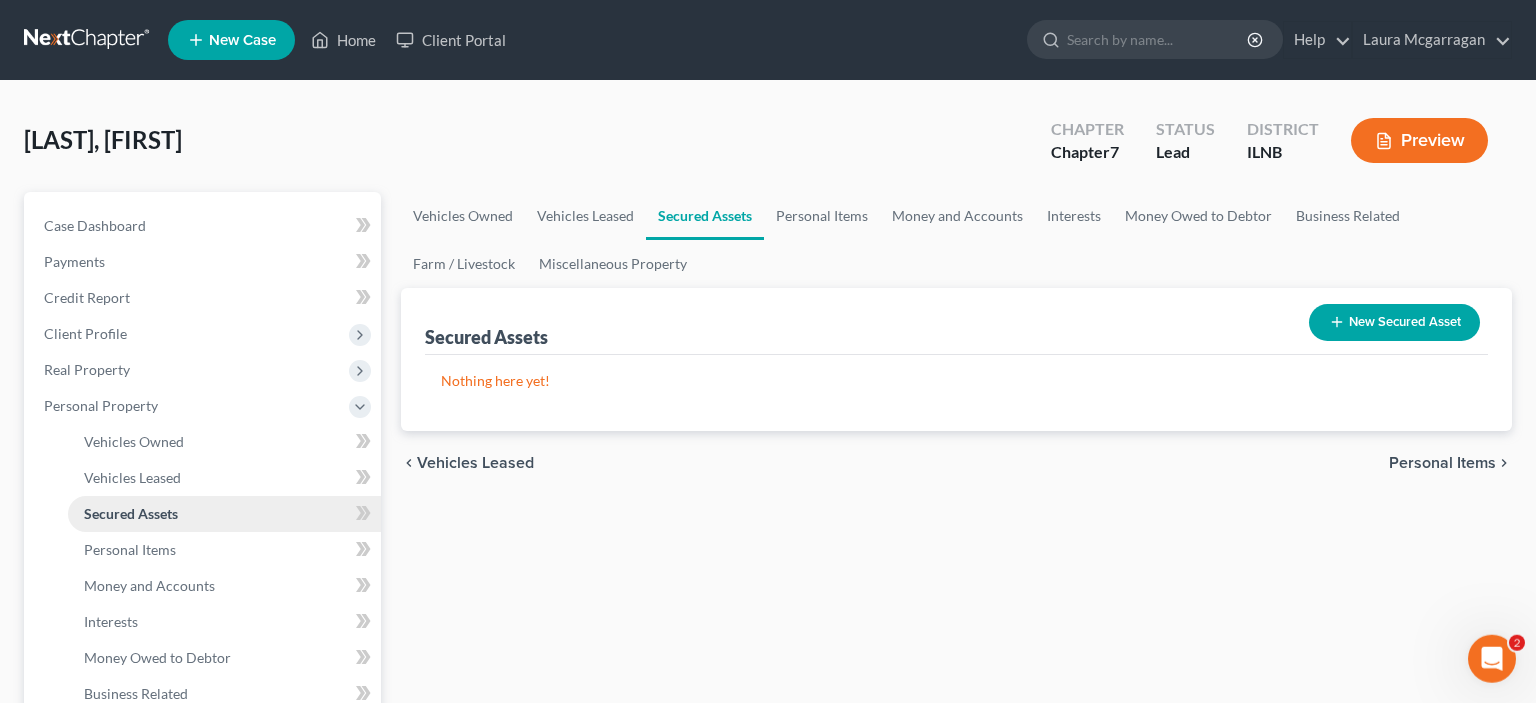 scroll, scrollTop: 0, scrollLeft: 0, axis: both 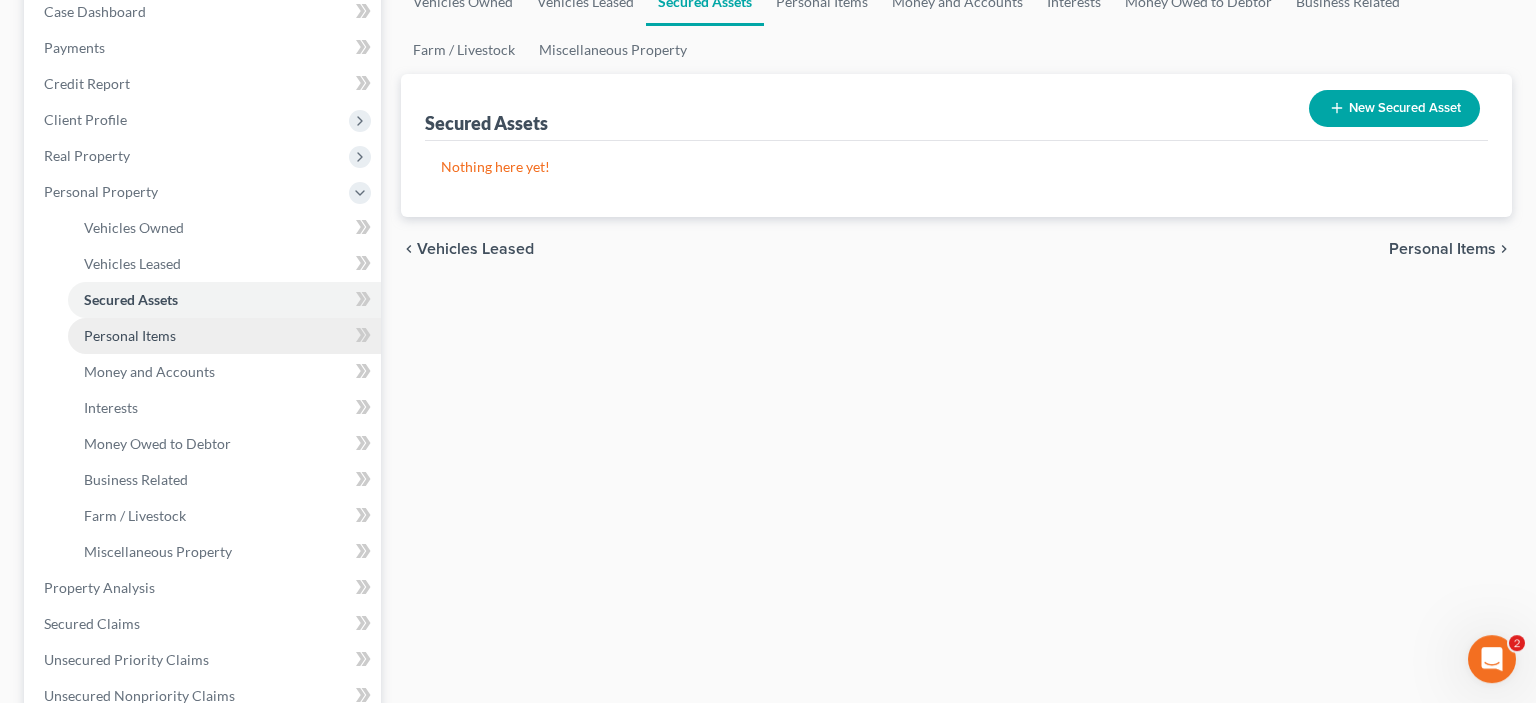 click on "Personal Items" at bounding box center [130, 335] 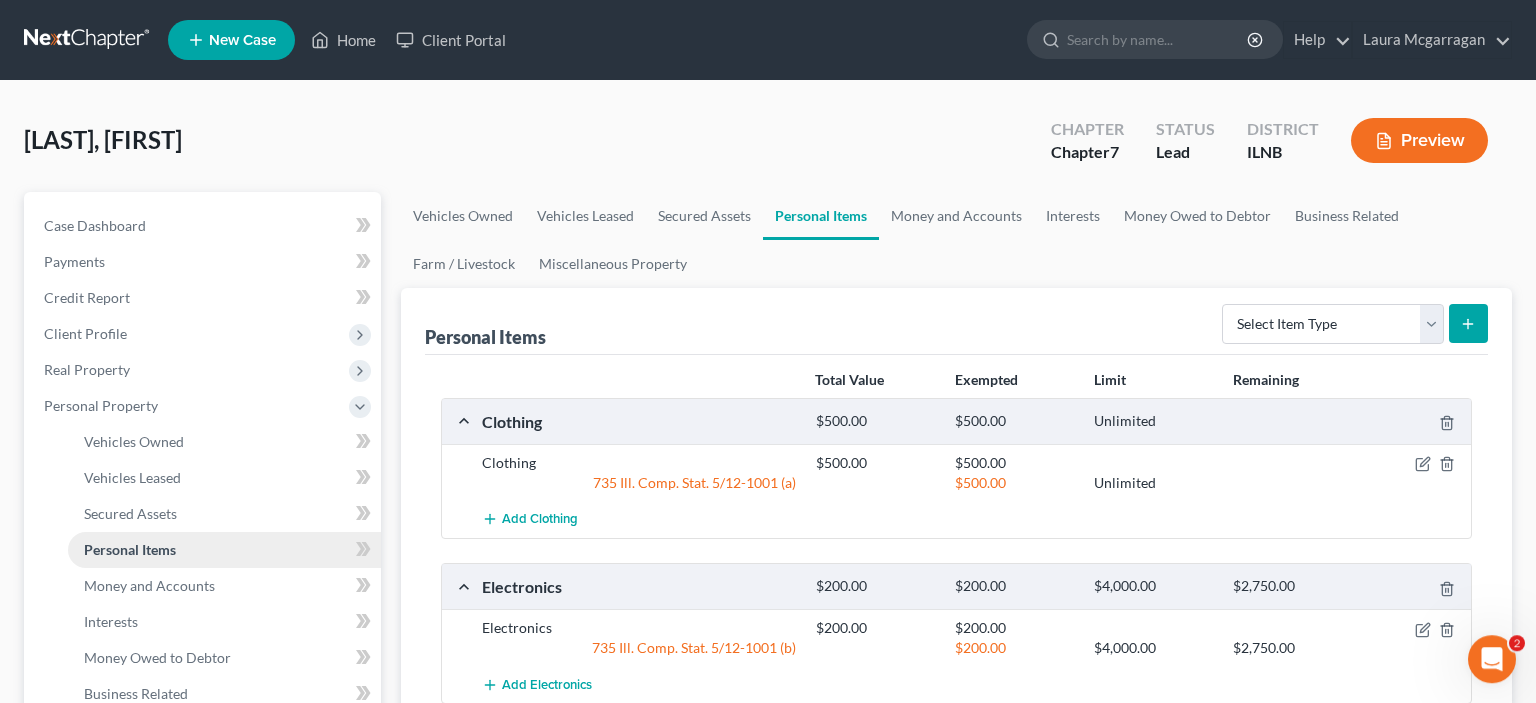 scroll, scrollTop: 0, scrollLeft: 0, axis: both 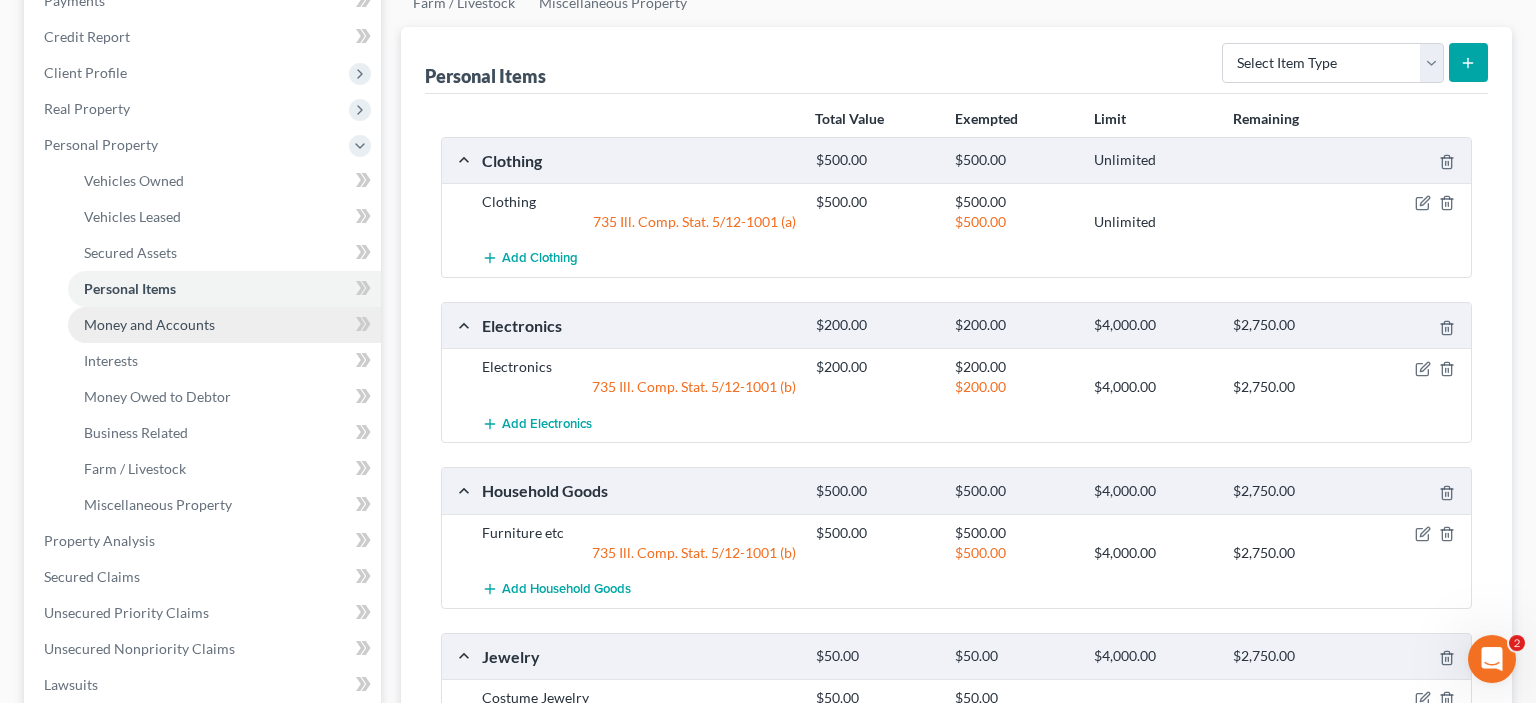 click on "Money and Accounts" at bounding box center (149, 324) 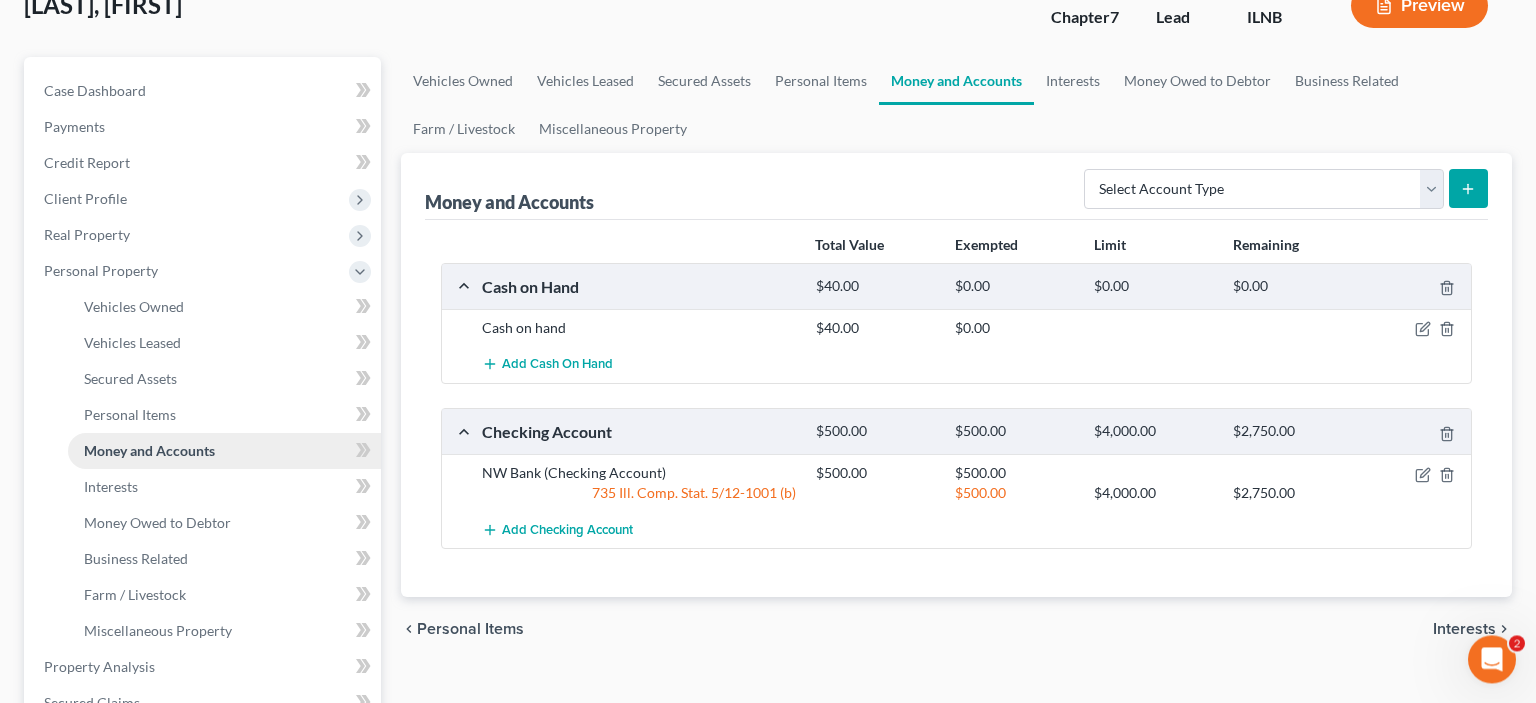 scroll, scrollTop: 267, scrollLeft: 0, axis: vertical 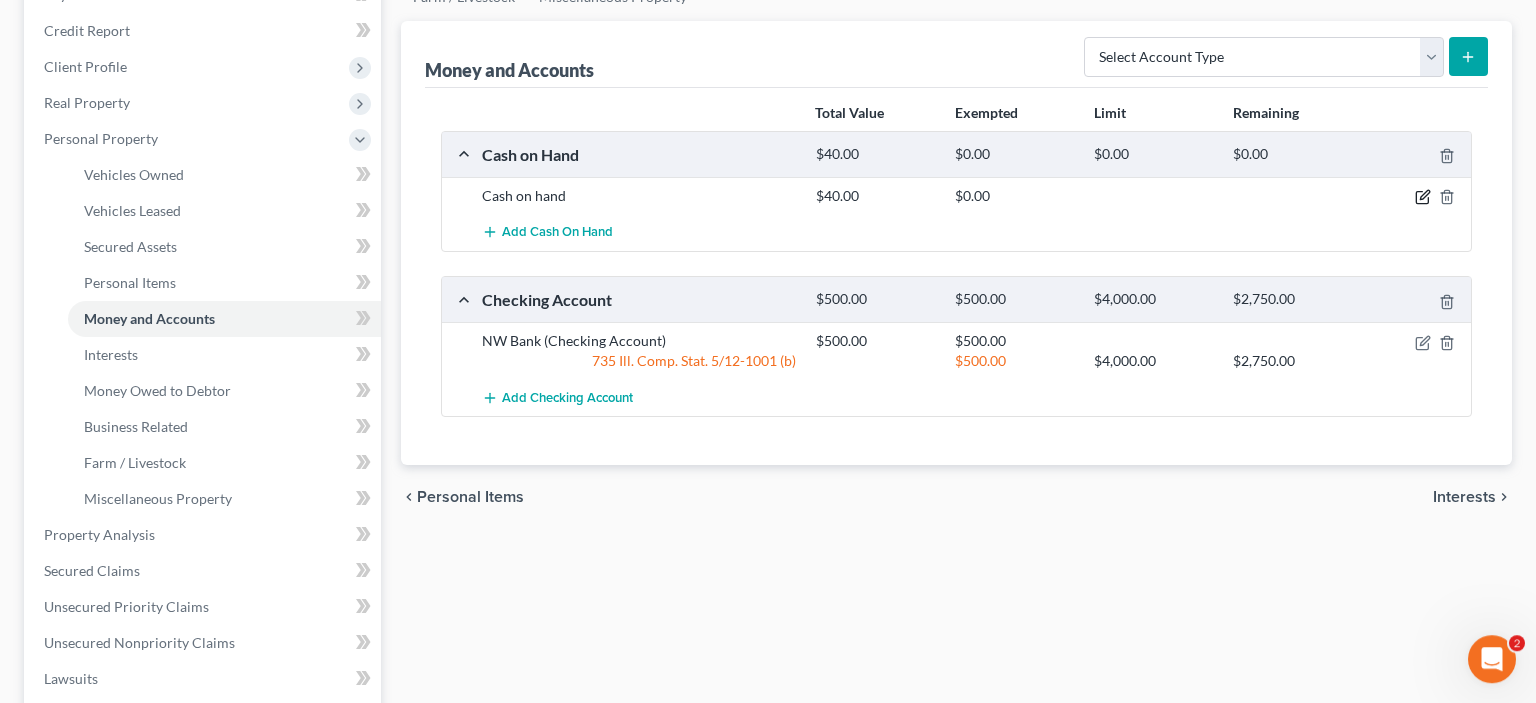 click 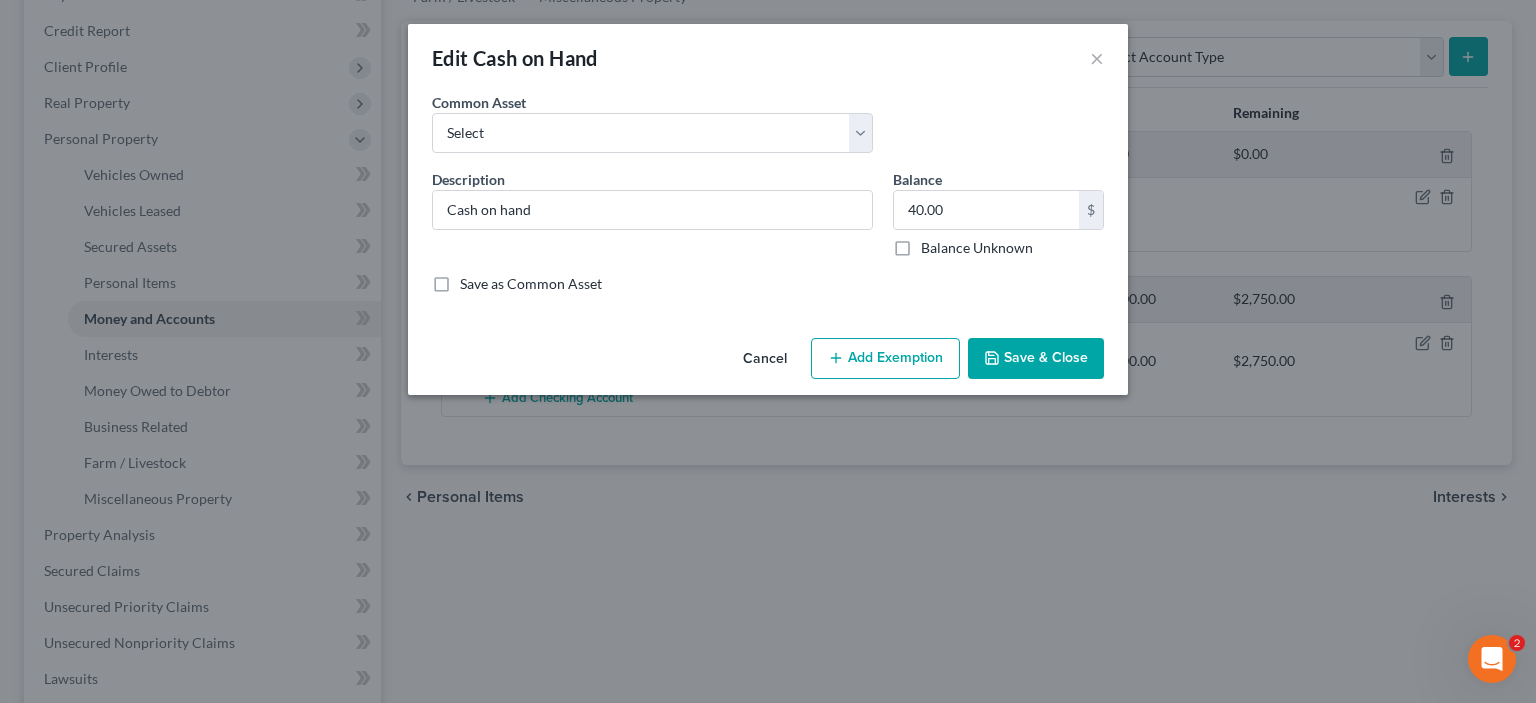 click on "Add Exemption" at bounding box center (885, 359) 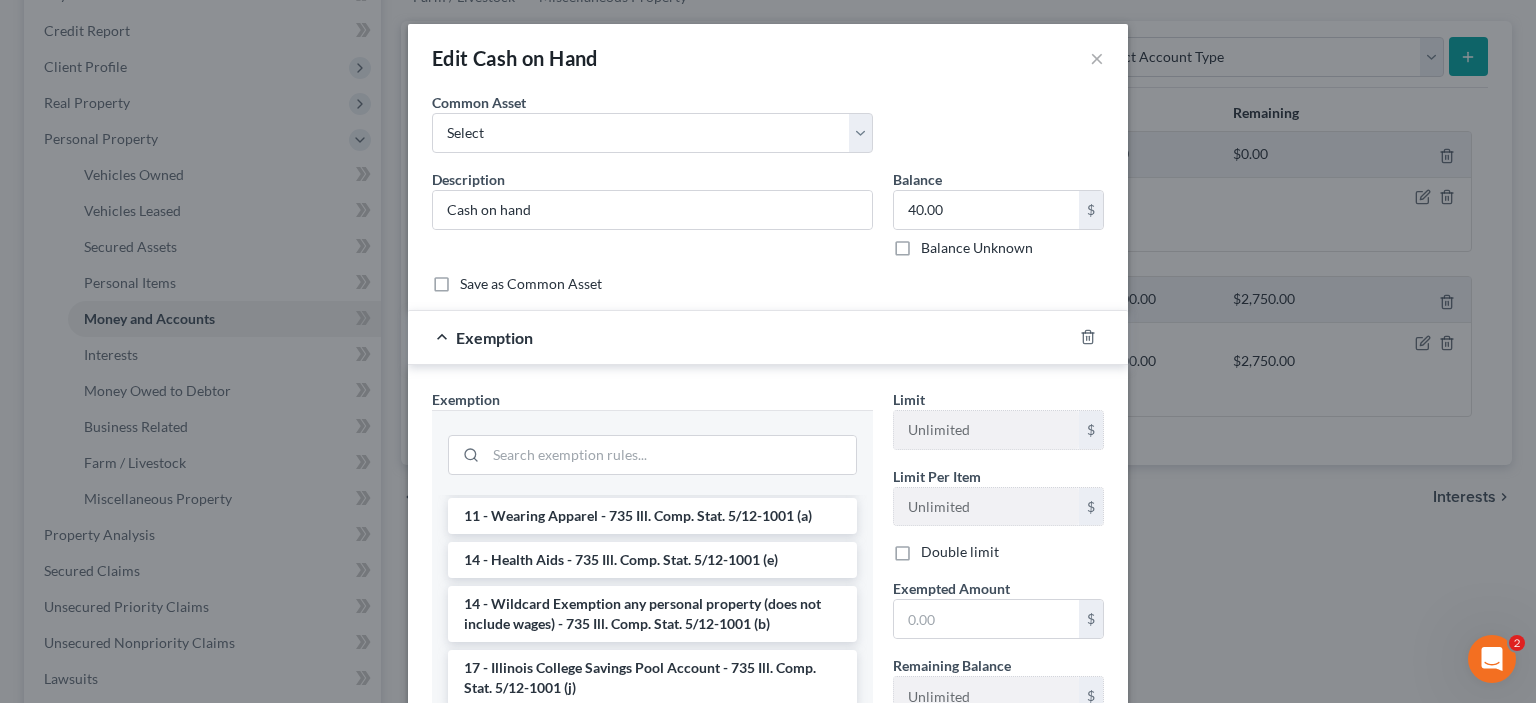scroll, scrollTop: 180, scrollLeft: 0, axis: vertical 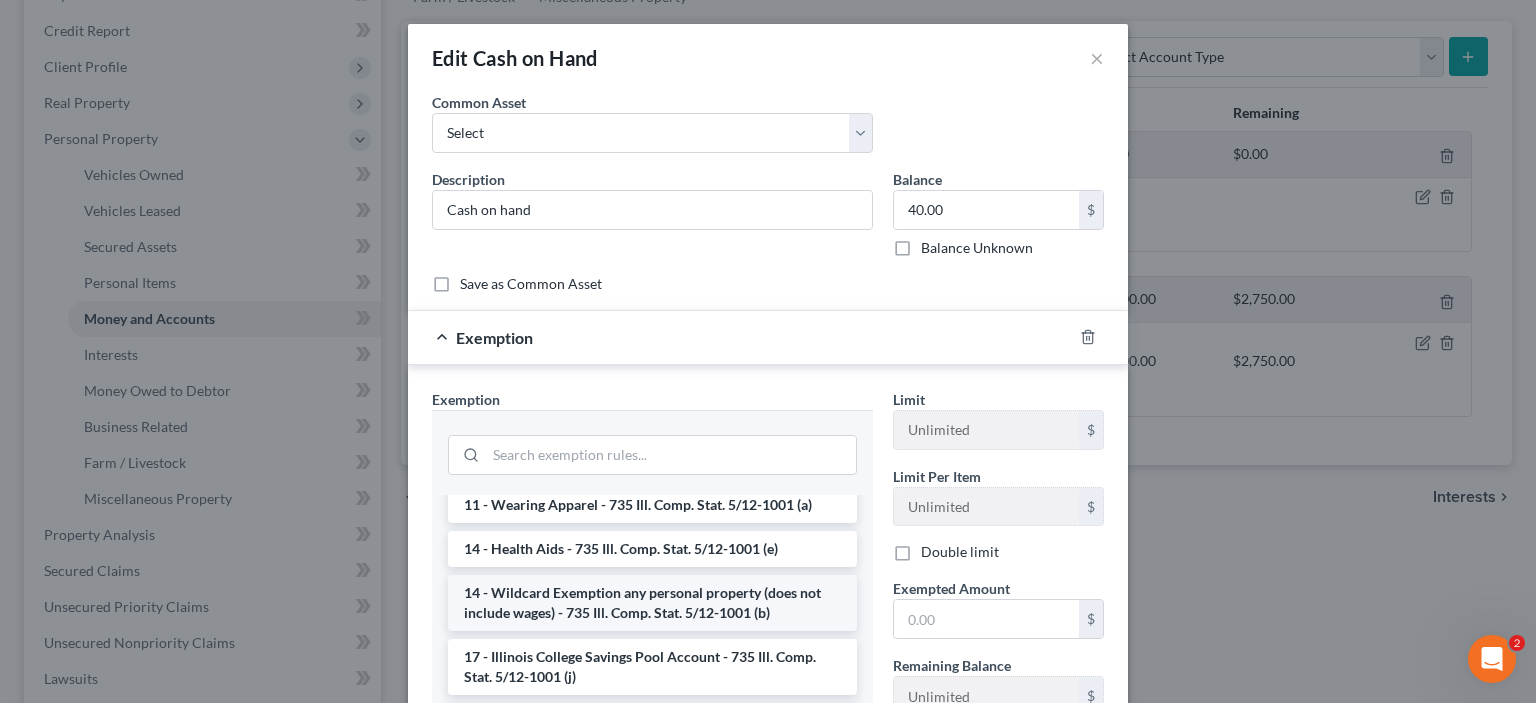 click on "14 - Wildcard Exemption any personal property (does not include wages) - 735 Ill. Comp. Stat. 5/12-1001 (b)" at bounding box center [652, 603] 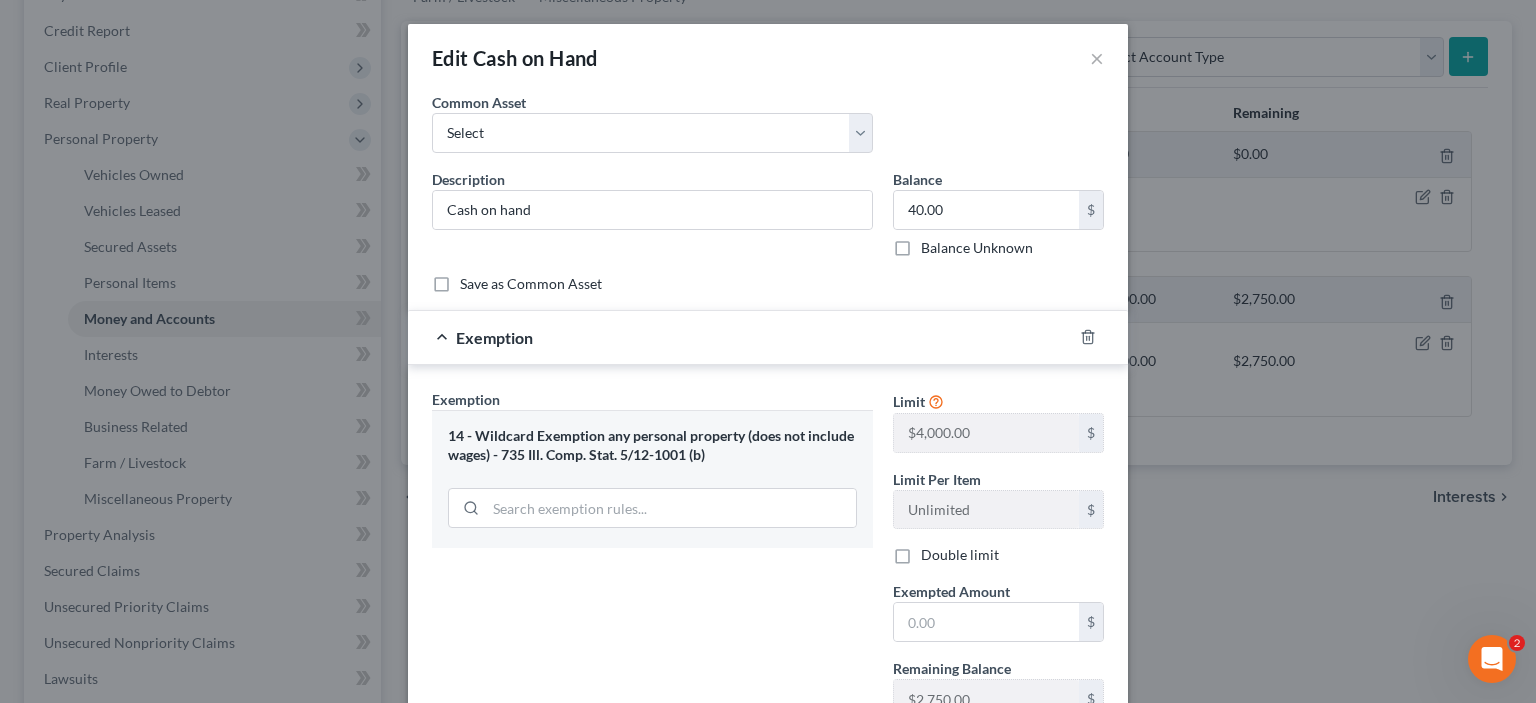 scroll, scrollTop: 156, scrollLeft: 0, axis: vertical 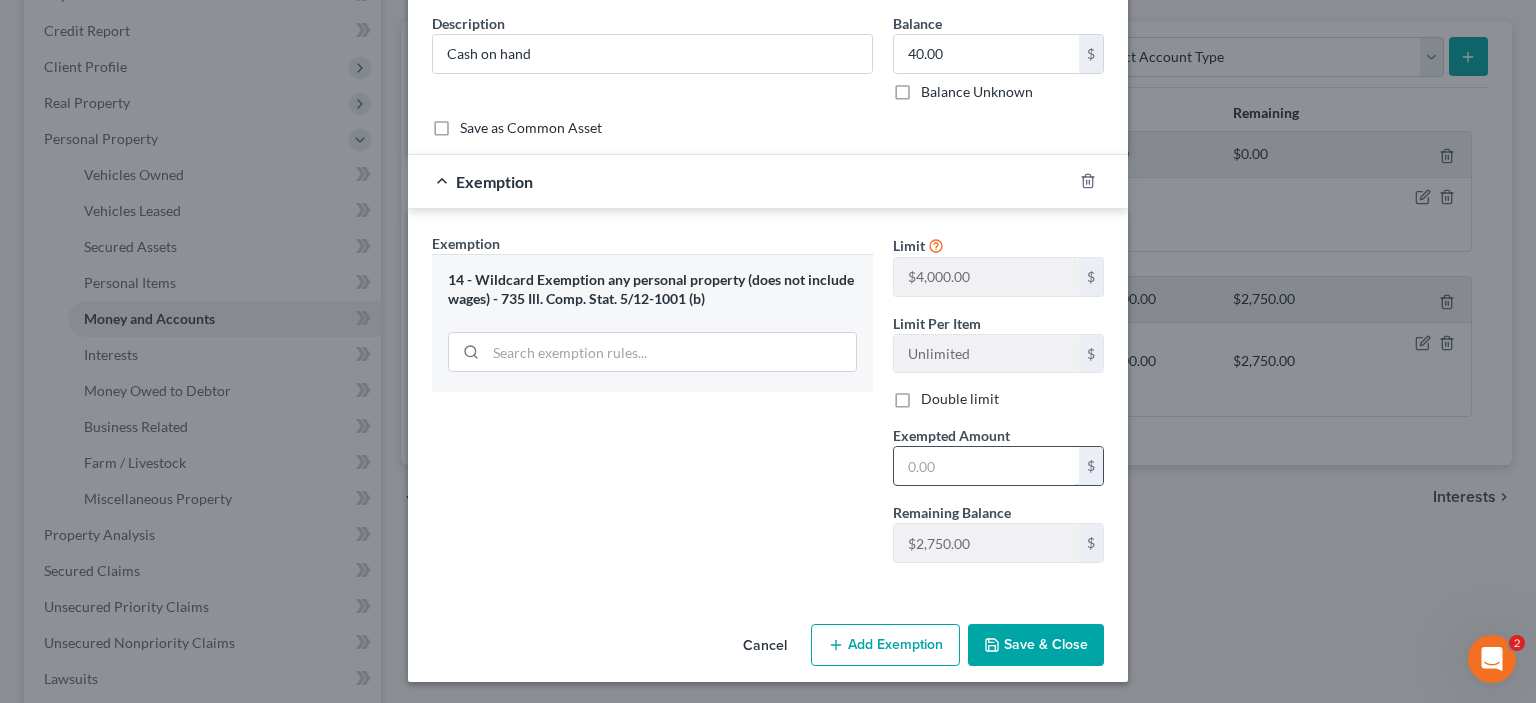 click at bounding box center [986, 466] 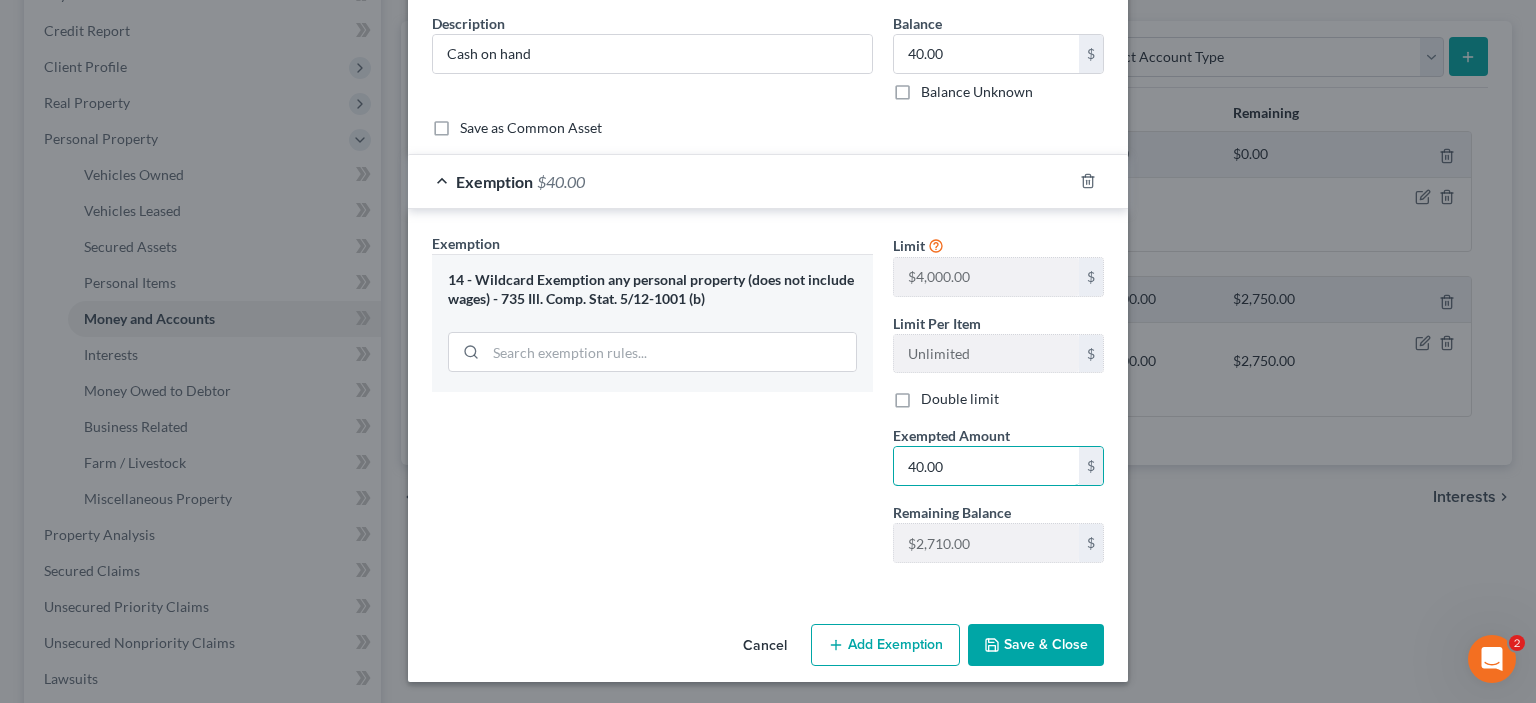 type on "40.00" 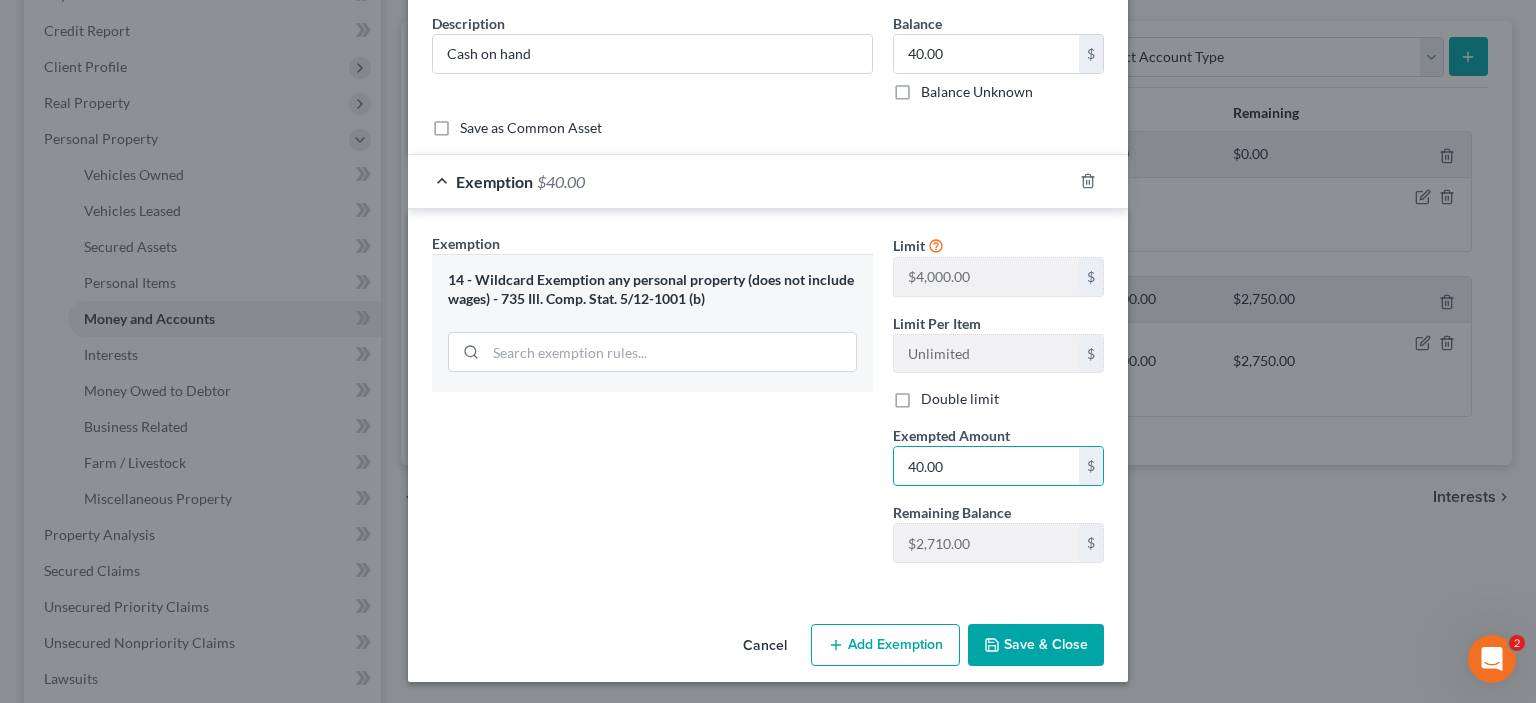 click on "Save & Close" at bounding box center (1036, 645) 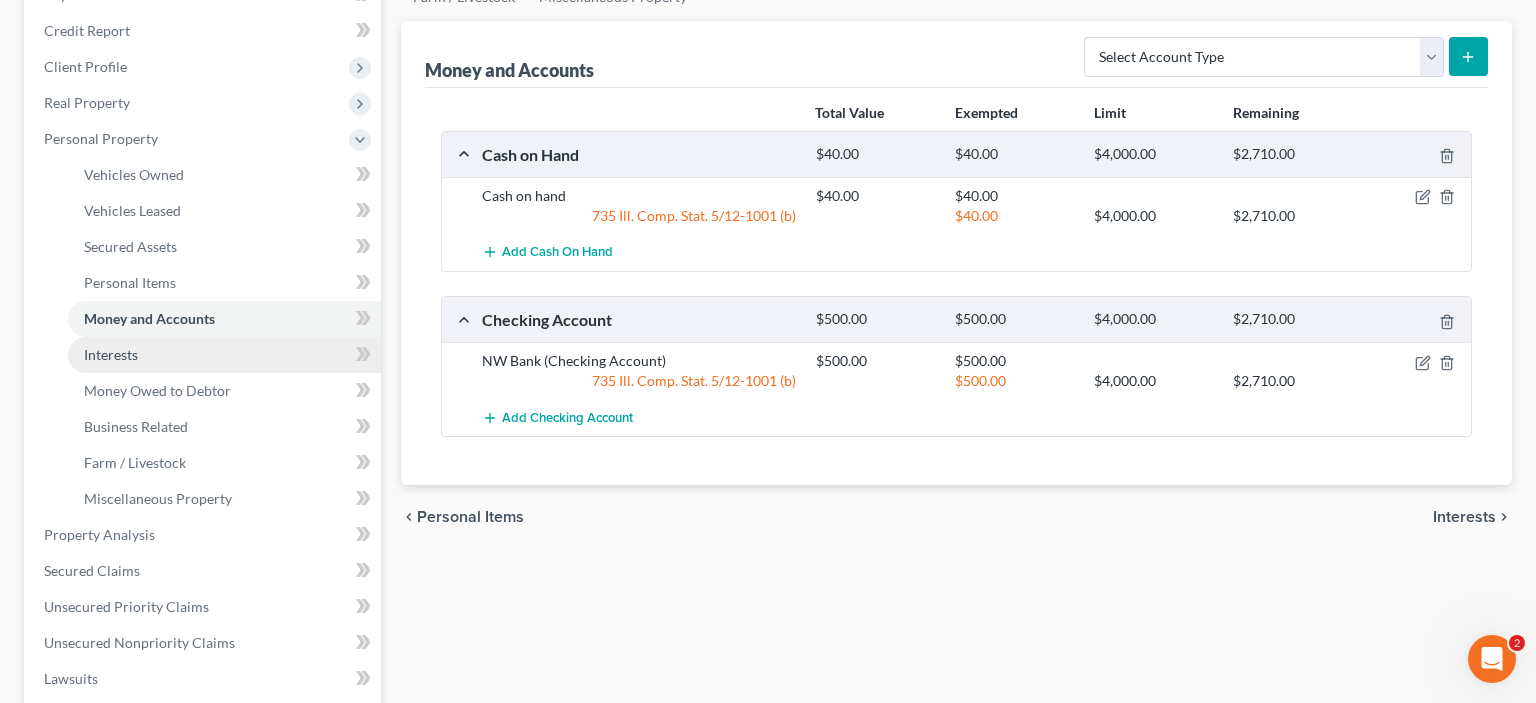 click on "Interests" at bounding box center [111, 354] 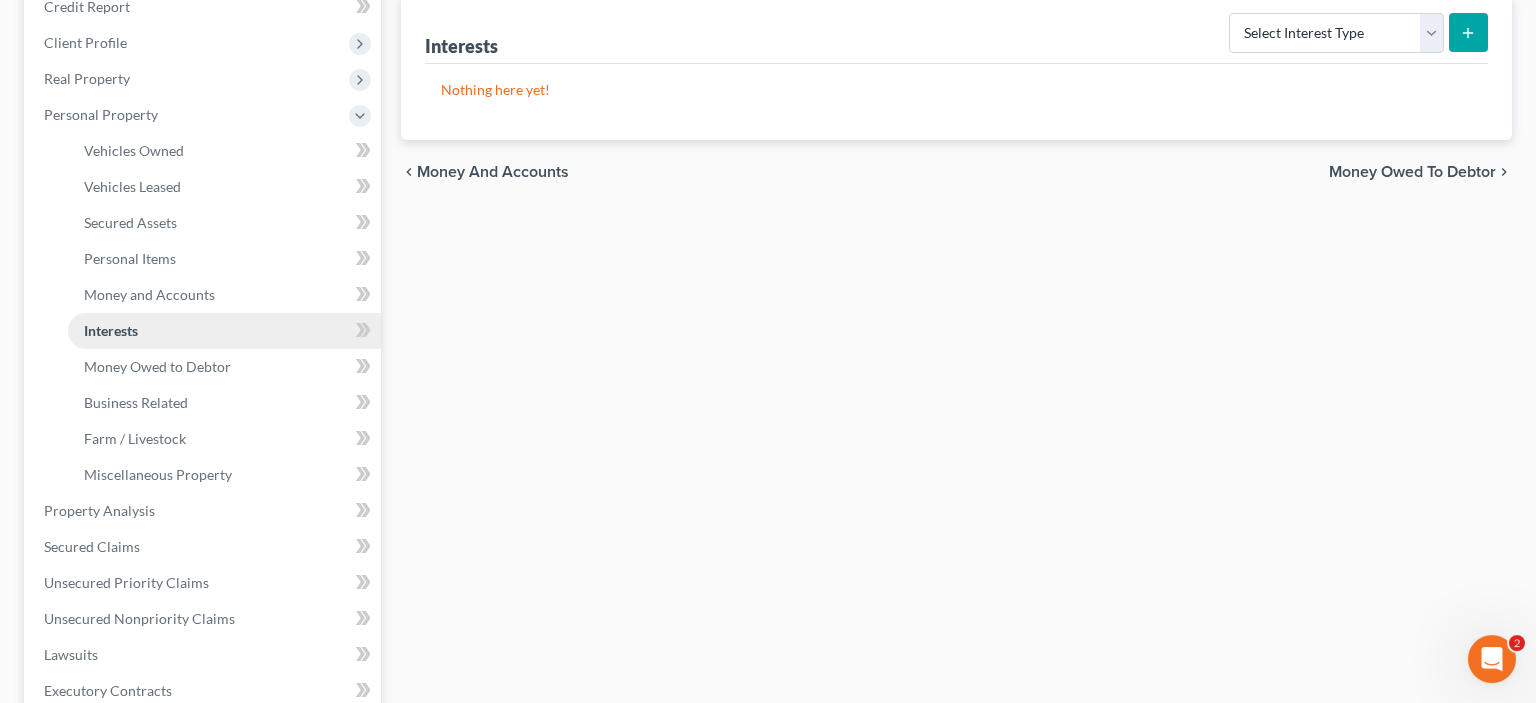 scroll, scrollTop: 396, scrollLeft: 0, axis: vertical 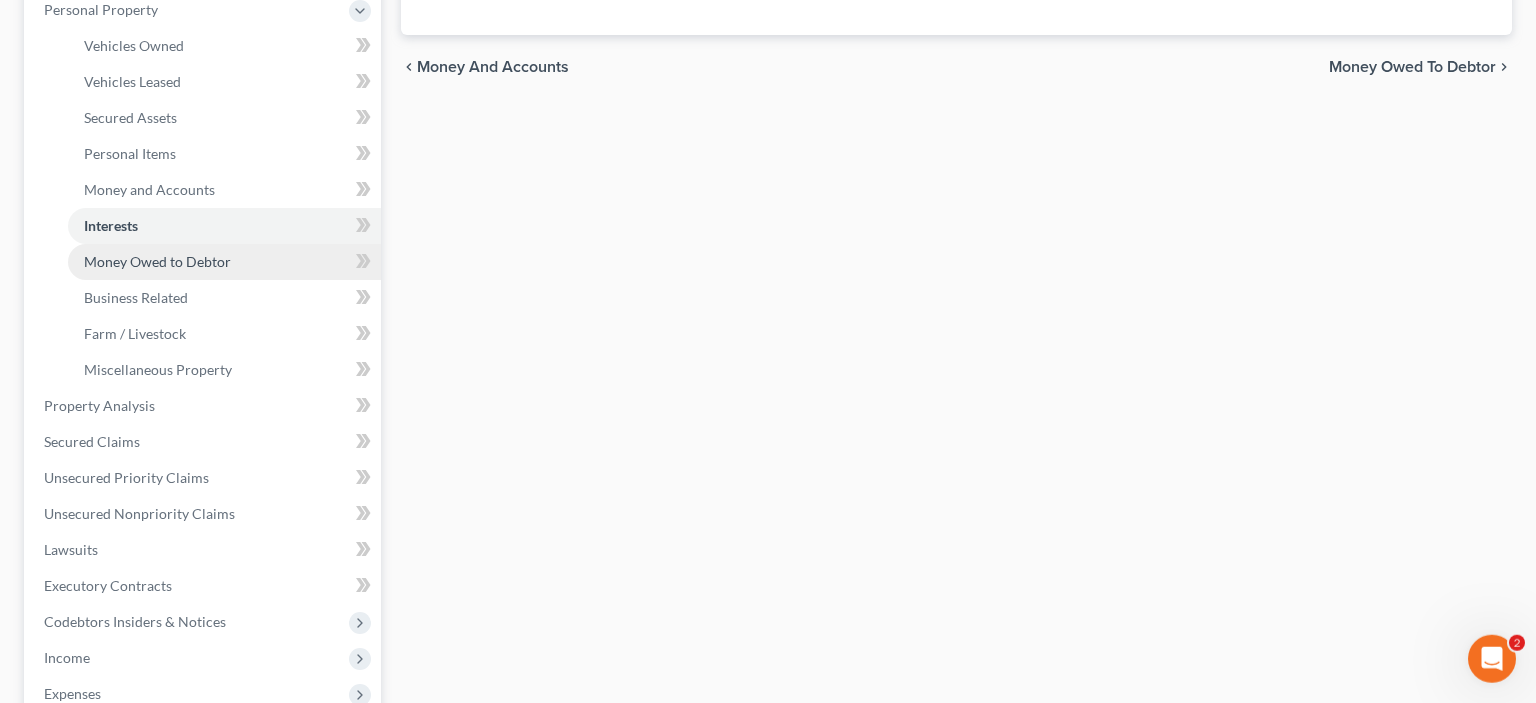 click on "Money Owed to Debtor" at bounding box center [157, 261] 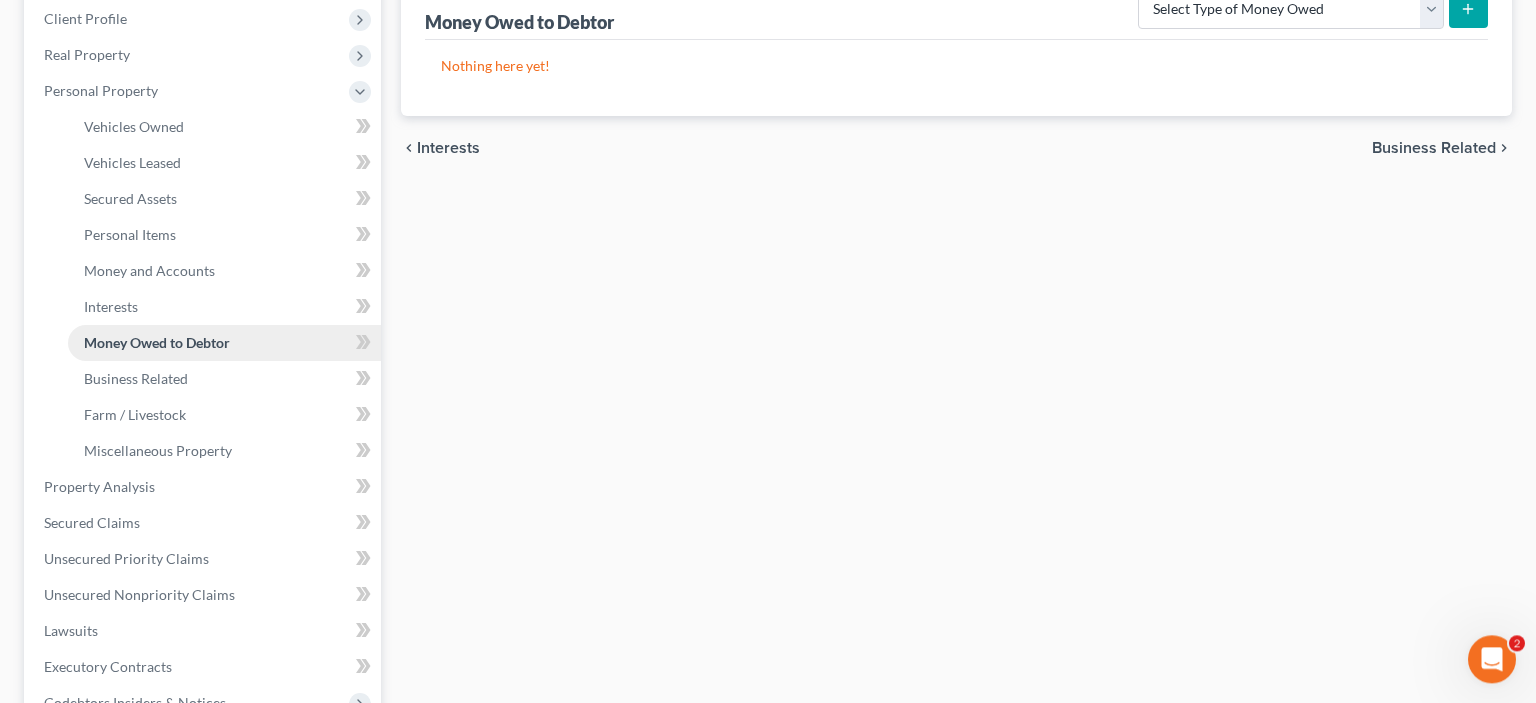 scroll, scrollTop: 317, scrollLeft: 0, axis: vertical 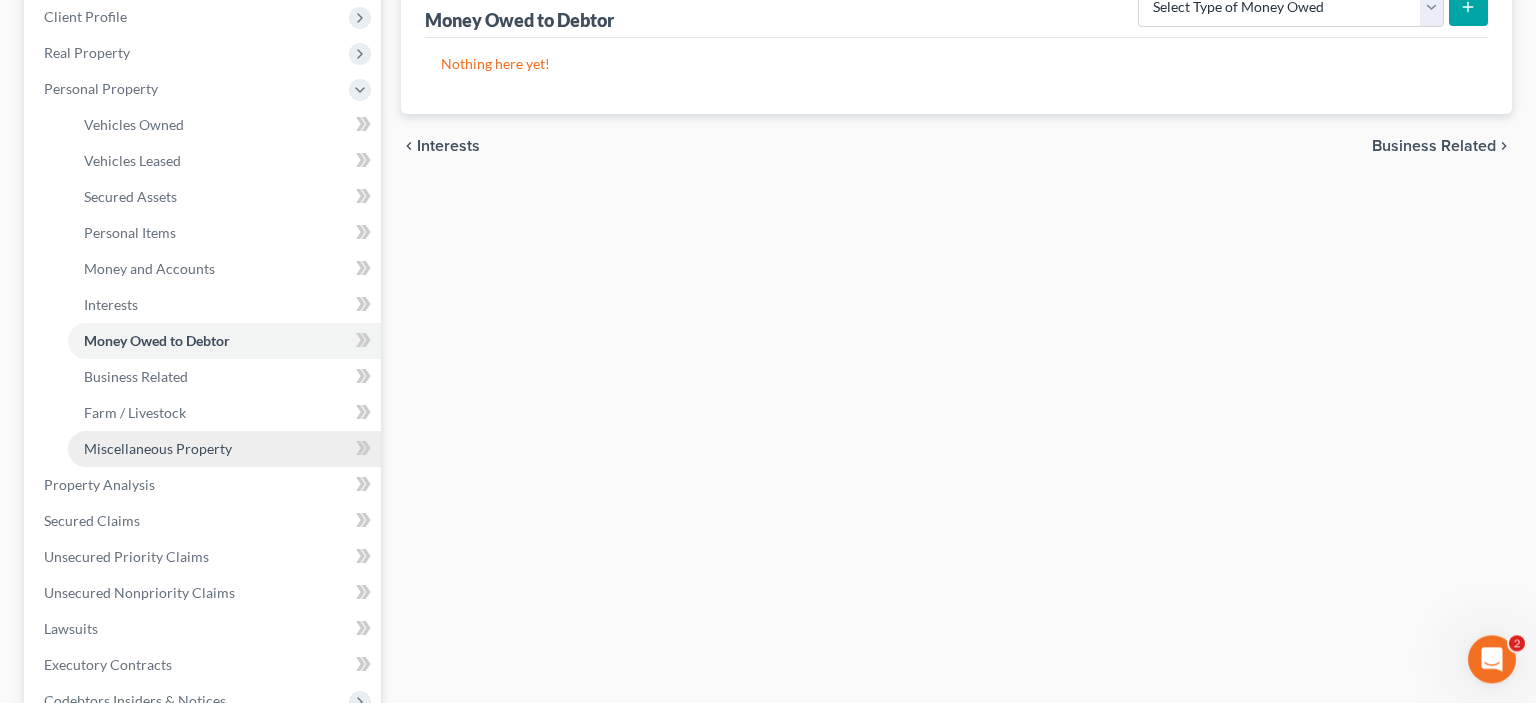 click on "Miscellaneous Property" at bounding box center (158, 448) 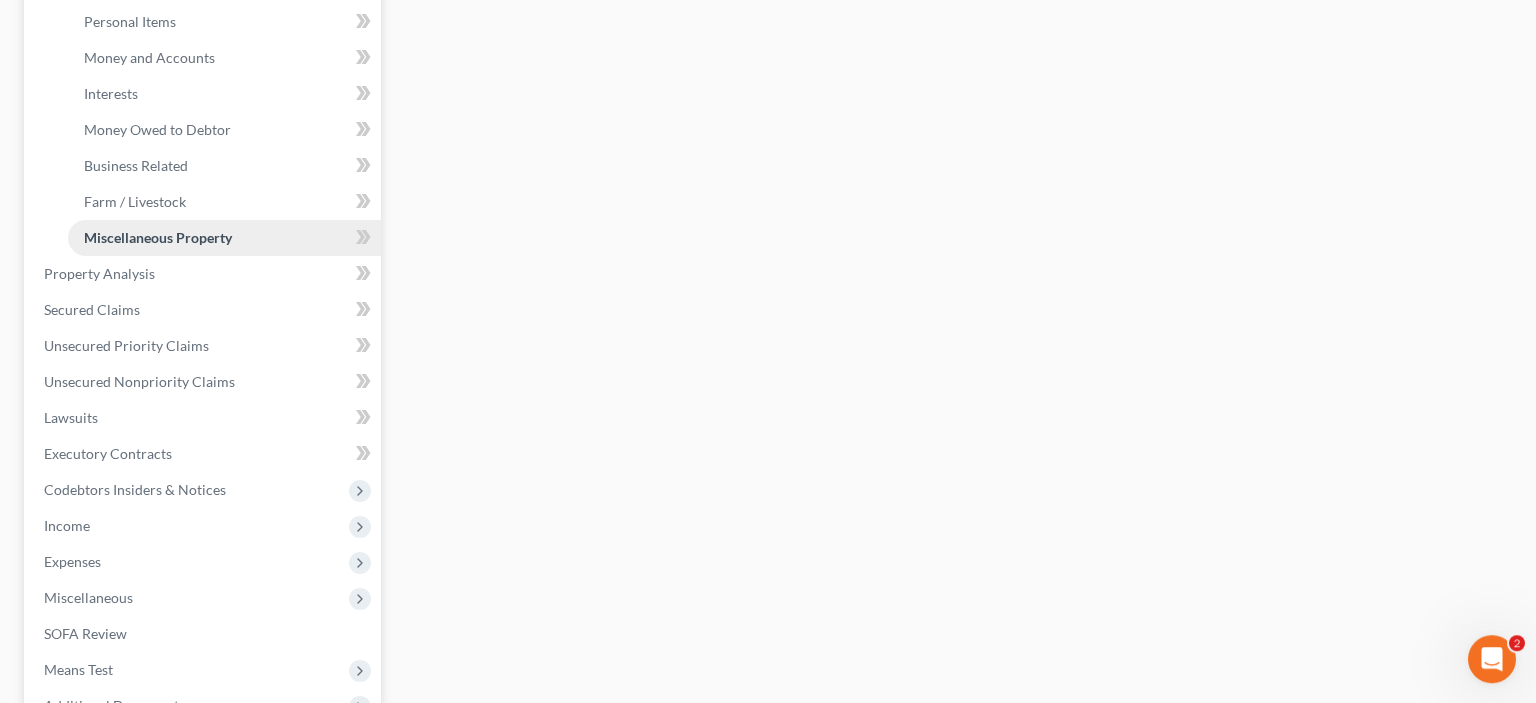 scroll, scrollTop: 532, scrollLeft: 0, axis: vertical 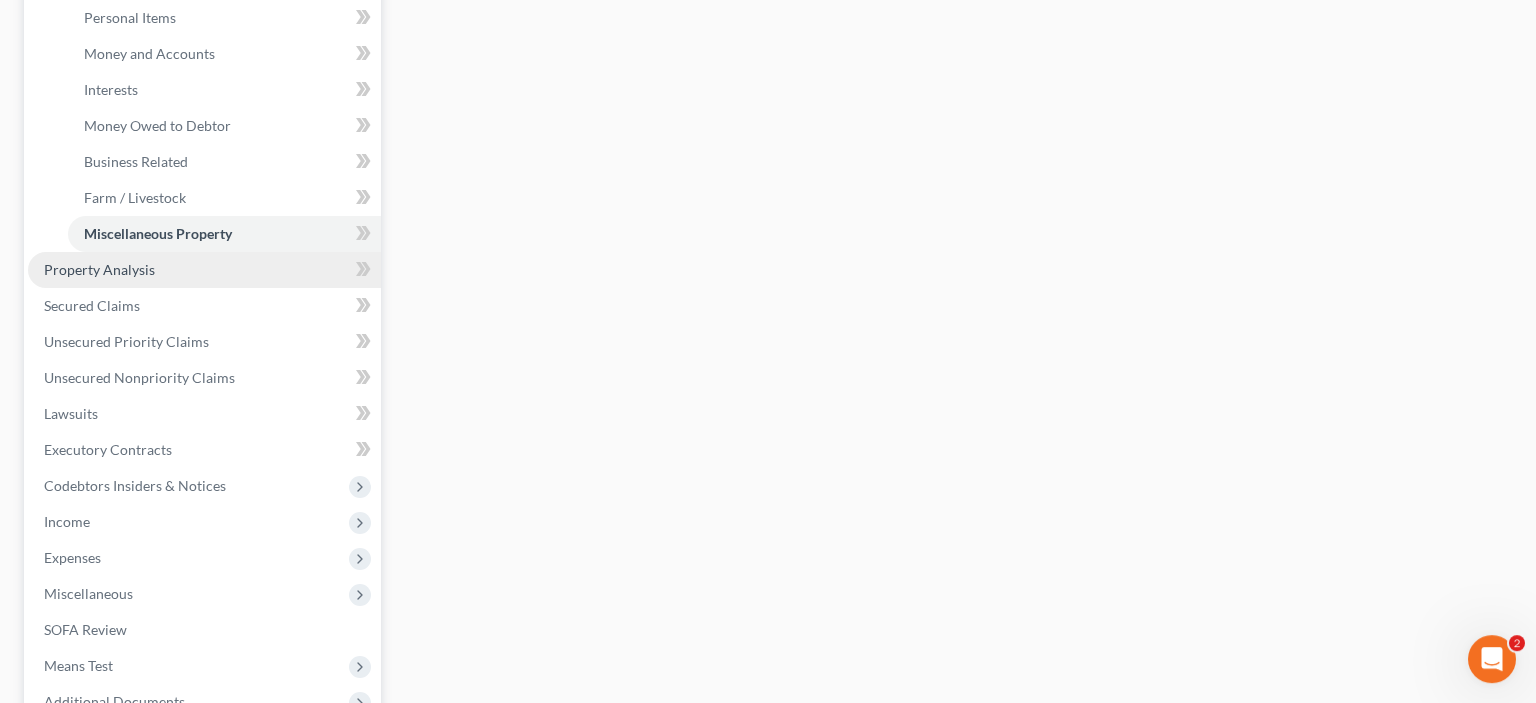 click on "Property Analysis" at bounding box center (99, 269) 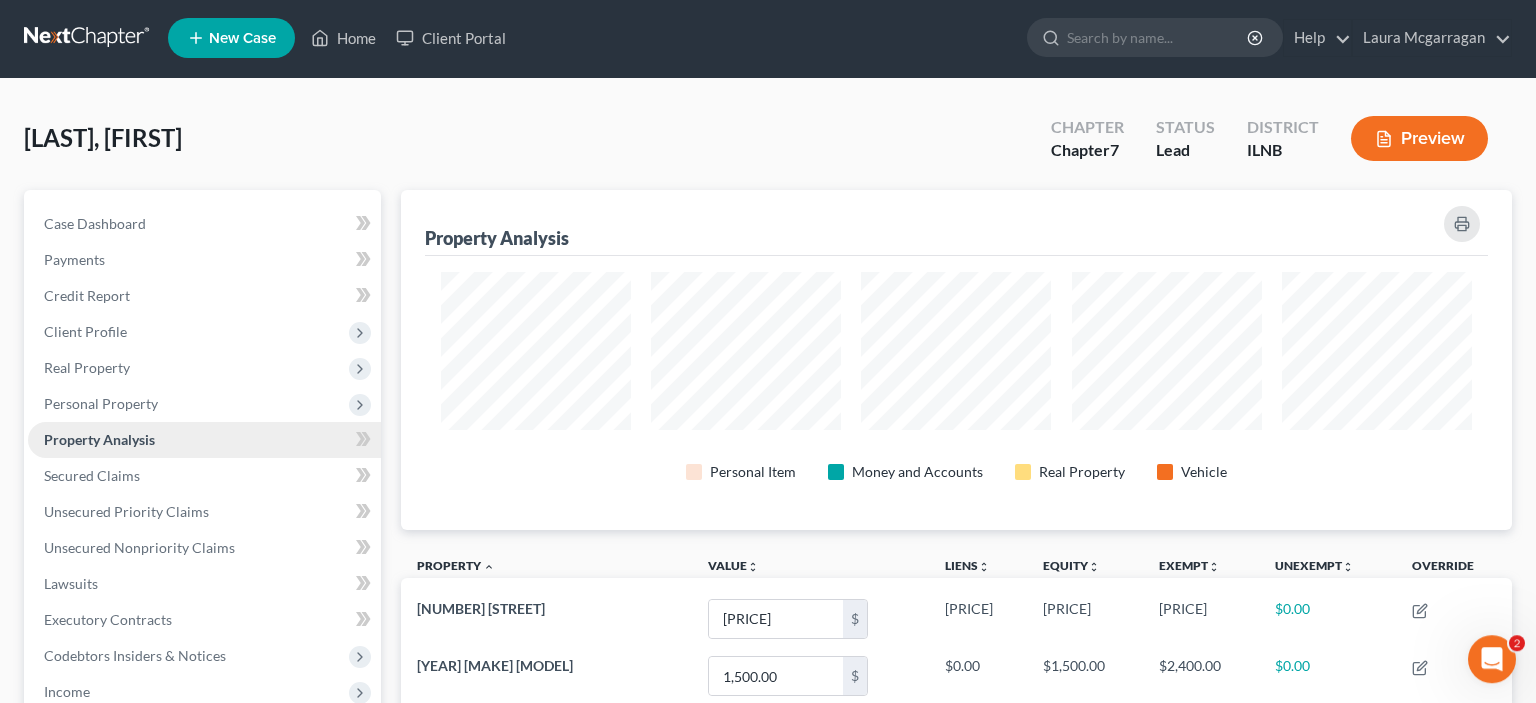 scroll, scrollTop: 21, scrollLeft: 0, axis: vertical 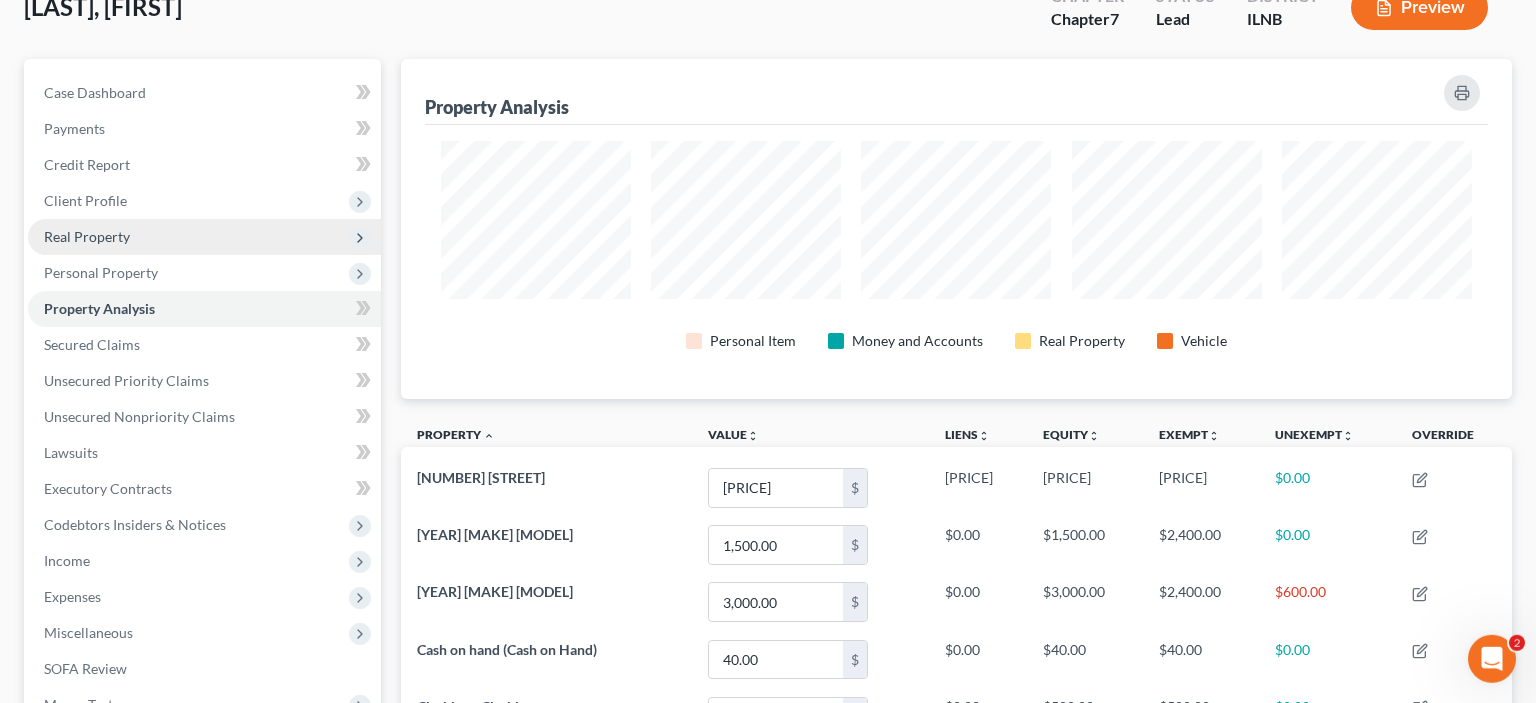 click on "Real Property" at bounding box center [87, 236] 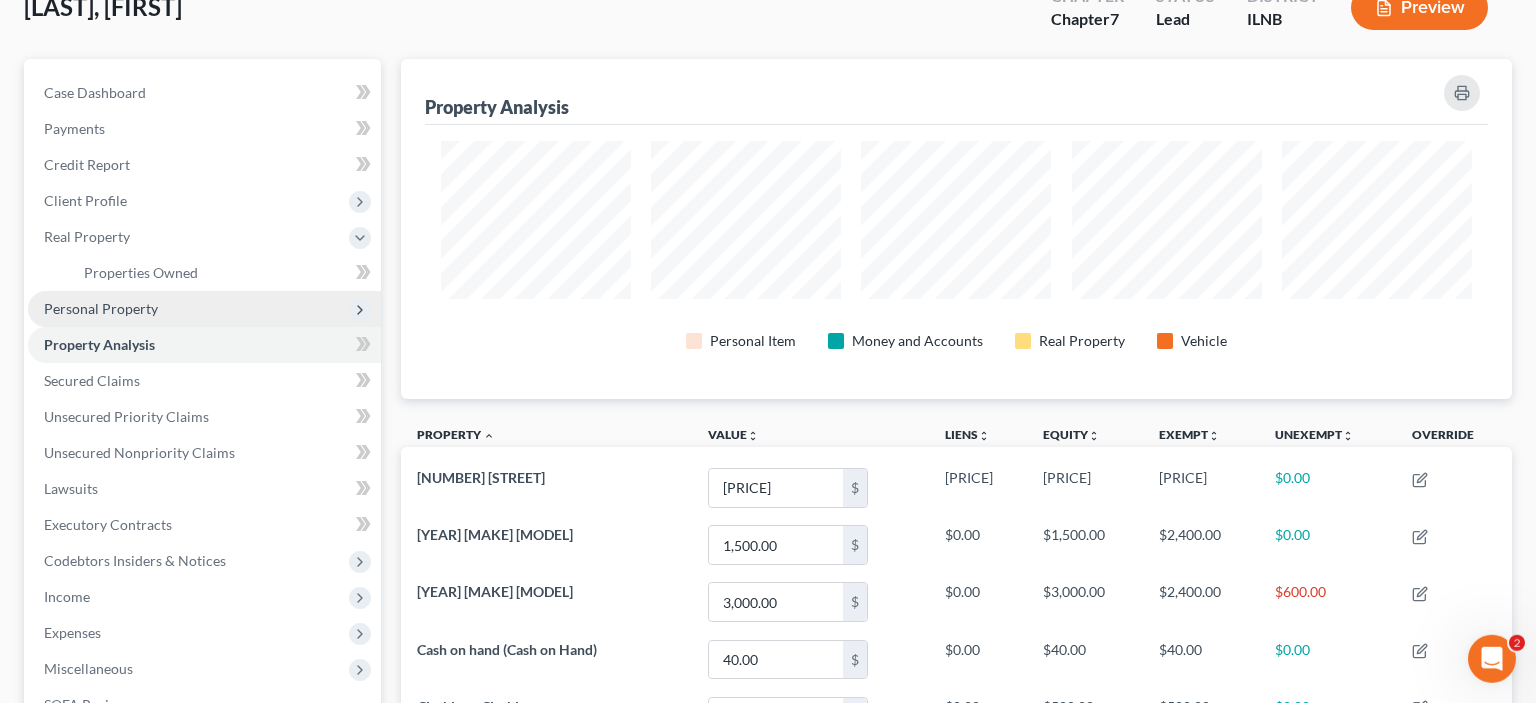 click on "Personal Property" at bounding box center [101, 308] 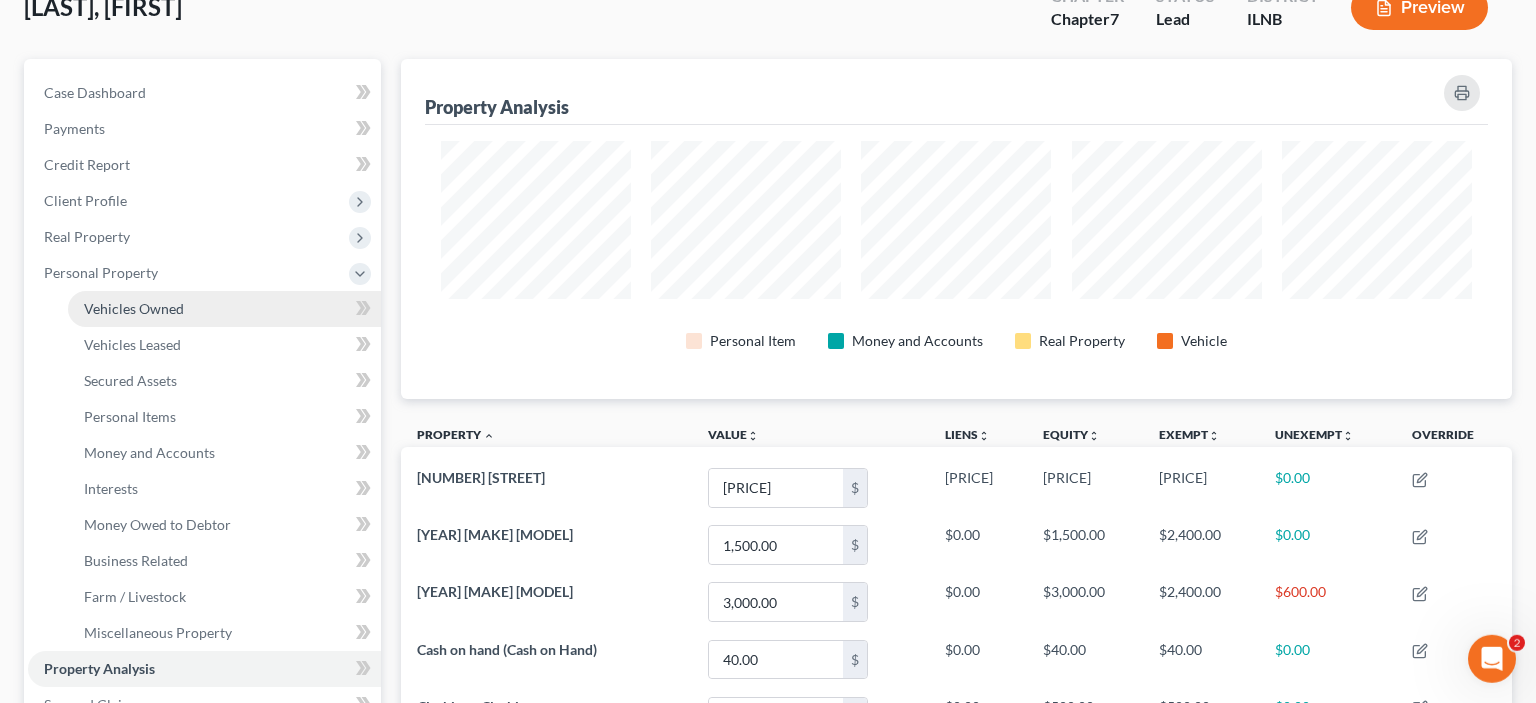 click on "Vehicles Owned" at bounding box center [134, 308] 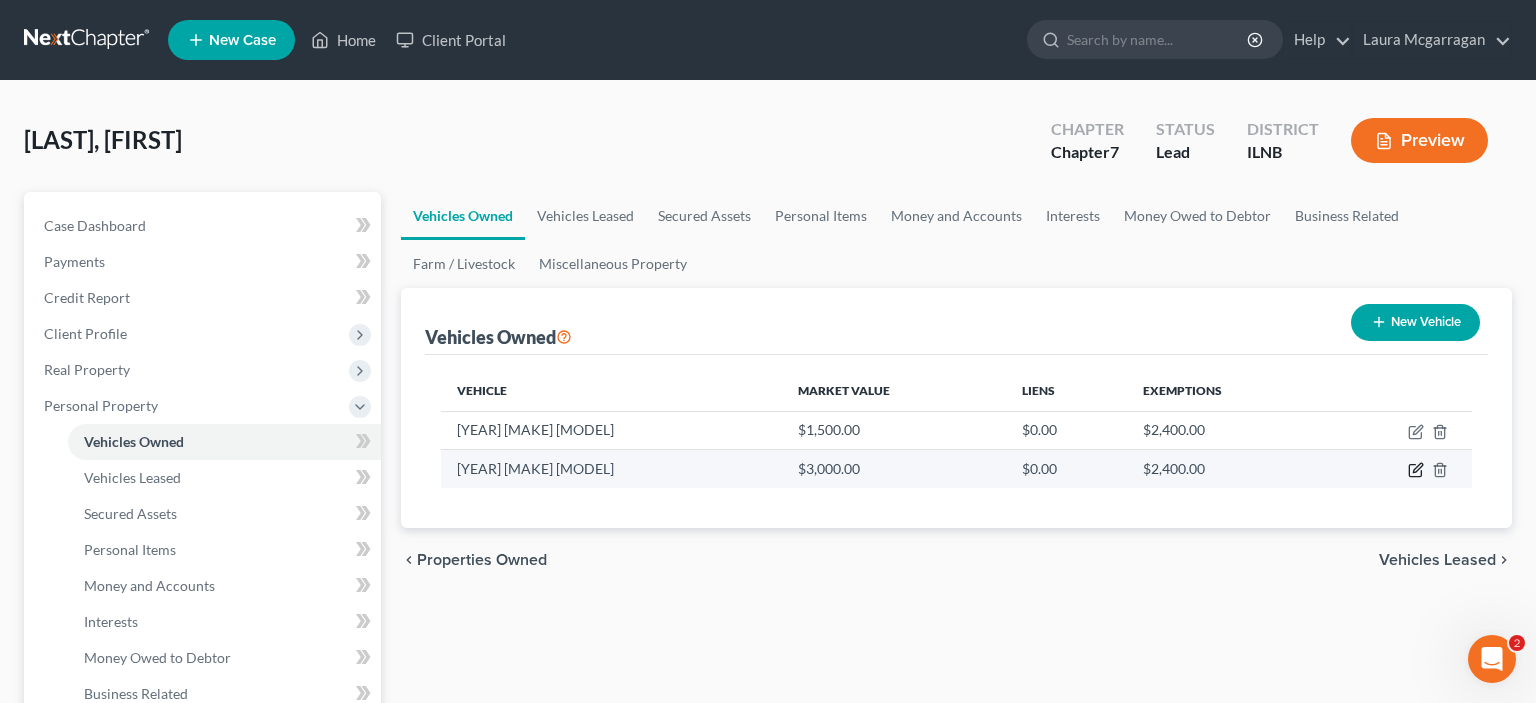 click 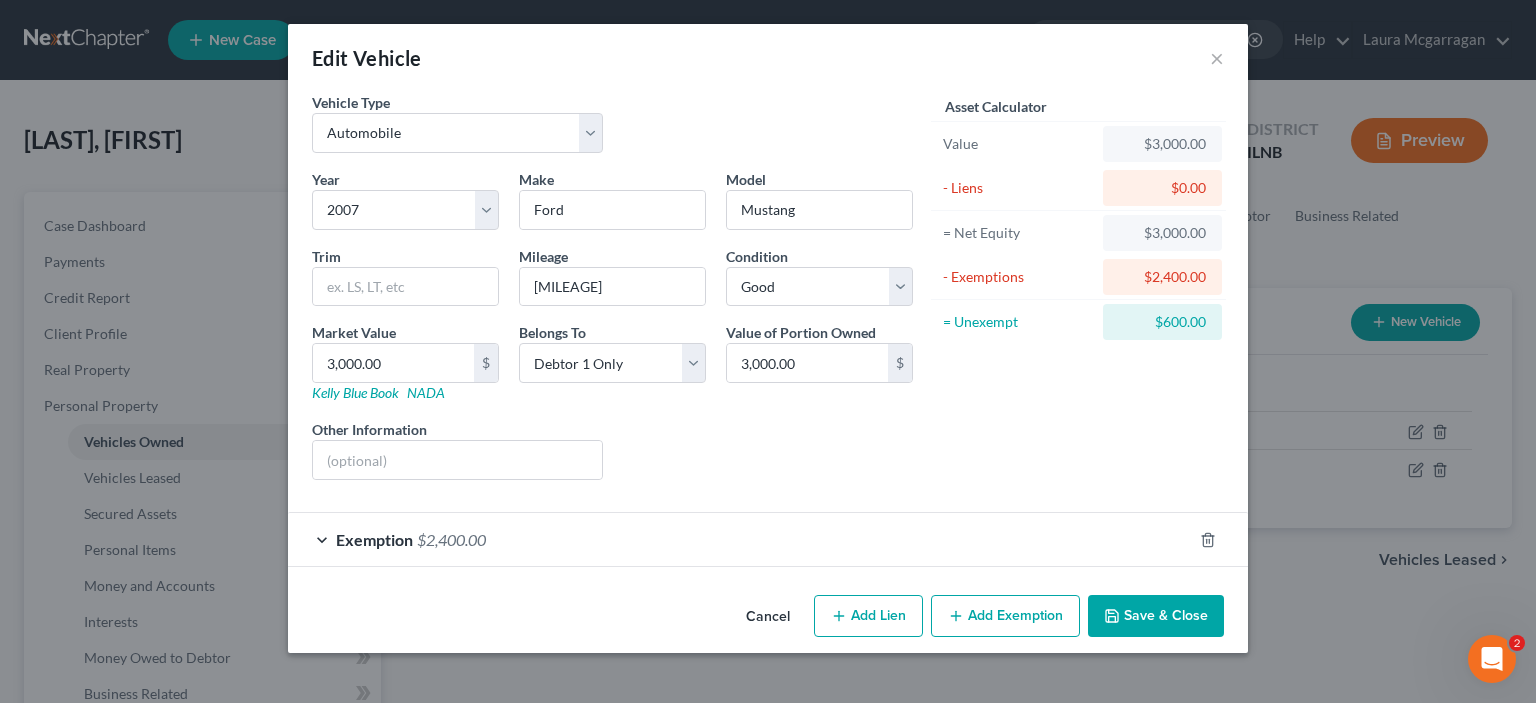 click on "Exemption [PRICE]" at bounding box center (740, 539) 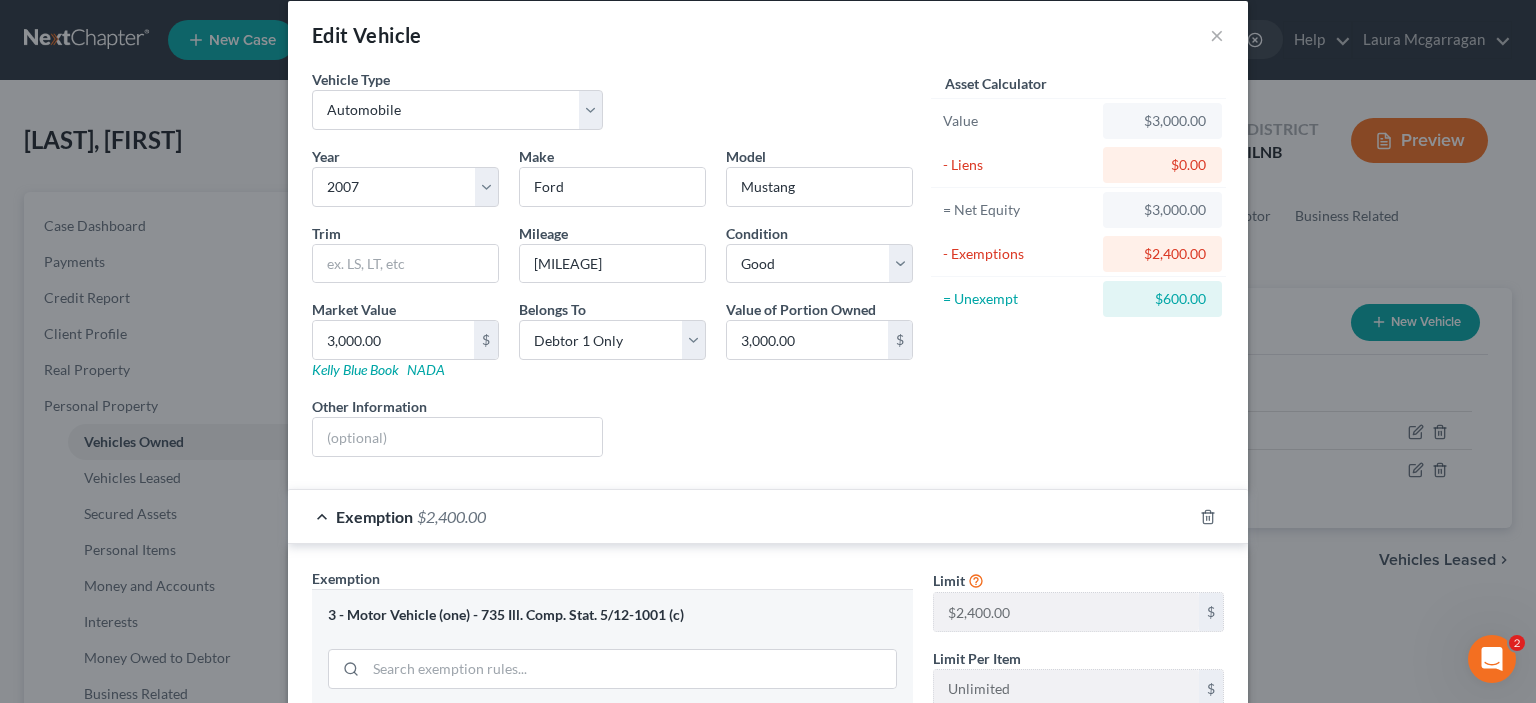 scroll, scrollTop: 22, scrollLeft: 0, axis: vertical 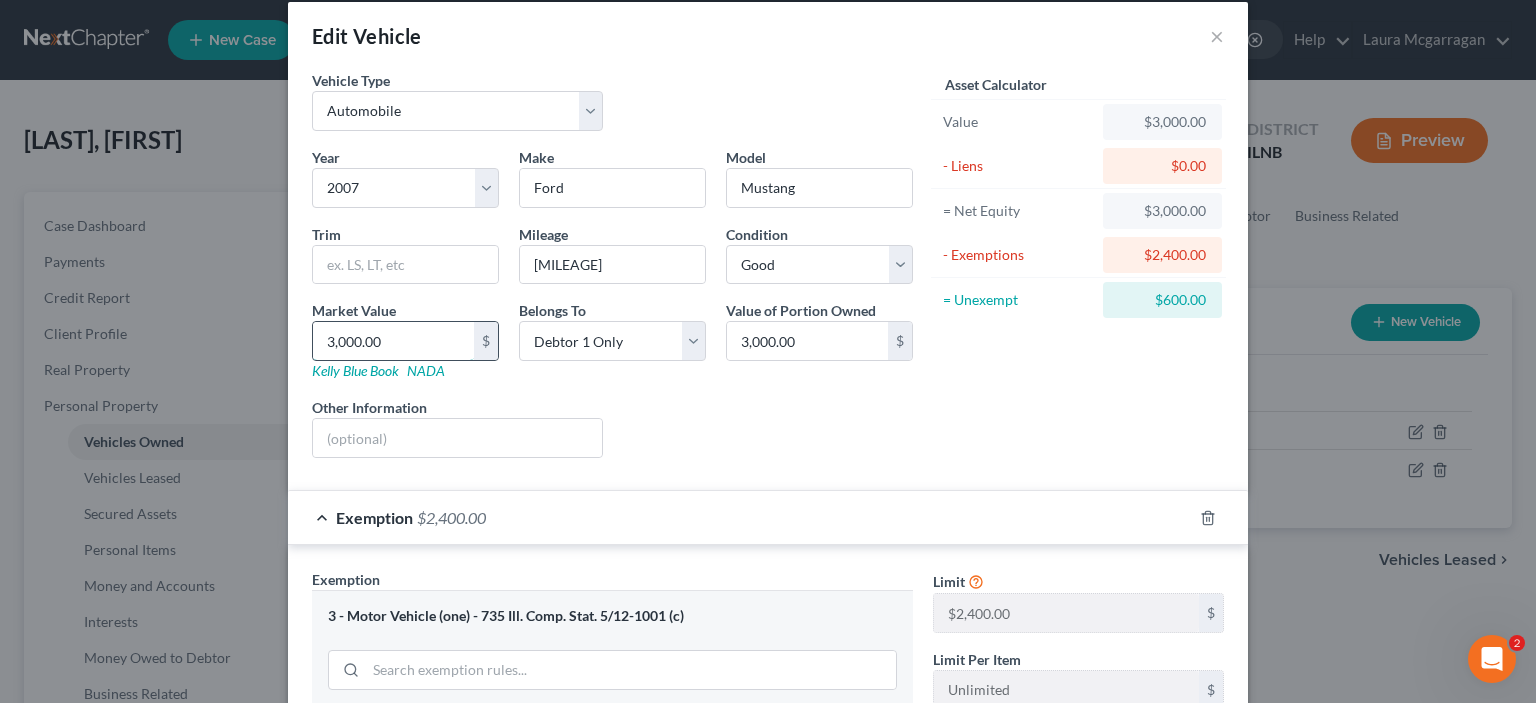 click on "3,000.00" at bounding box center [393, 341] 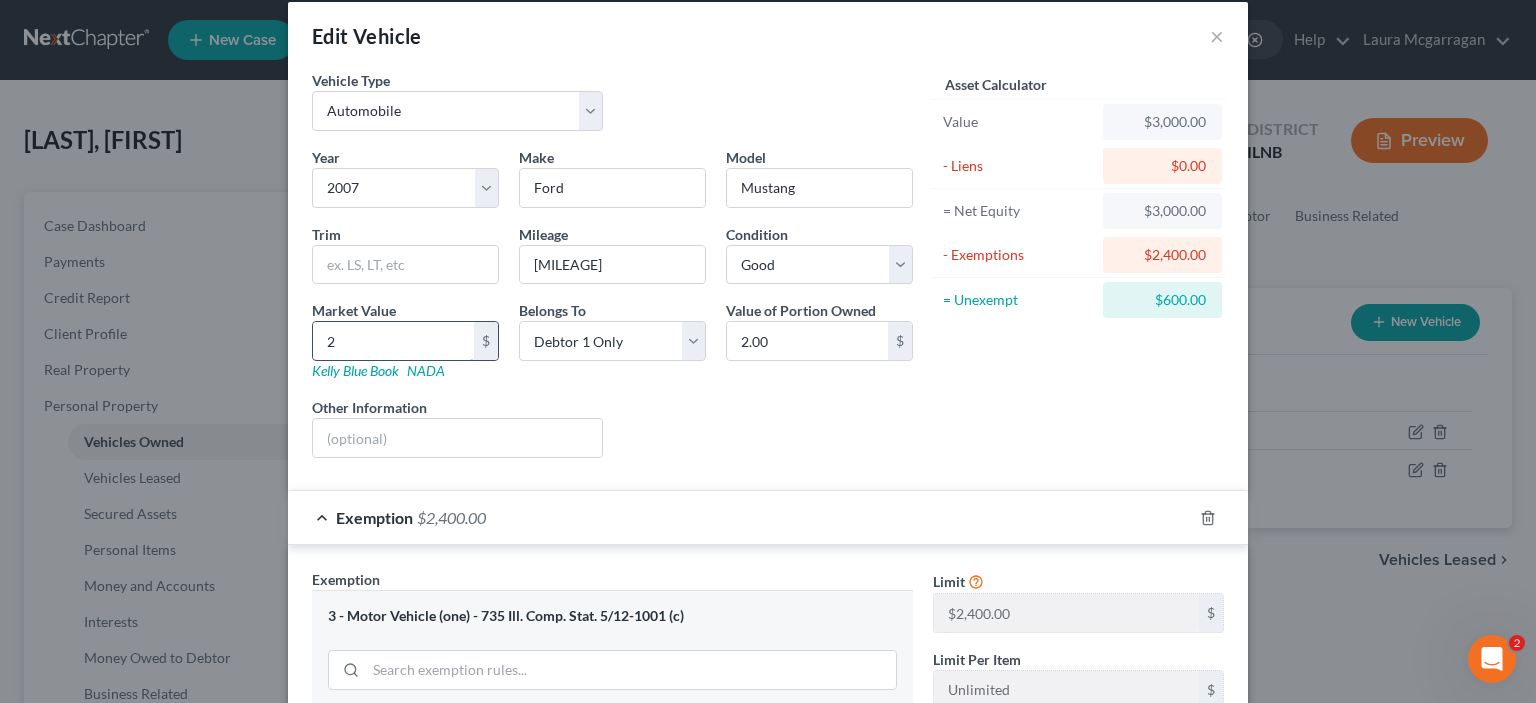 type on "24" 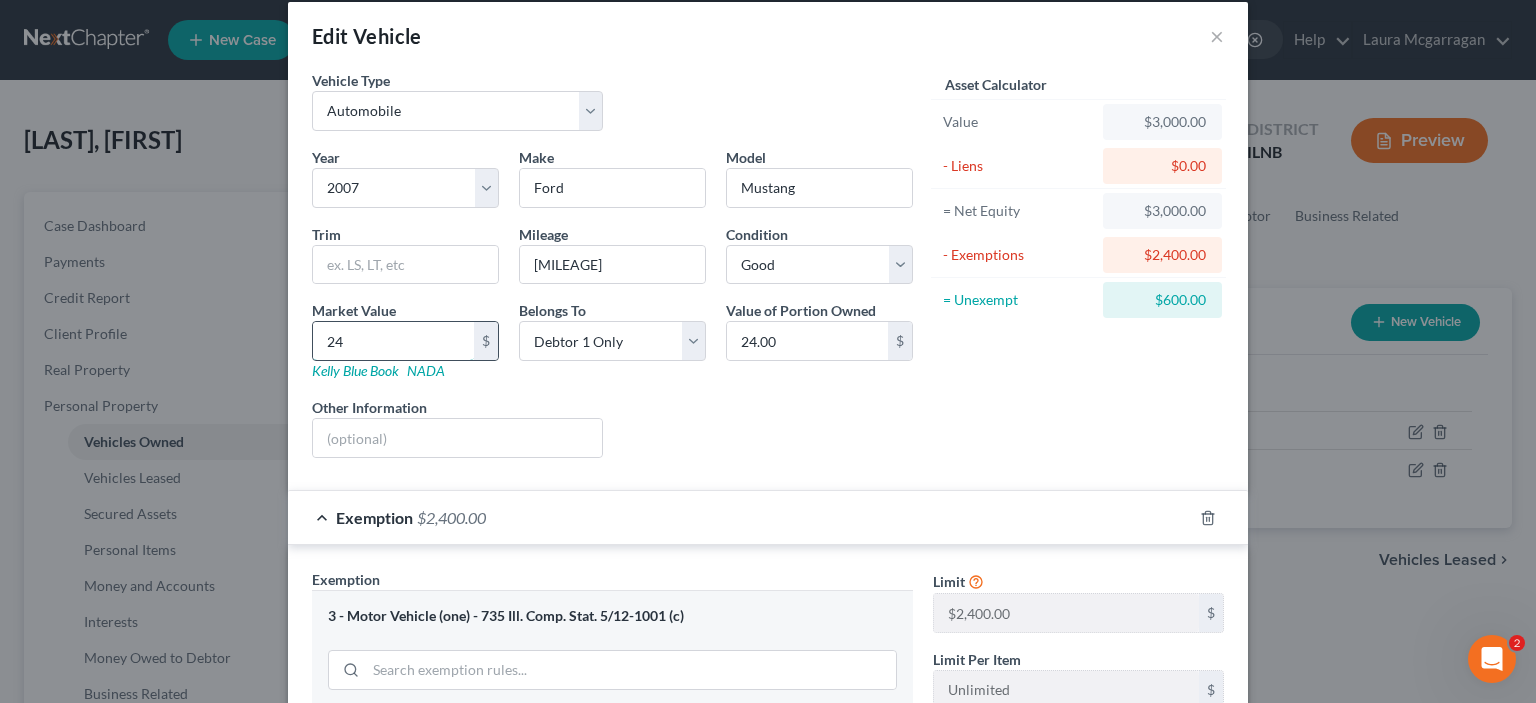 type on "240" 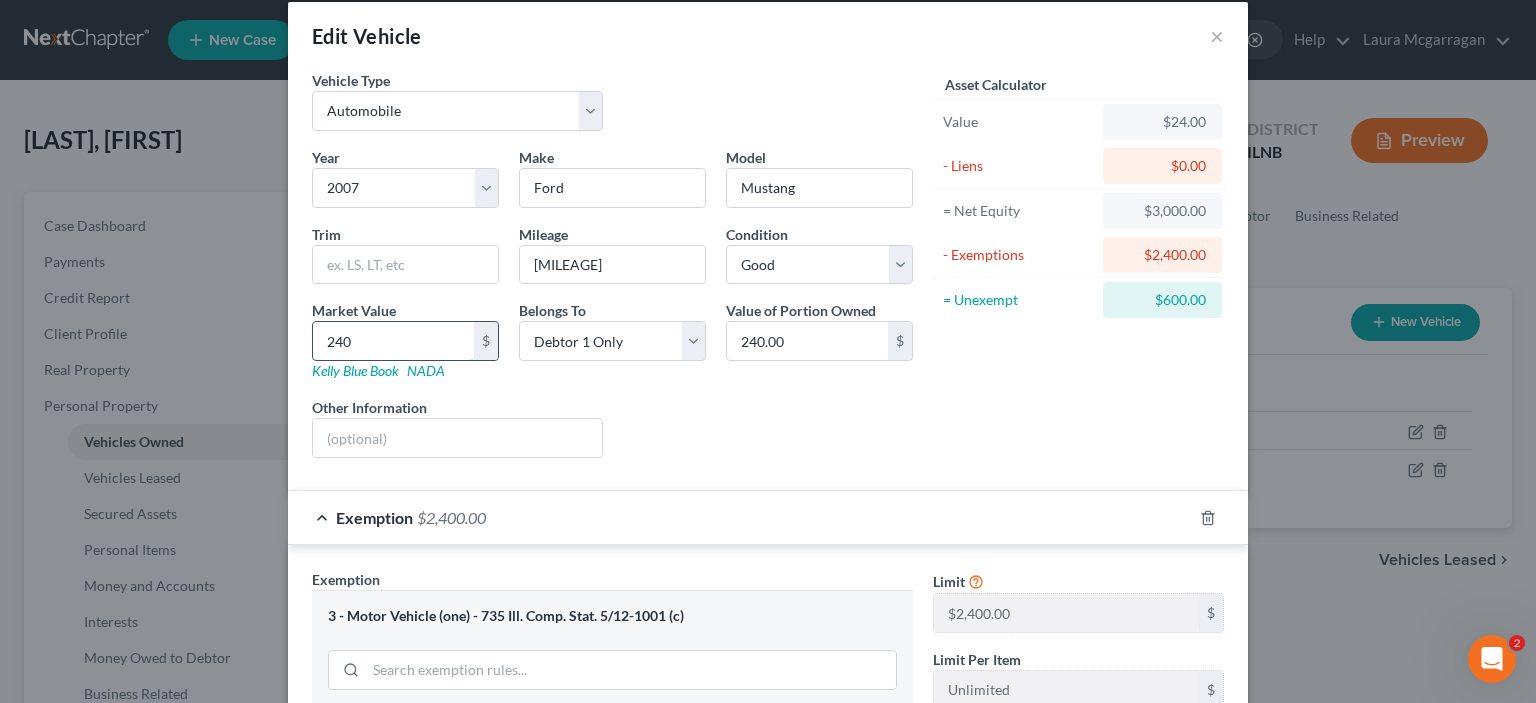 type on "2400" 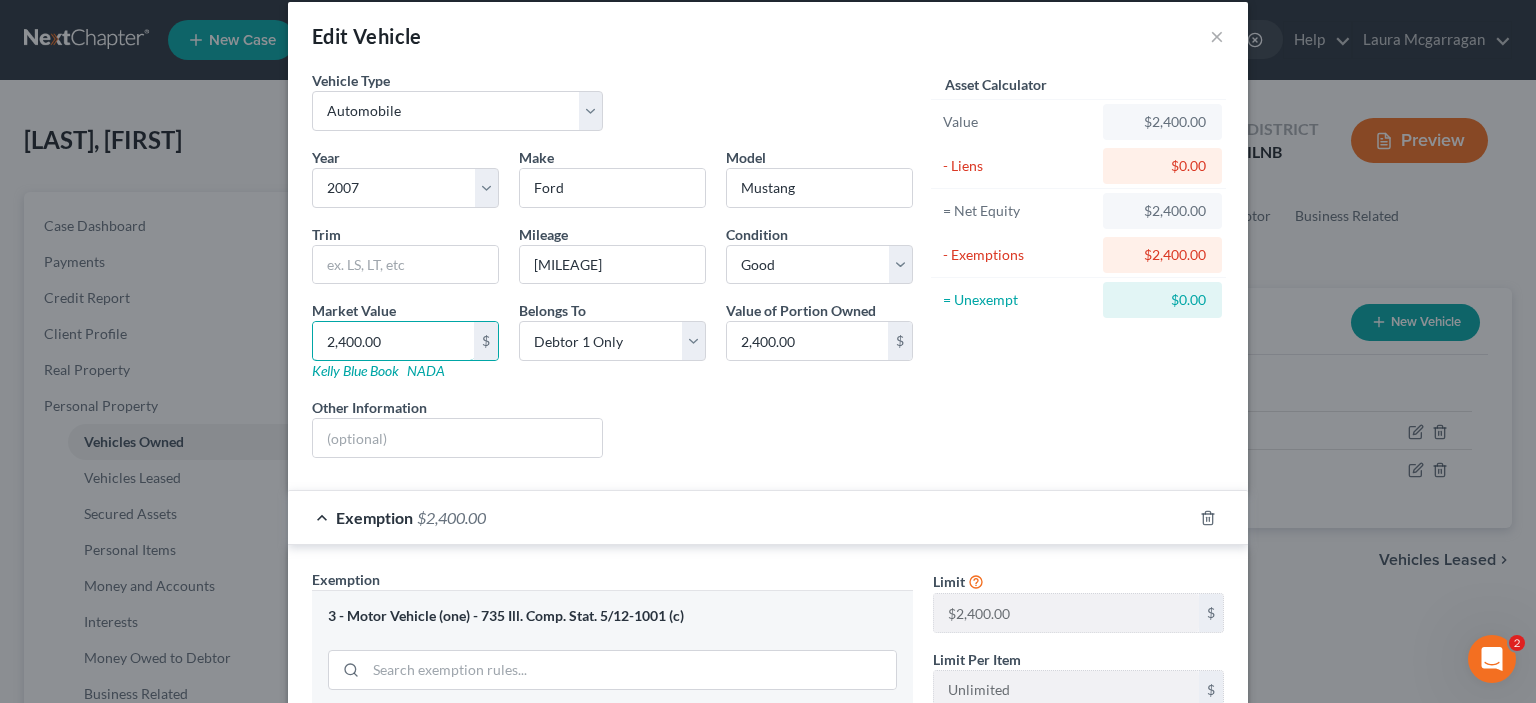 type on "2,400.00" 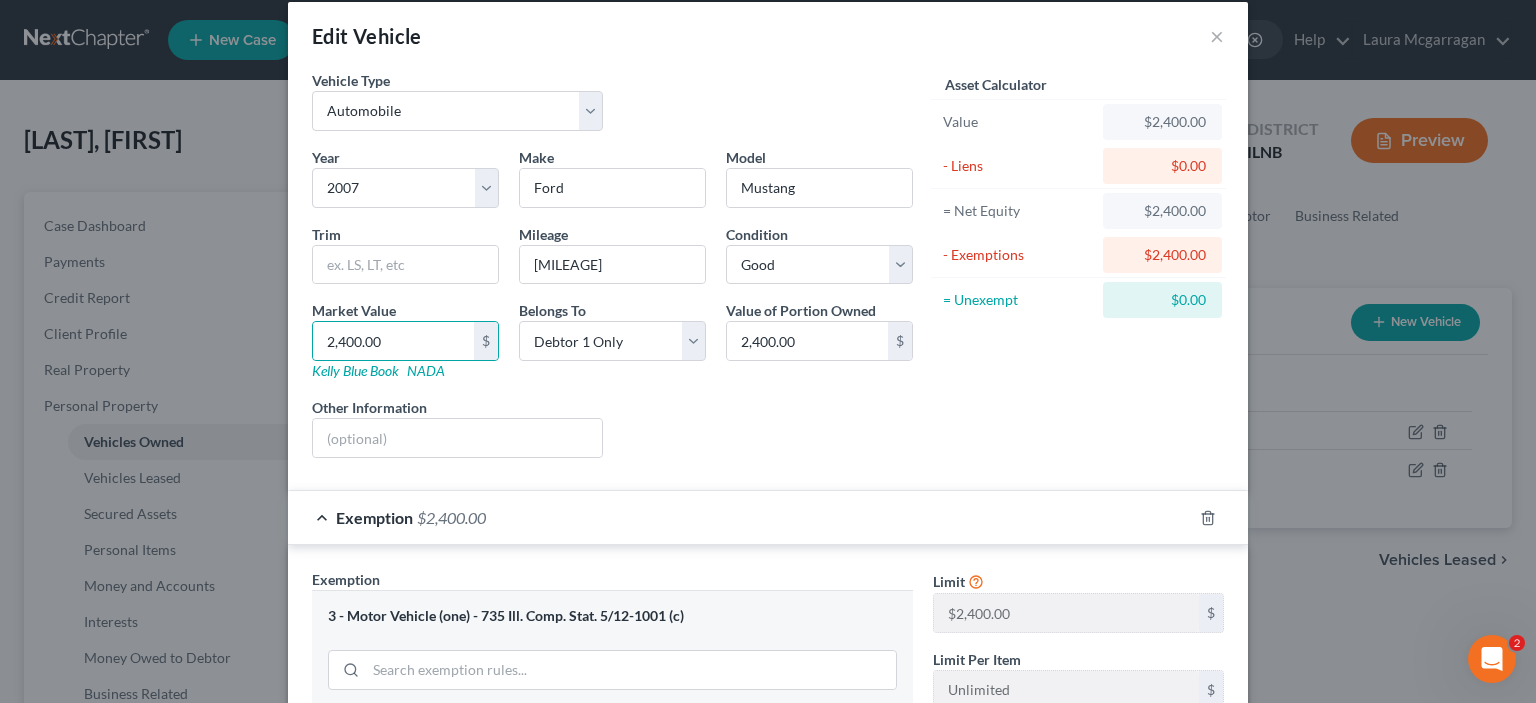 click on "Year Select 2026 2025 2024 2023 2022 2021 2020 2019 2018 2017 2016 2015 2014 2013 2012 2011 2010 2009 2008 2007 2006 2005 2004 2003 2002 2001 2000 1999 1998 1997 1996 1995 1994 1993 1992 1991 1990 1989 1988 1987 1986 1985 1984 1983 1982 1981 1980 1979 1978 1977 1976 1975 1974 1973 1972 1971 1970 1969 1968 1967 1966 1965 1964 1963 1962 1961 1960 1959 1958 1957 1956 1955 1954 1953 1952 1951 1950 1949 1948 1947 1946 1945 1944 1943 1942 1941 1940 1939 1938 1937 1936 1935 1934 1933 1932 1931 1930 1929 1928 1927 1926 1925 1924 1923 1922 1921 1920 1919 1918 1917 1916 1915 1914 1913 1912 1911 1910 1909 1908 1907 1906 1905 1904 1903 1902 1901
Make
*
Ford Model Mustang Trim Mileage [MILEAGE] Condition Select Excellent Very Good Good Fair Poor Market Value [PRICE] $ Kelly Blue Book NADA
Belongs To
*
Select Debtor 1 Only Debtor 2 Only Debtor 1 And Debtor 2 Only Community Property Value of Portion Owned [PRICE] $ Other Information
Liens
Select" at bounding box center (612, 310) 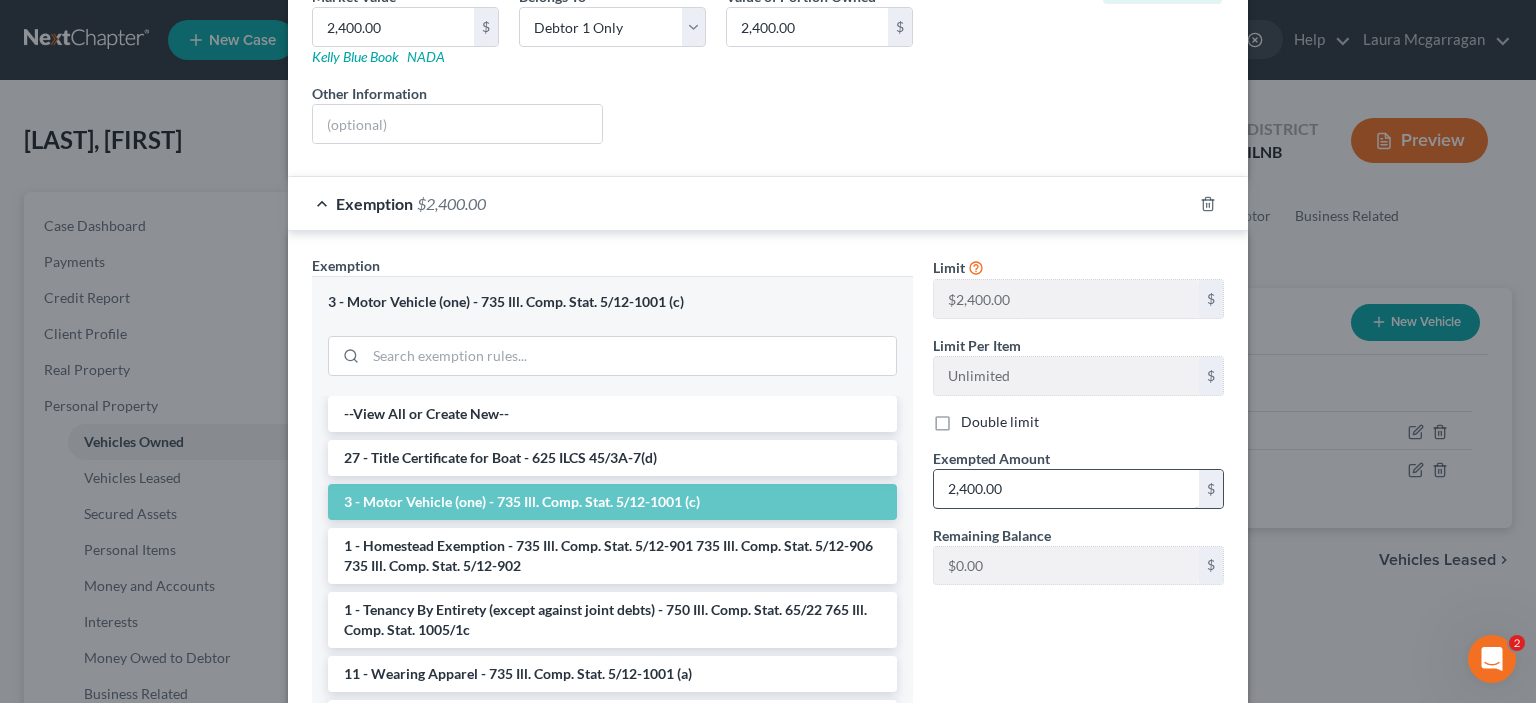 scroll, scrollTop: 488, scrollLeft: 0, axis: vertical 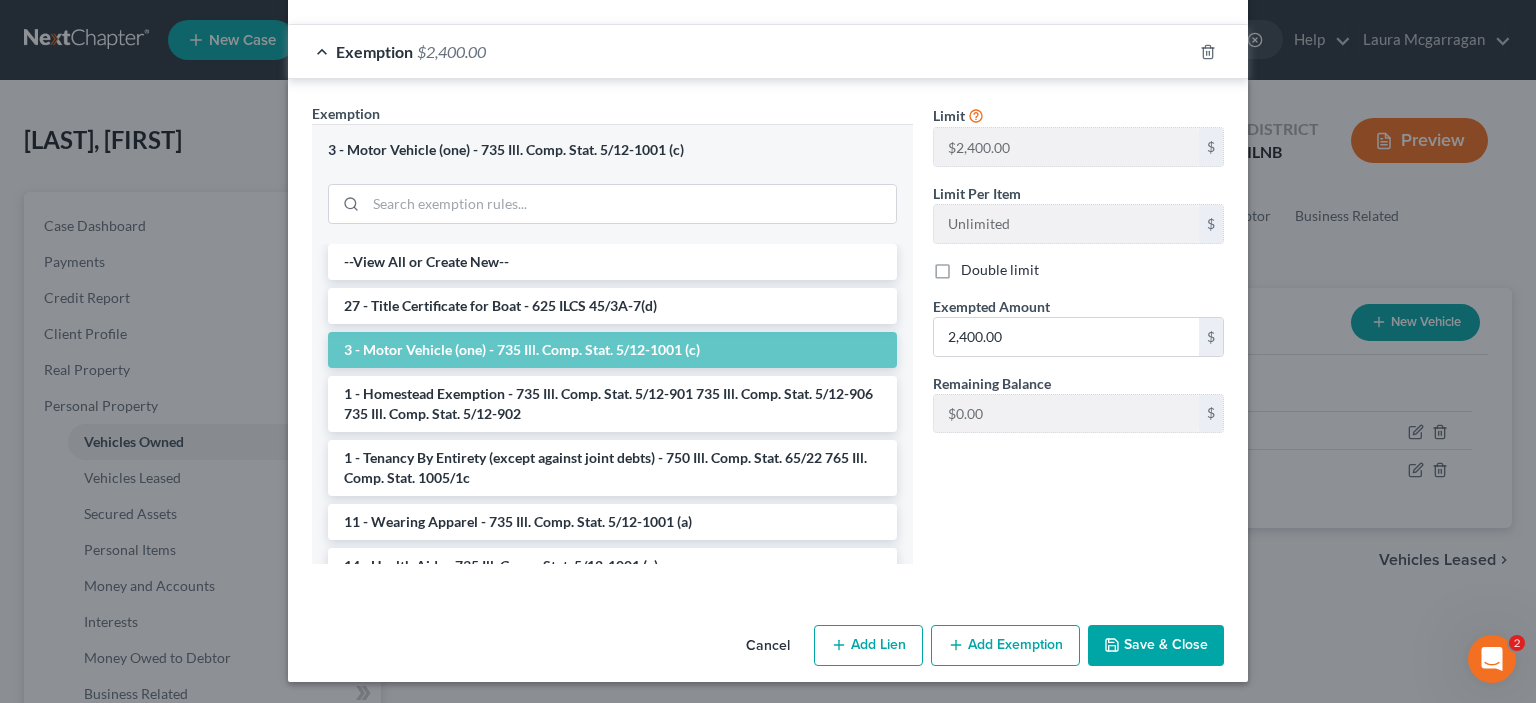 click on "Save & Close" at bounding box center (1156, 646) 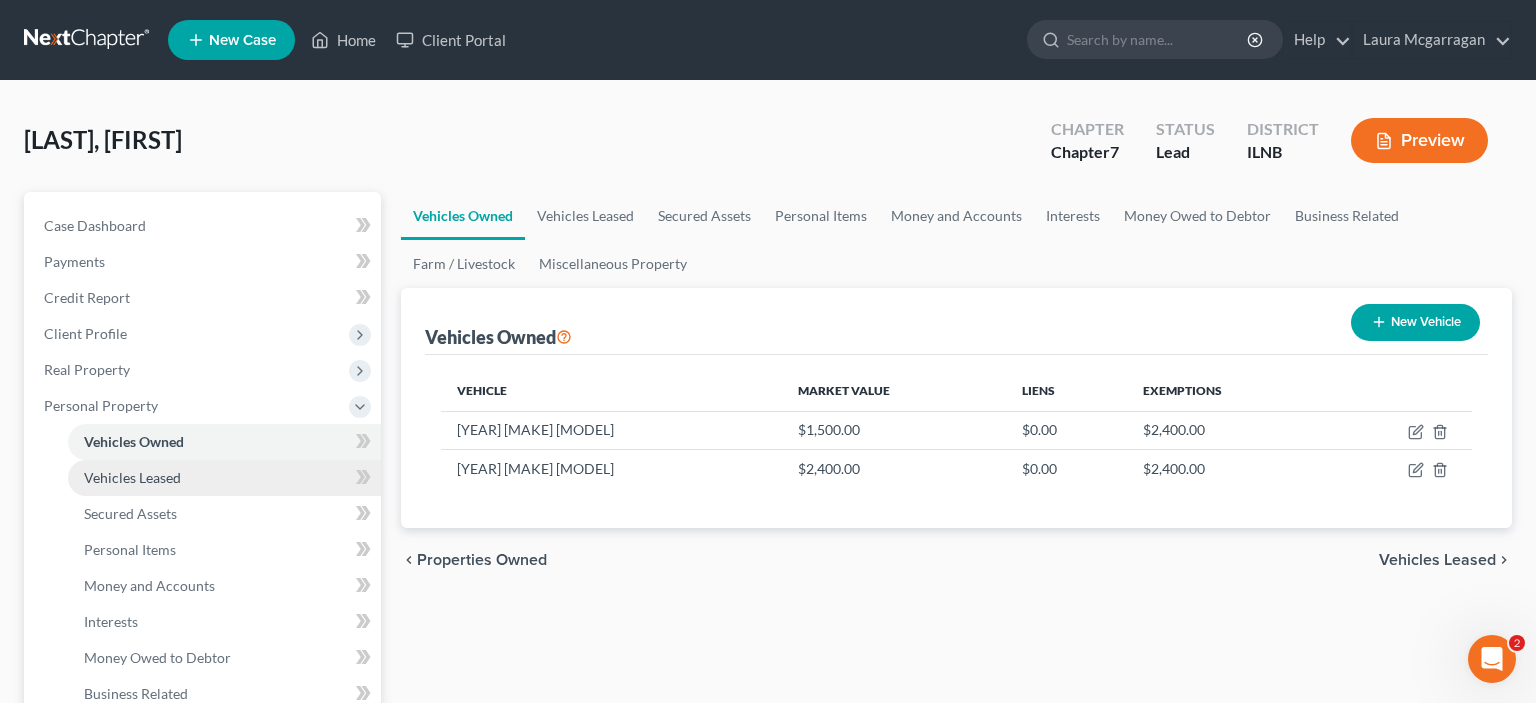 click on "Vehicles Leased" at bounding box center (132, 477) 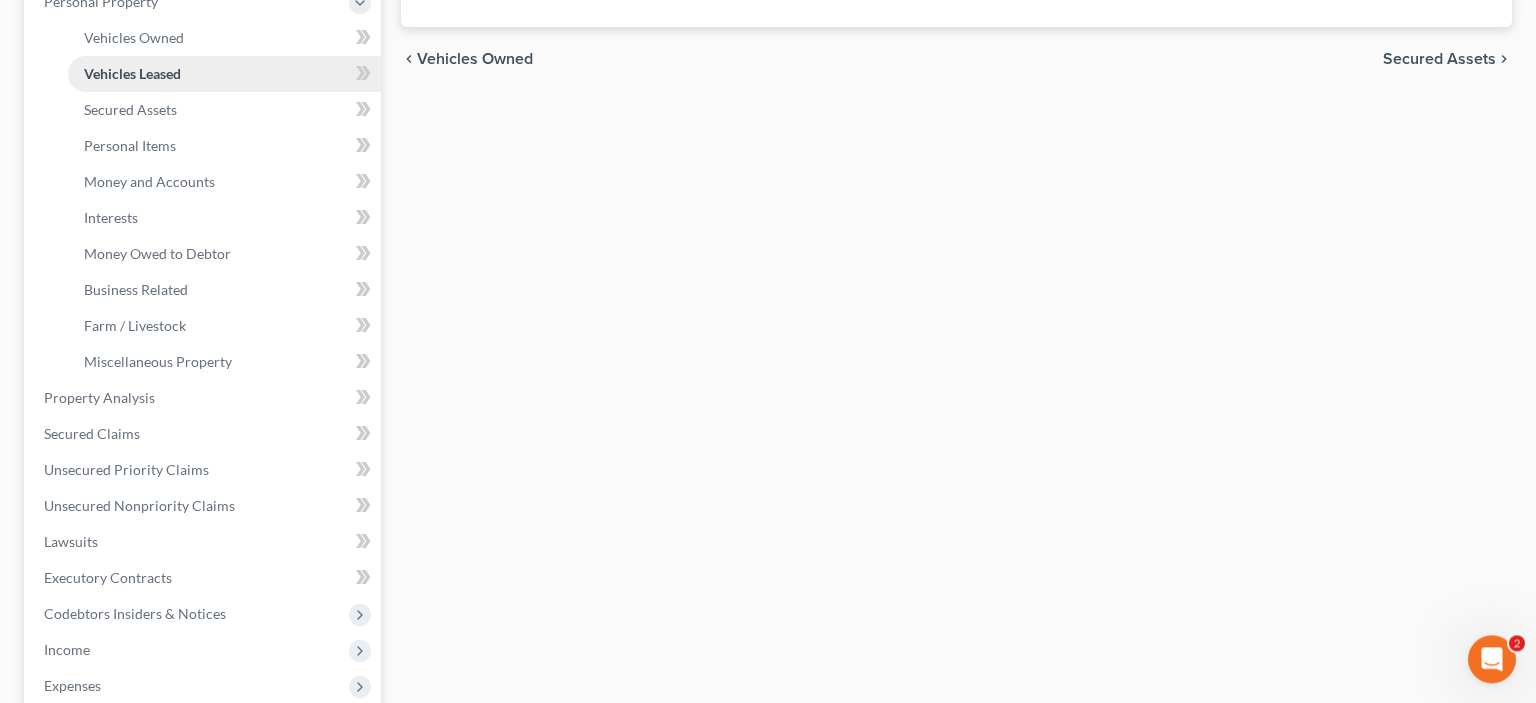 scroll, scrollTop: 405, scrollLeft: 0, axis: vertical 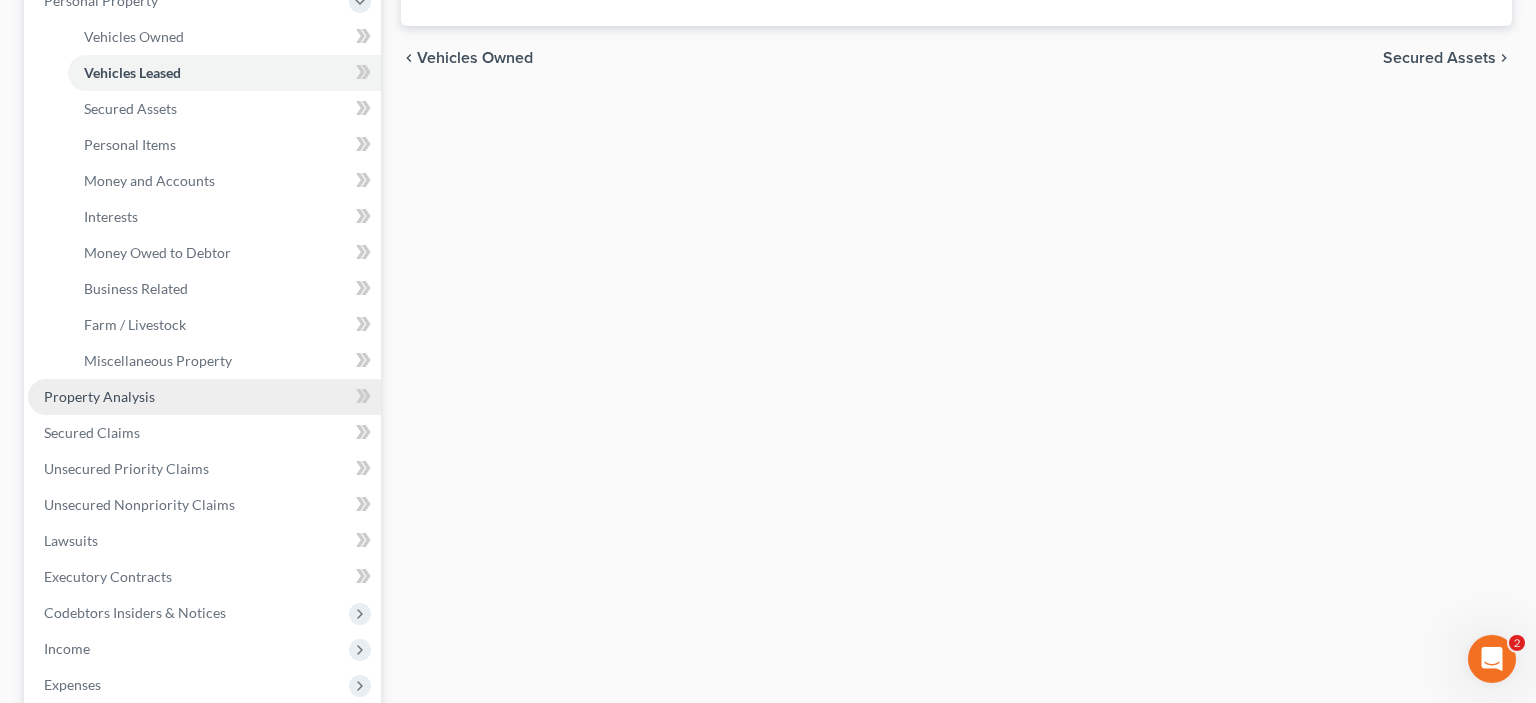 click on "Property Analysis" at bounding box center (99, 396) 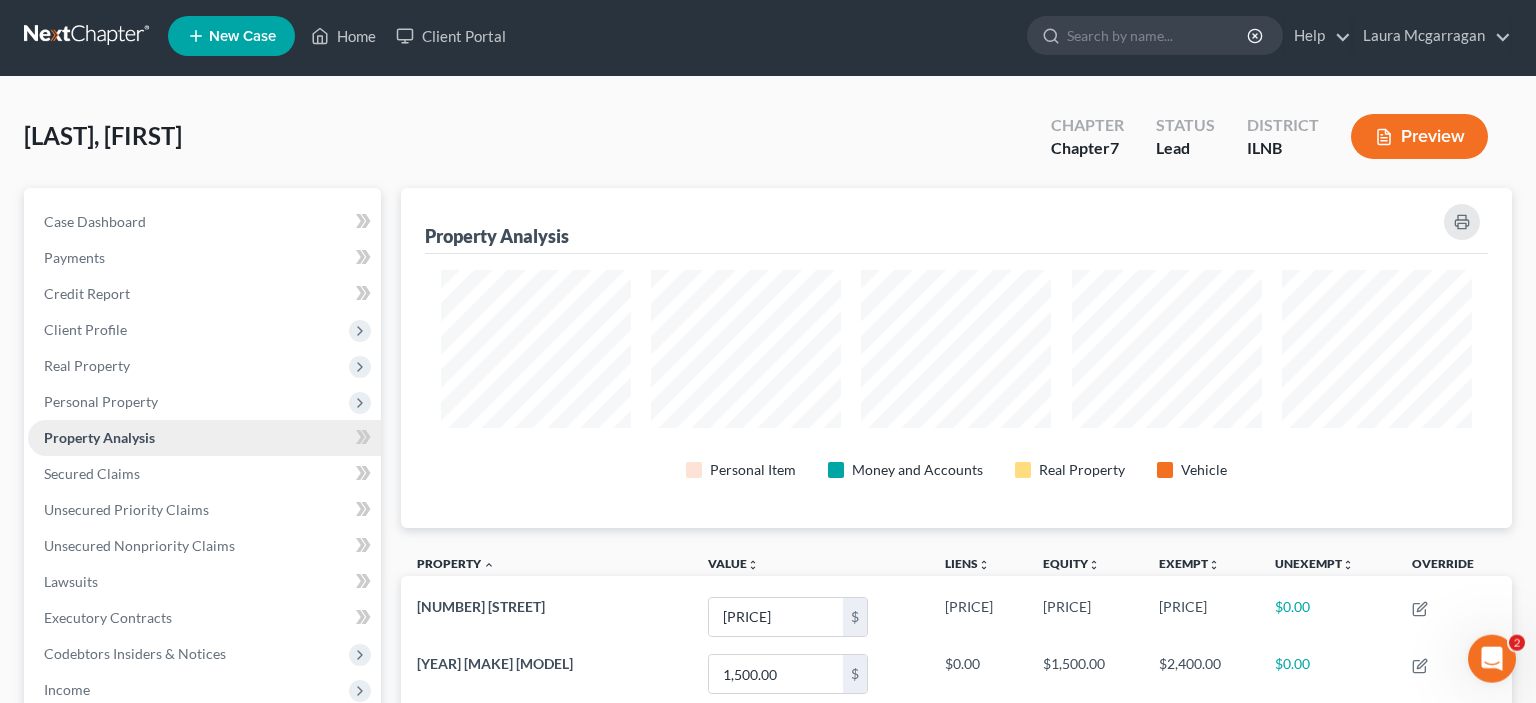 scroll, scrollTop: 130, scrollLeft: 0, axis: vertical 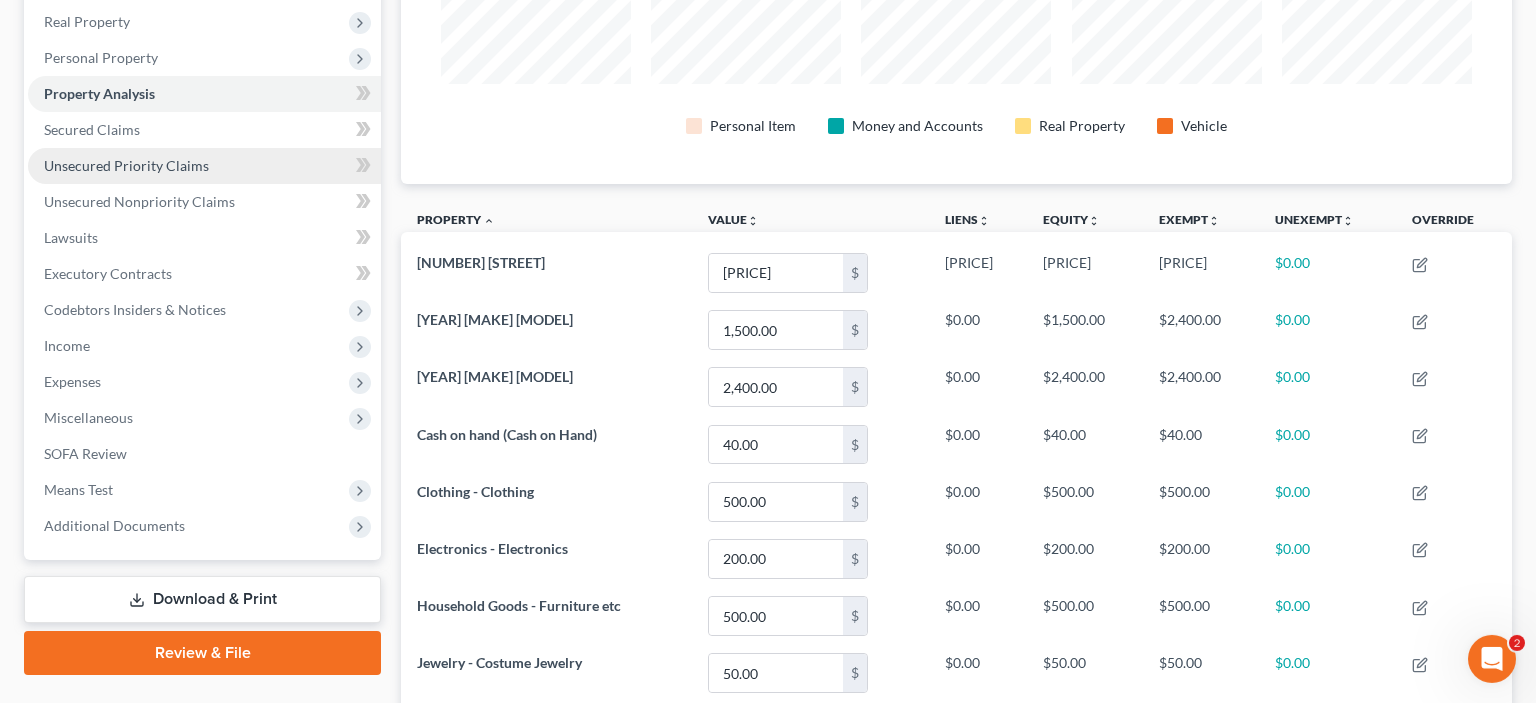 click on "Unsecured Priority Claims" at bounding box center (126, 165) 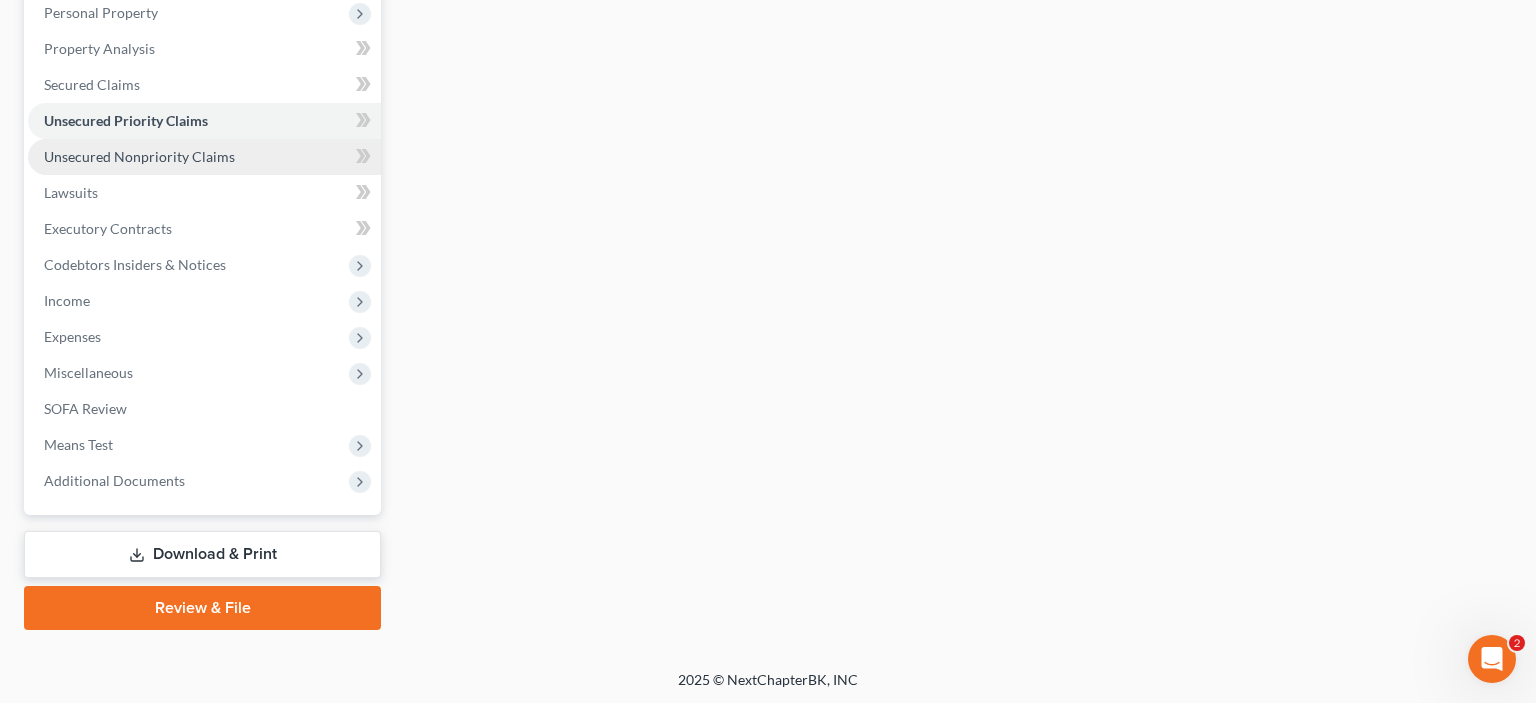 click on "Unsecured Nonpriority Claims" at bounding box center [139, 156] 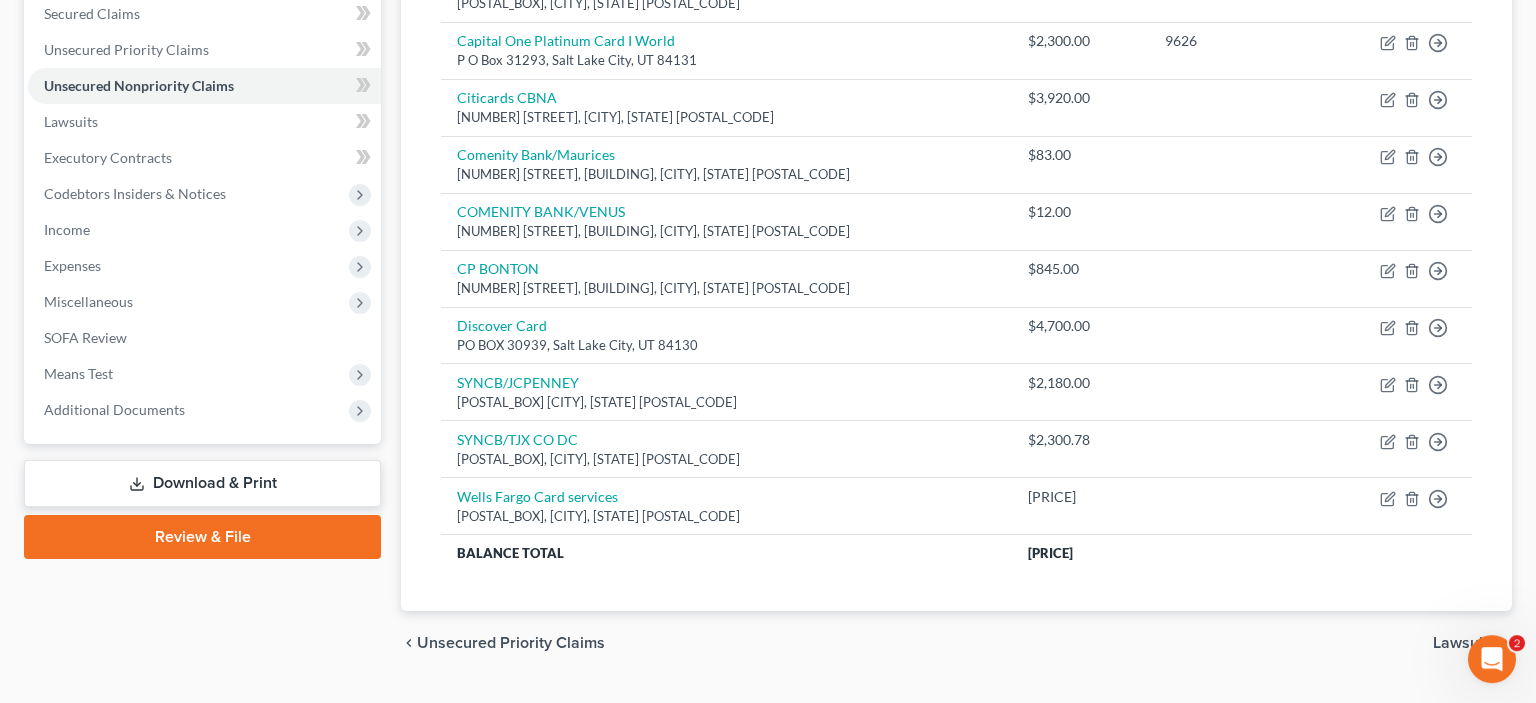 scroll, scrollTop: 508, scrollLeft: 0, axis: vertical 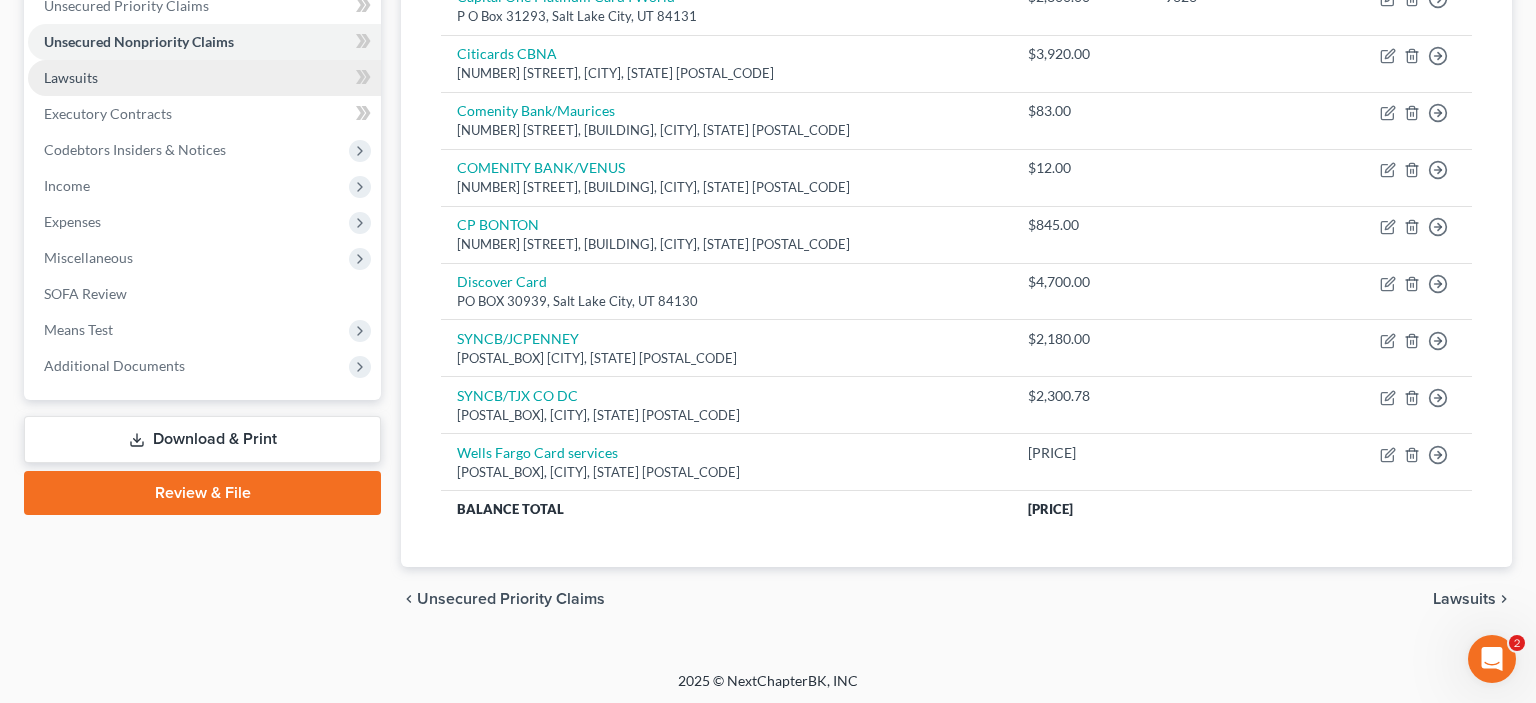 click on "Lawsuits" at bounding box center [204, 78] 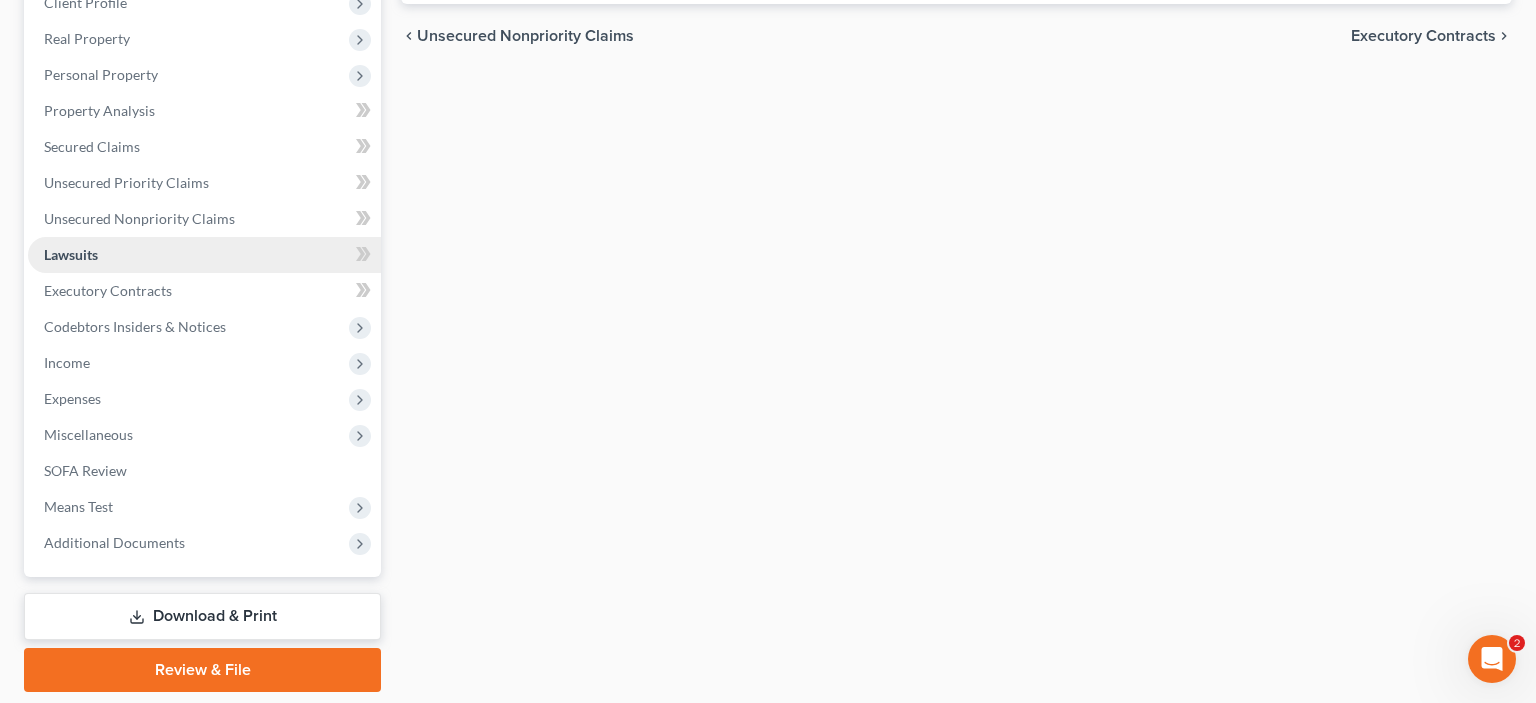 scroll, scrollTop: 390, scrollLeft: 0, axis: vertical 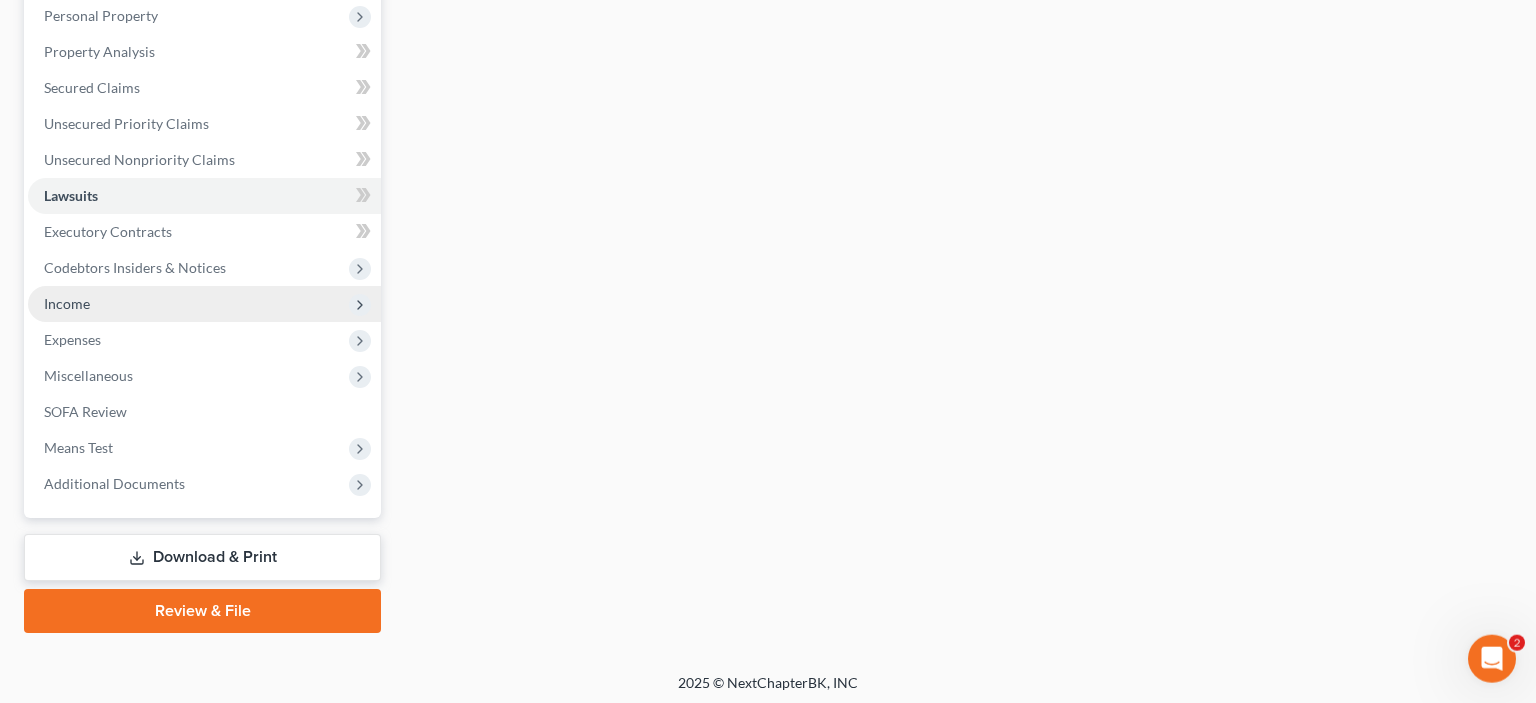 click on "Income" at bounding box center (204, 304) 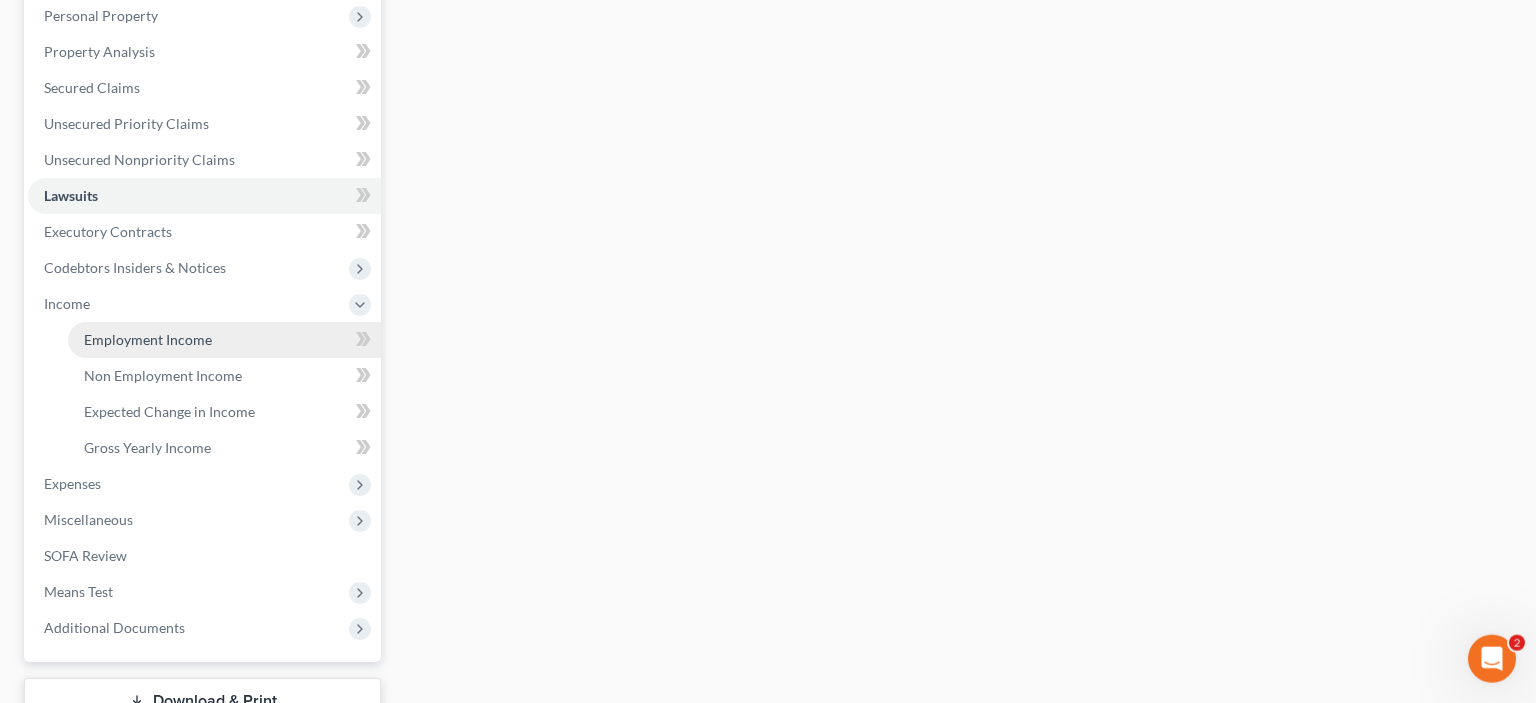 click on "Employment Income" at bounding box center [148, 339] 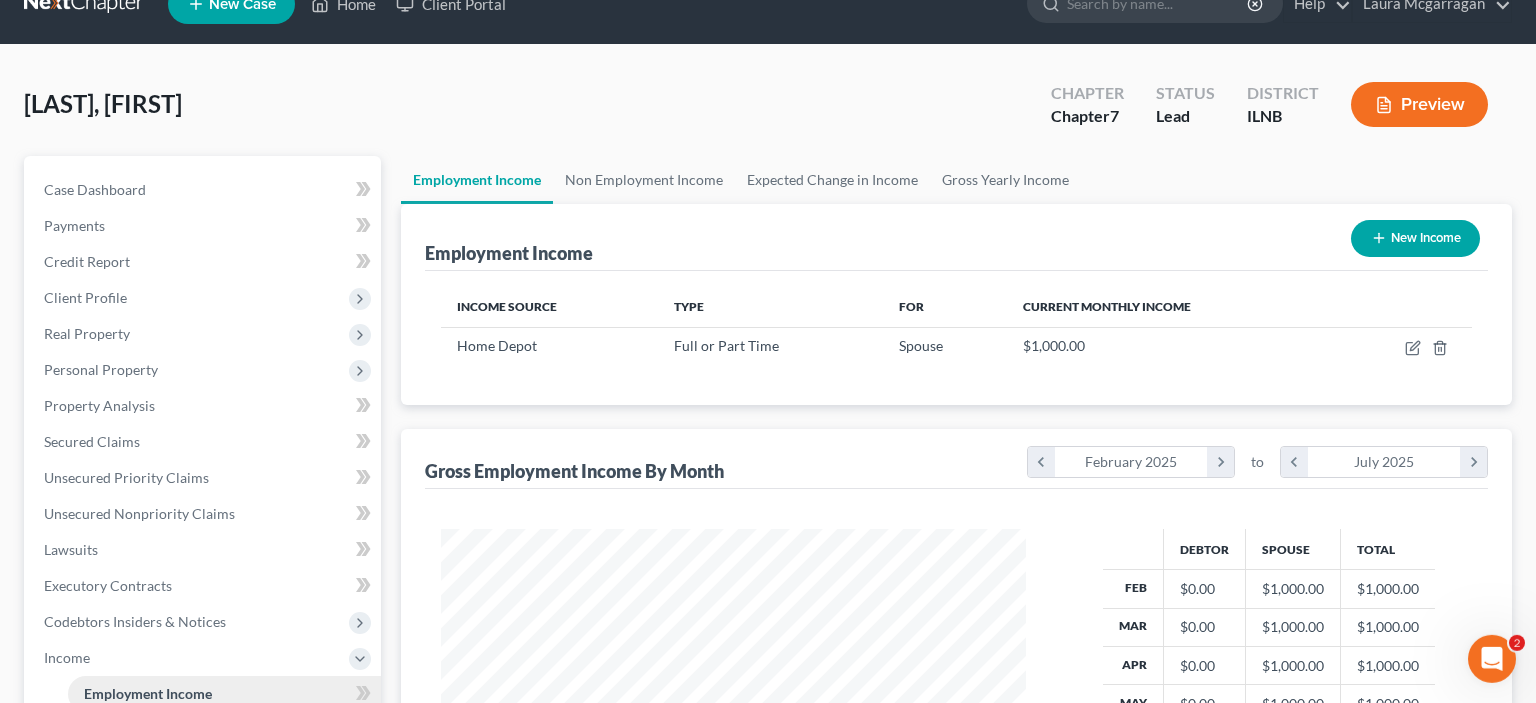 scroll, scrollTop: 8, scrollLeft: 0, axis: vertical 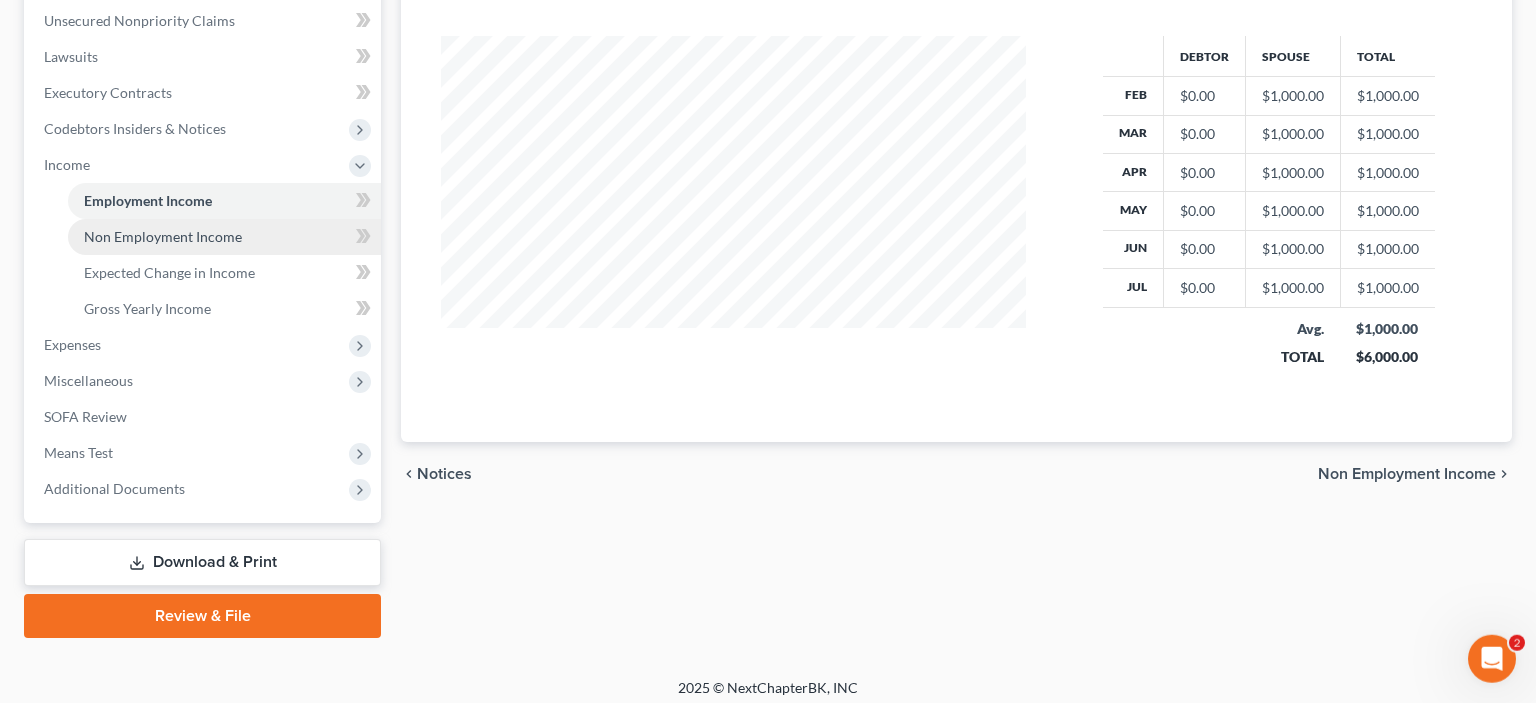 click on "Non Employment Income" at bounding box center (163, 236) 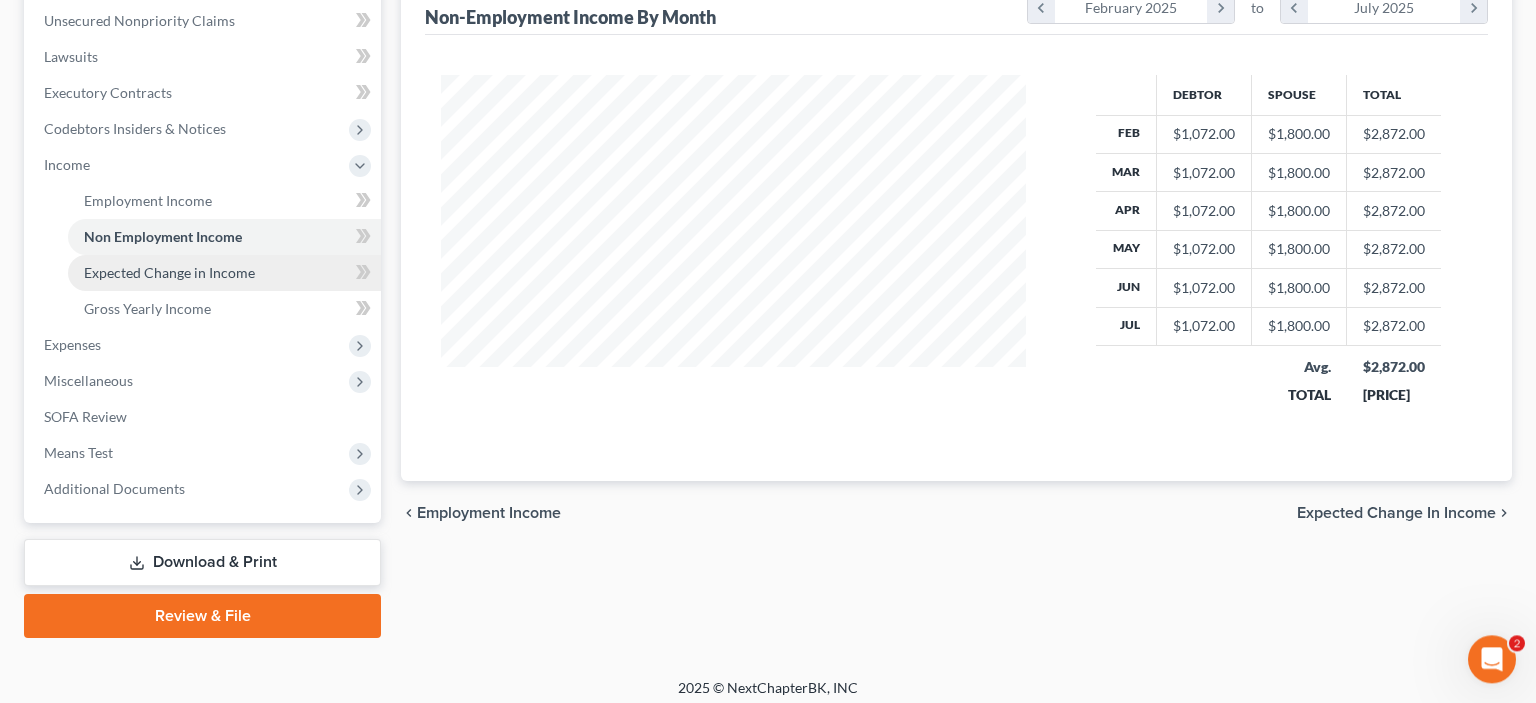 click on "Expected Change in Income" at bounding box center [169, 272] 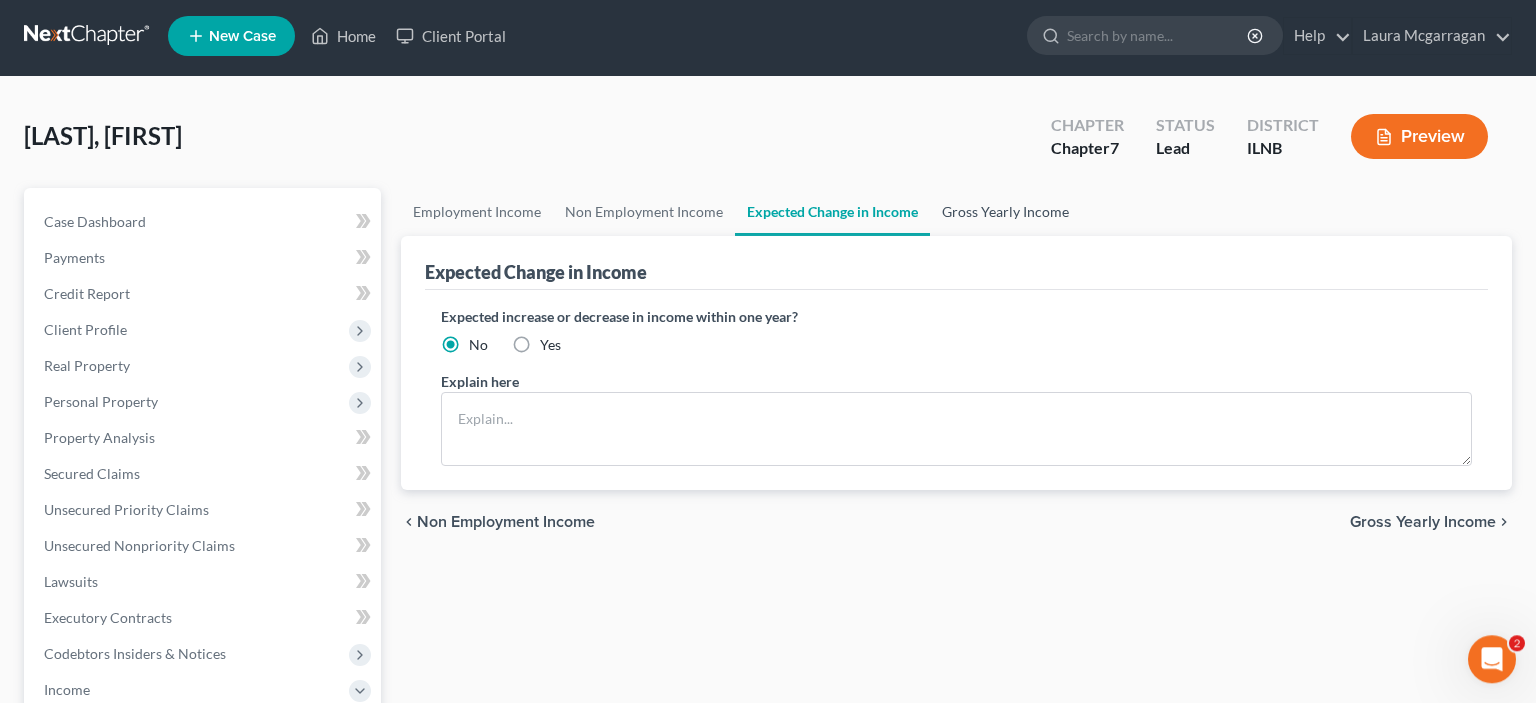 click on "Gross Yearly Income" at bounding box center [1005, 212] 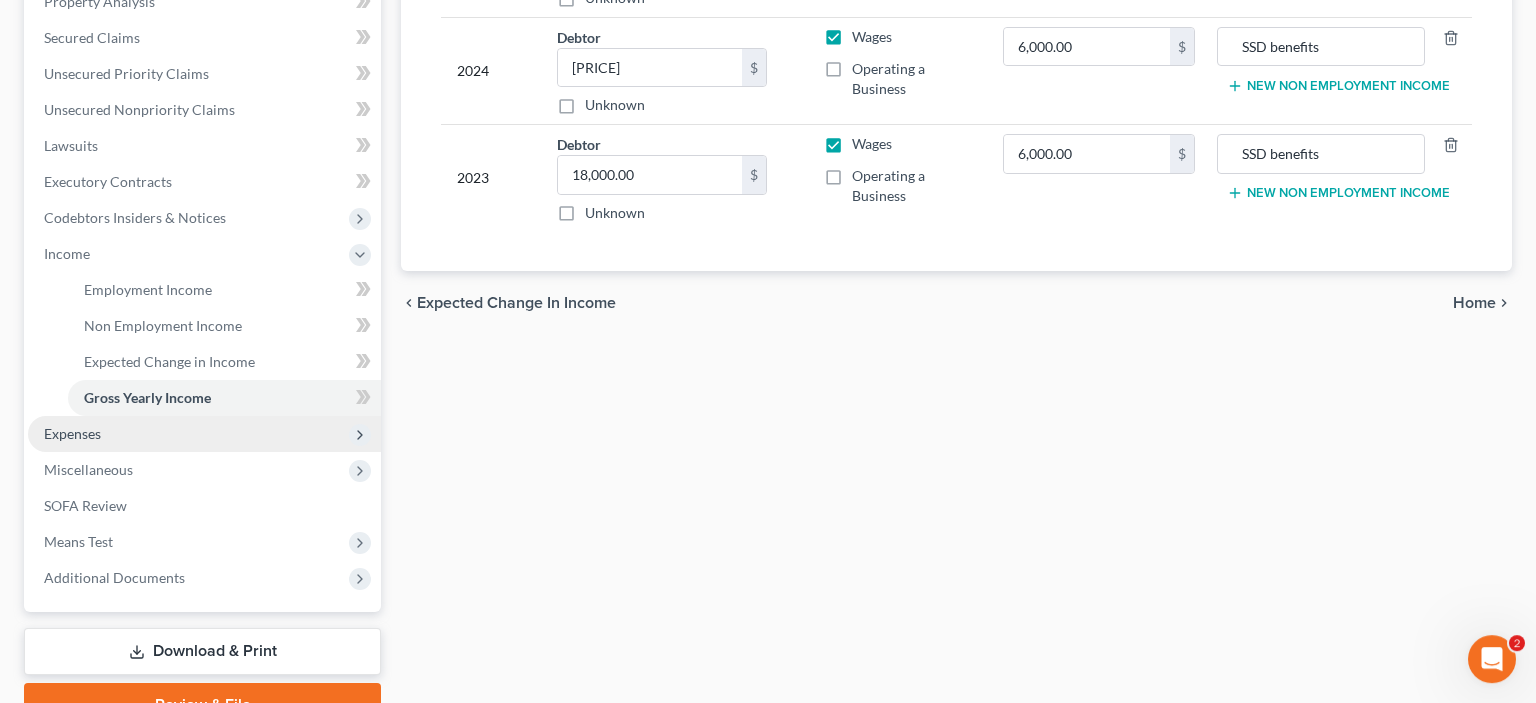 click on "Expenses" at bounding box center (204, 434) 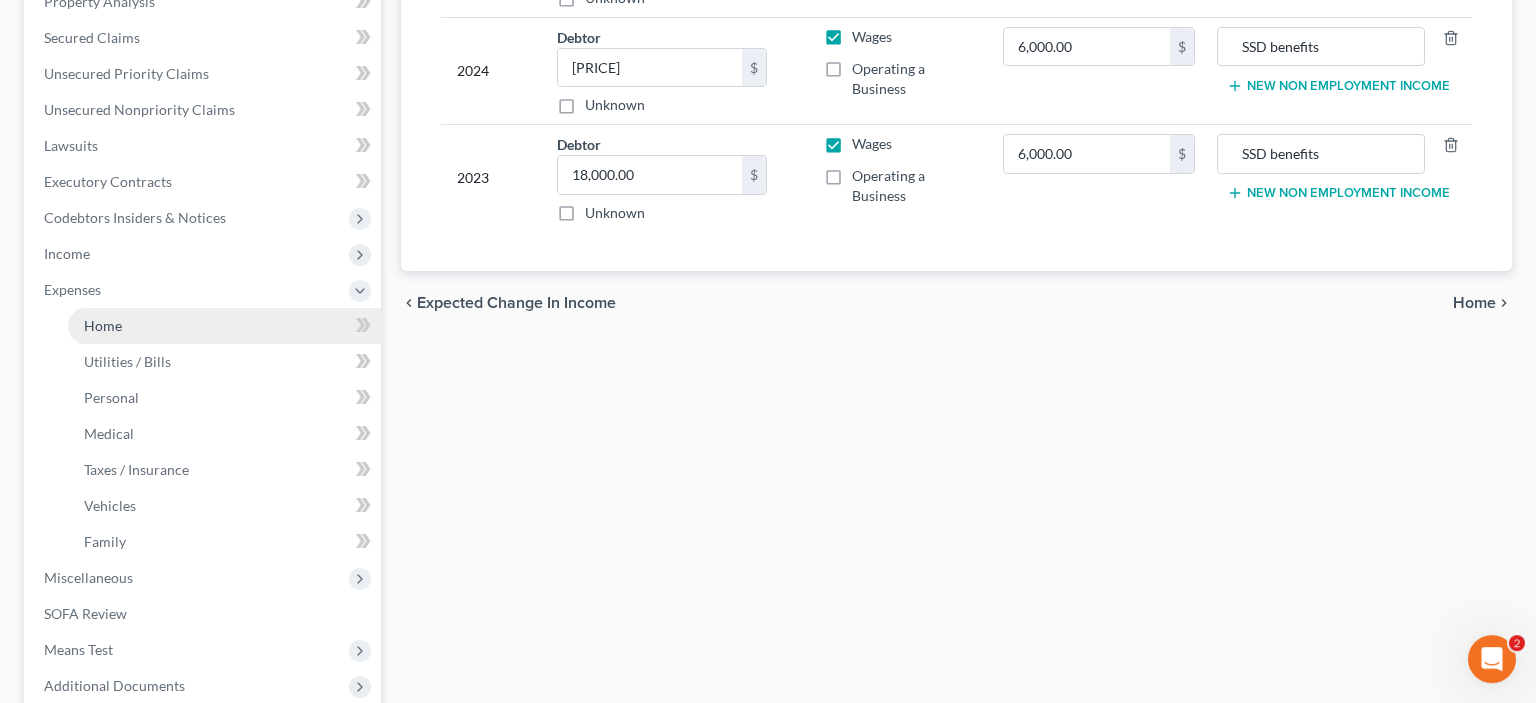 click on "Home" at bounding box center (224, 326) 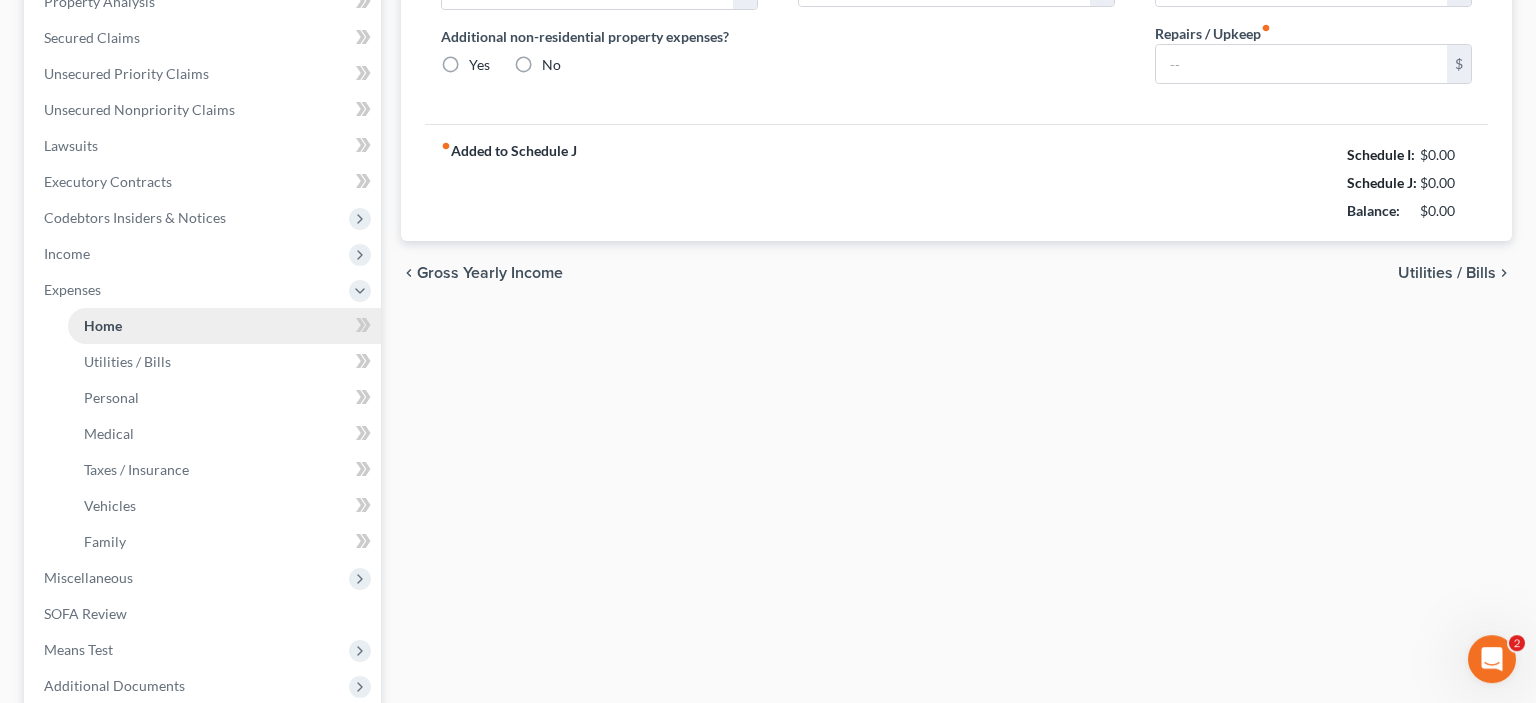 type on "800.00" 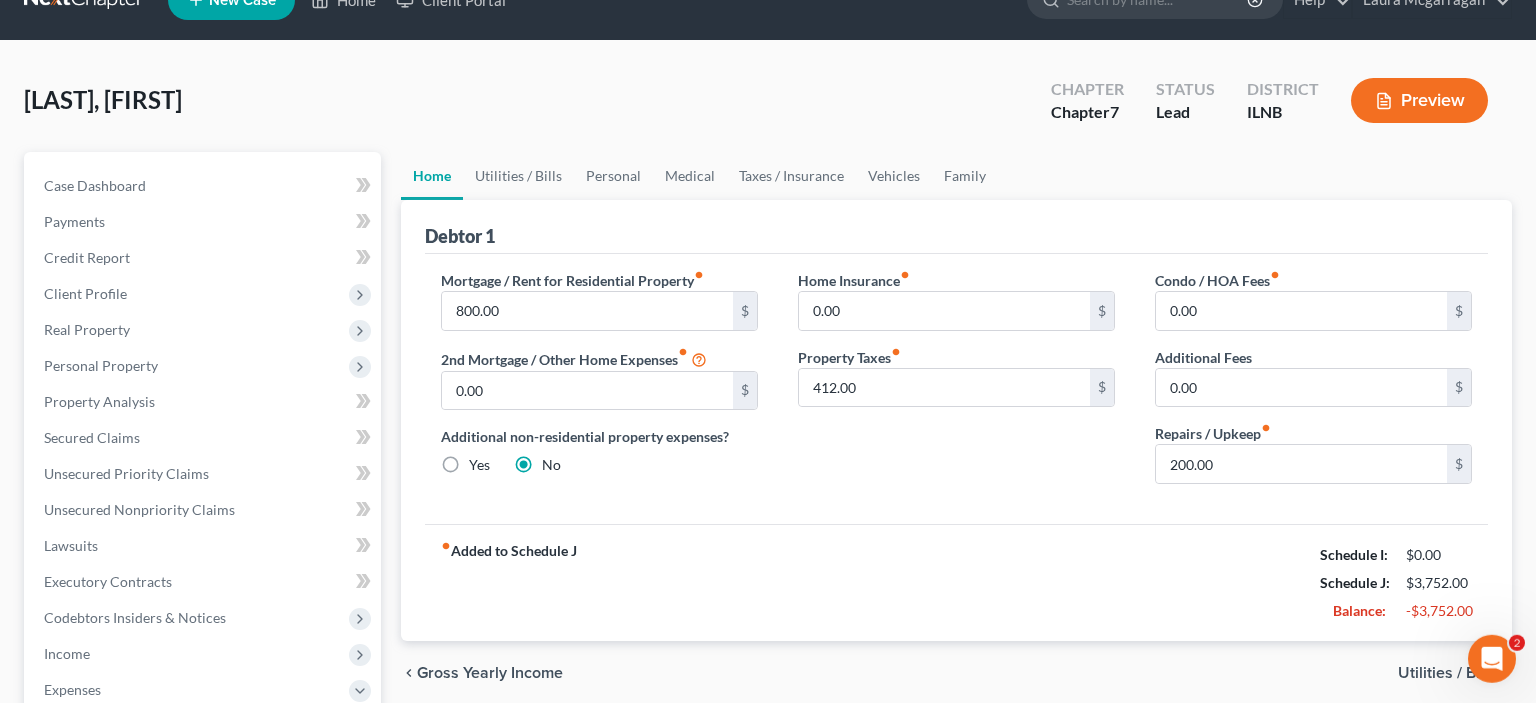 click on "Real Property" at bounding box center [87, 329] 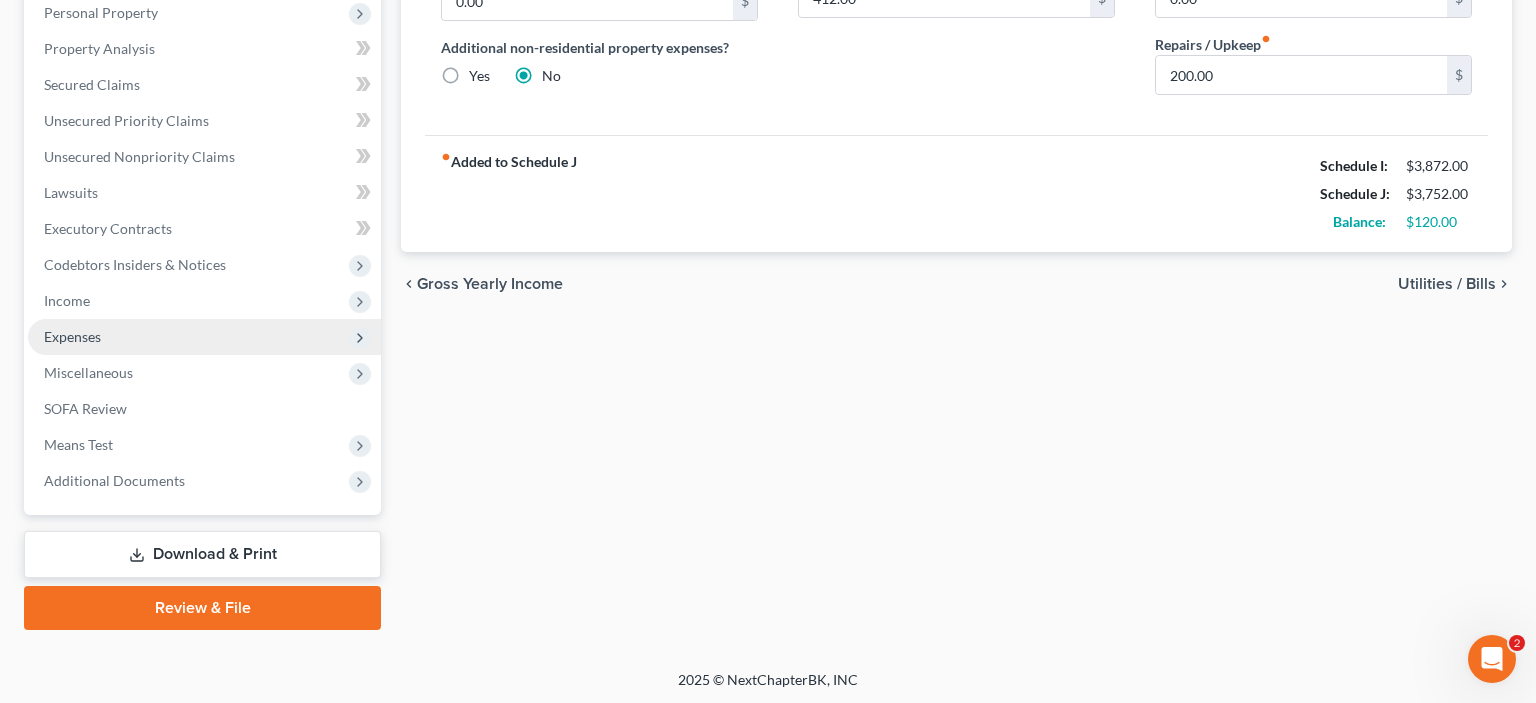 click on "Expenses" at bounding box center [204, 337] 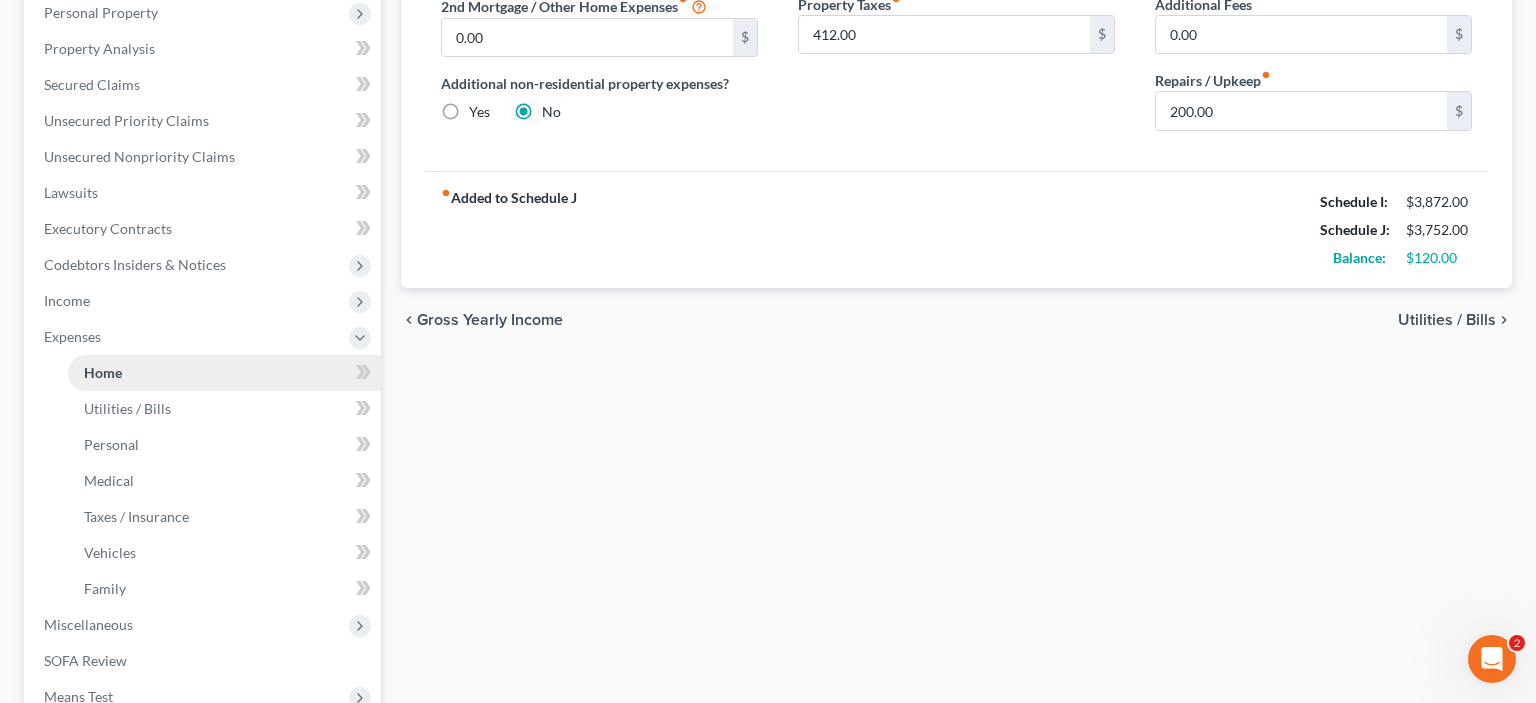 click on "Home" at bounding box center [224, 373] 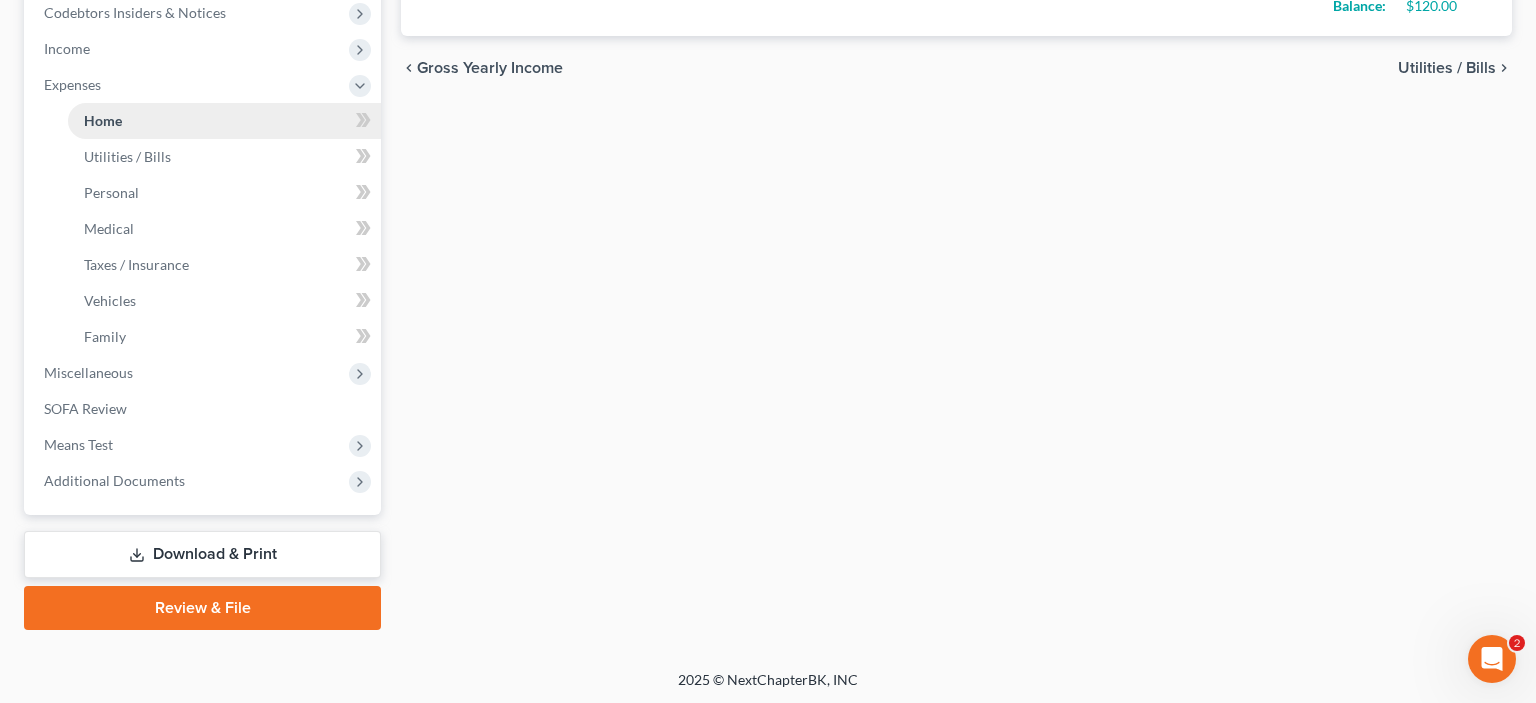 click on "Miscellaneous" at bounding box center [88, 372] 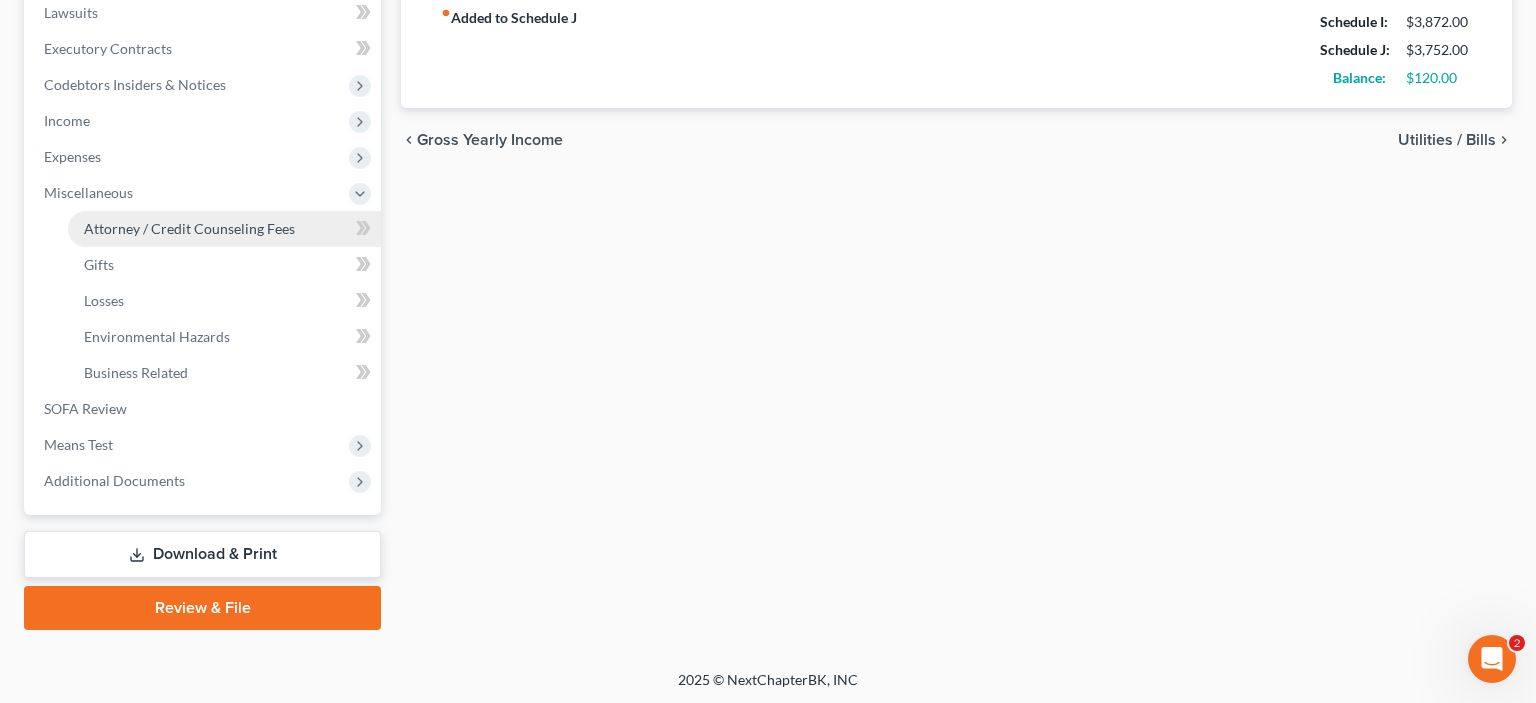 click on "Attorney / Credit Counseling Fees" at bounding box center (189, 228) 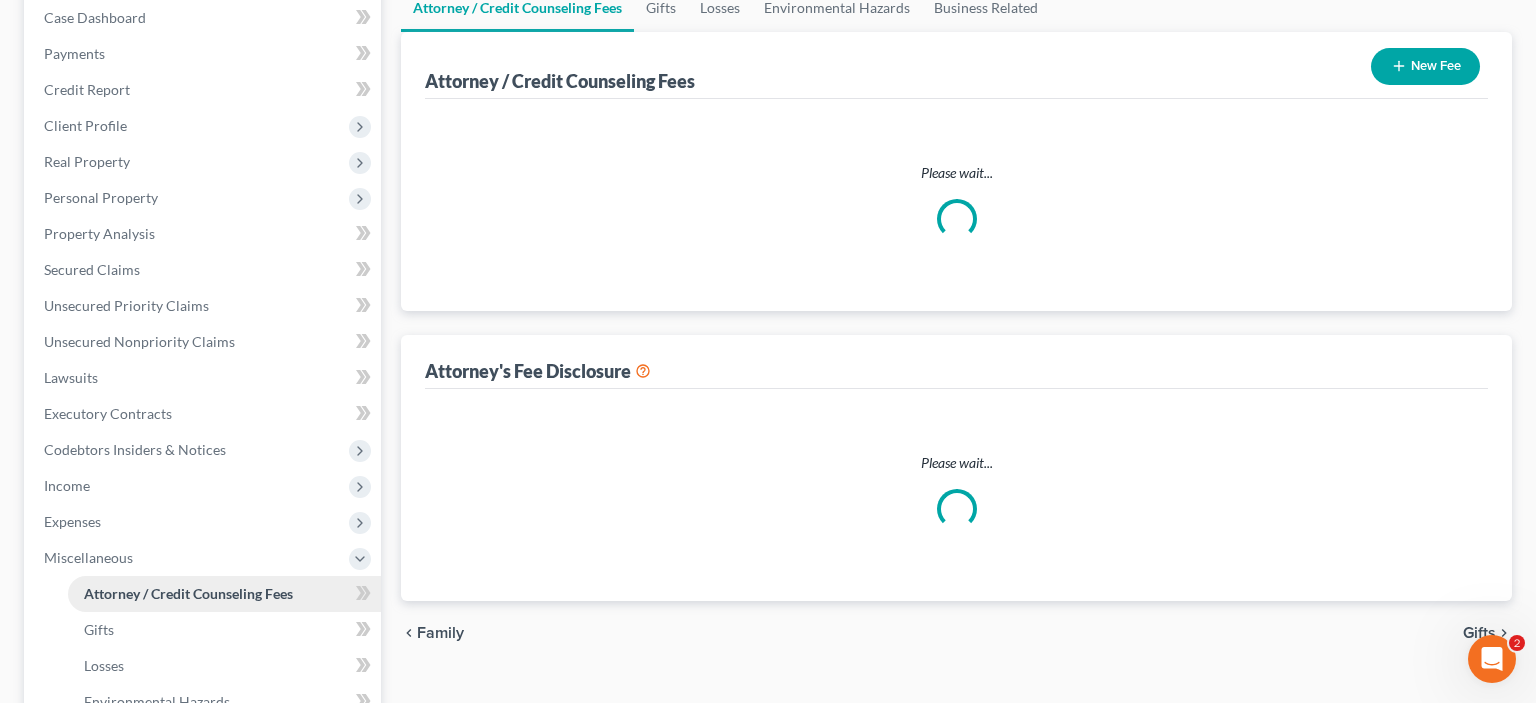 select on "0" 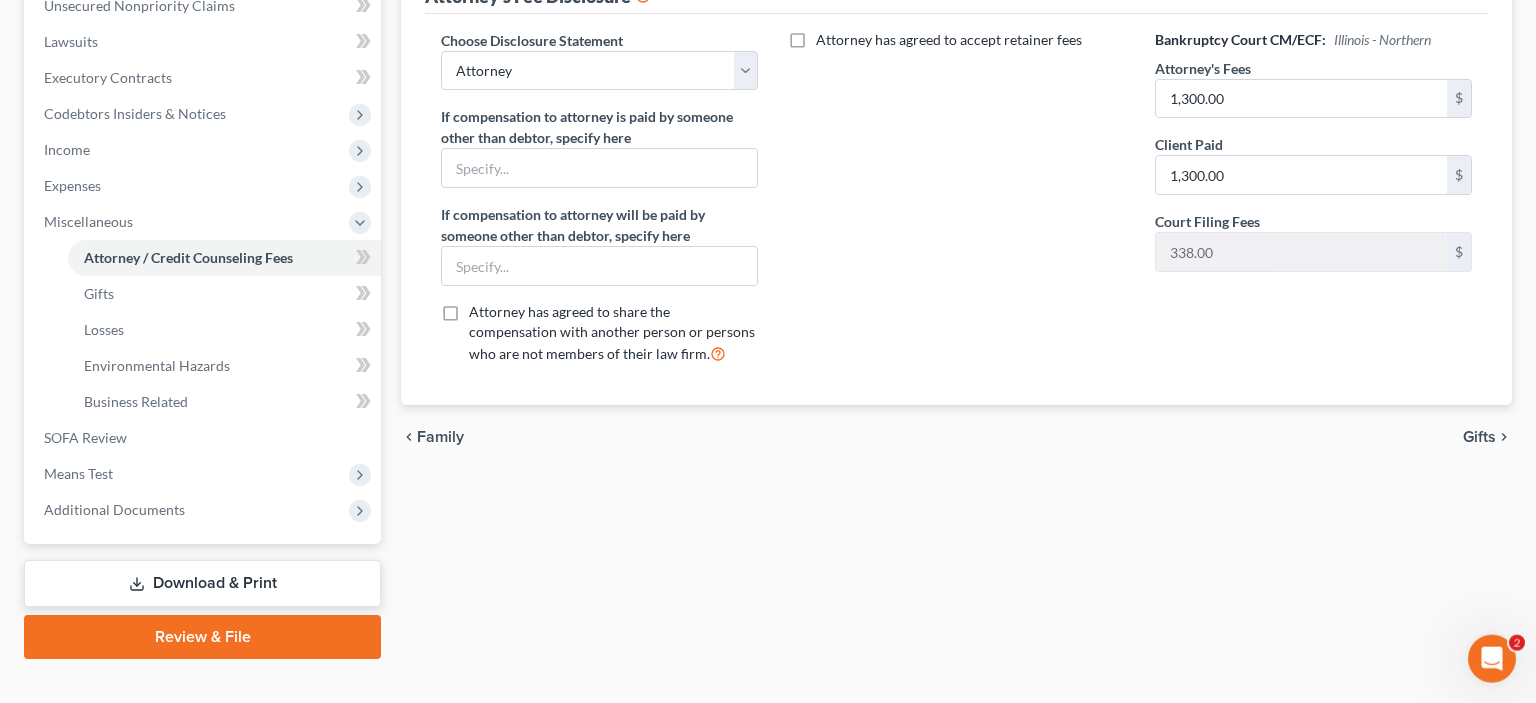 click on "Review & File" at bounding box center (202, 637) 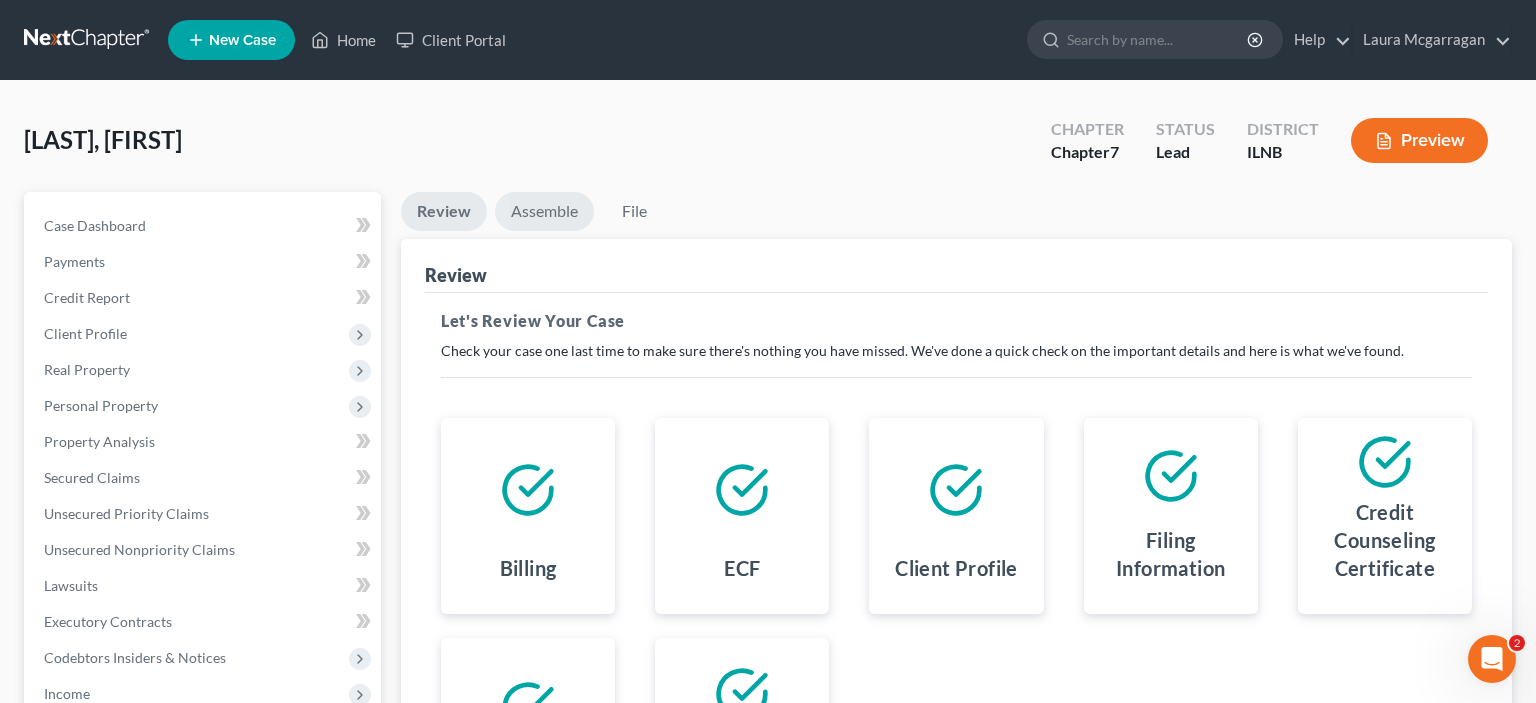 click on "Assemble" at bounding box center (544, 211) 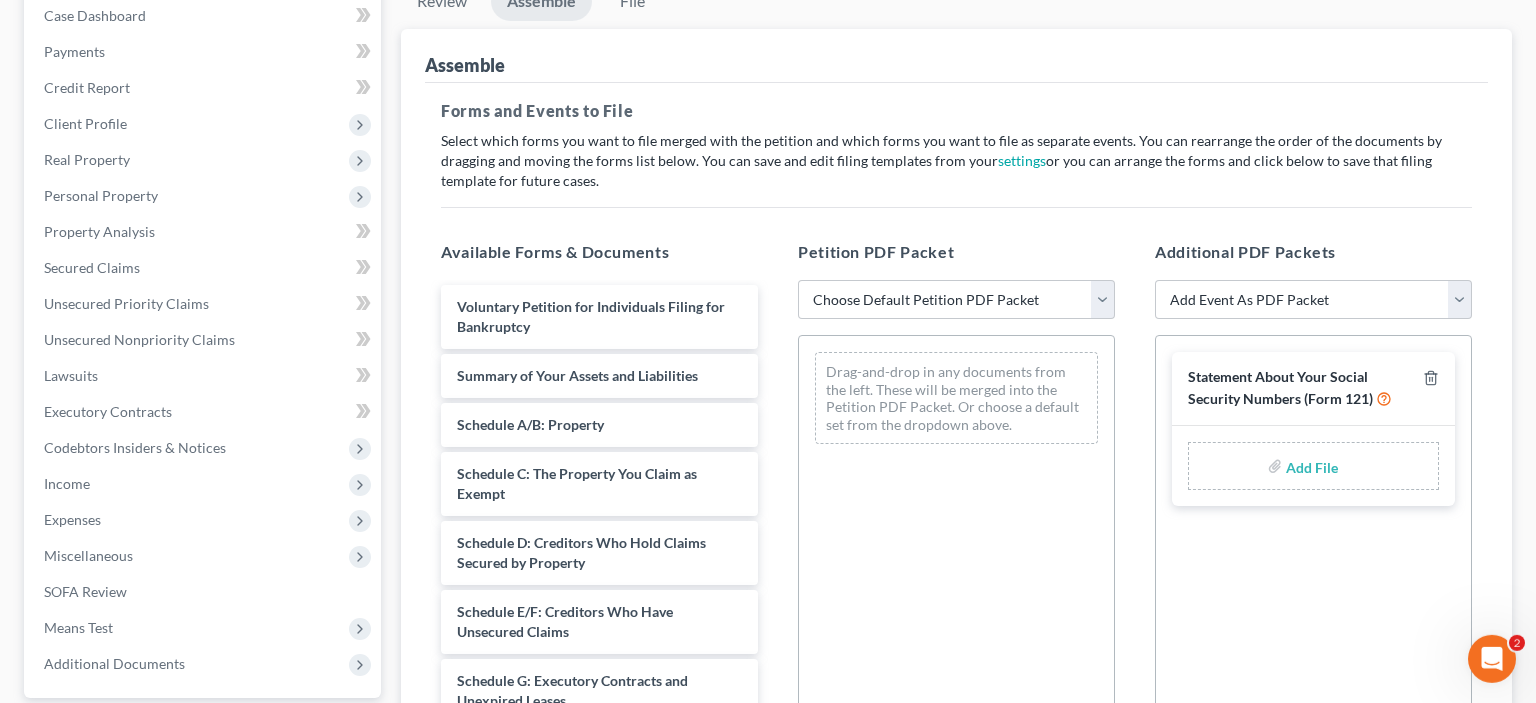 click on "Petition PDF Packet     Choose Default Petition PDF Packet Emergency Filing (Voluntary Petition and Creditor List Only) Chapter 7 Template Petition Drag-and-drop in any documents from the left. These will be merged into the Petition PDF Packet. Or choose a default set from the dropdown above." at bounding box center (956, 563) 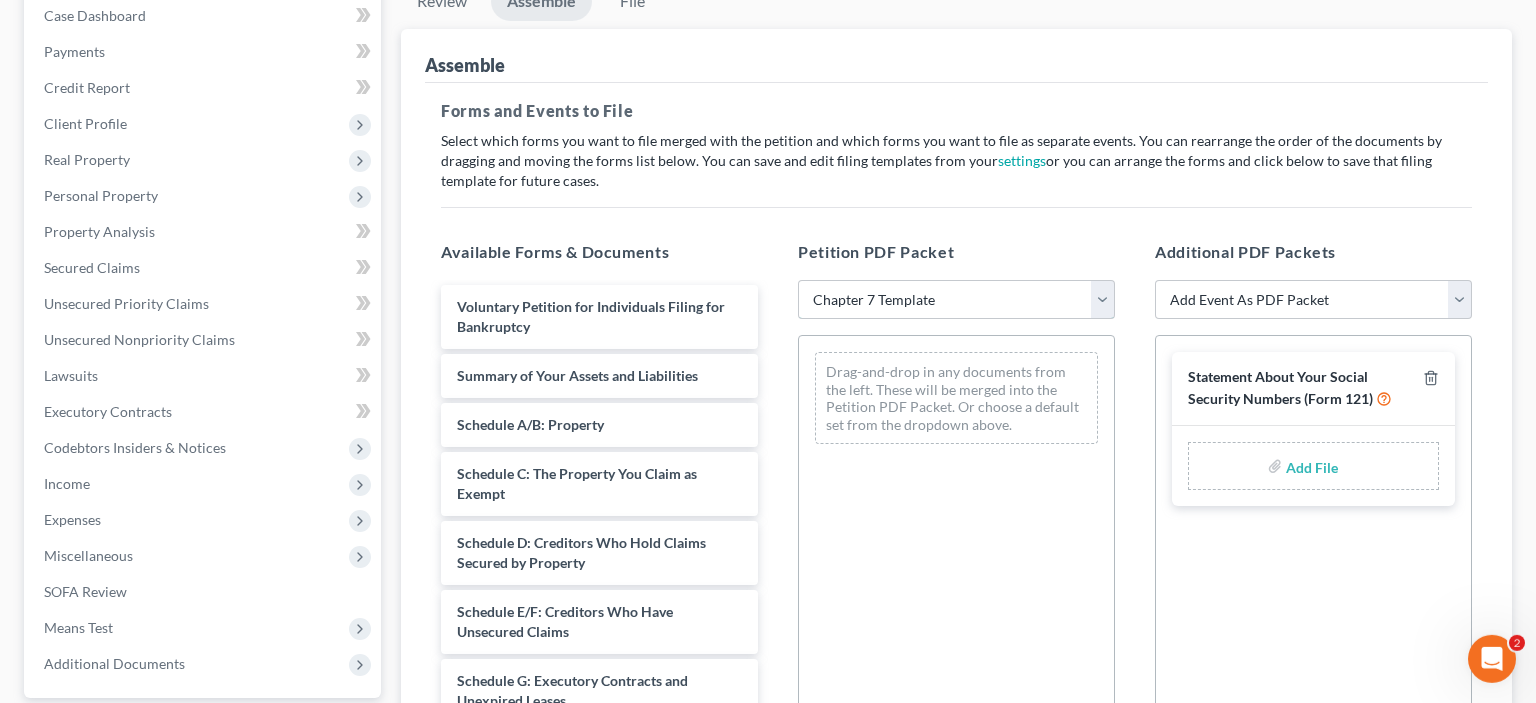 click on "Chapter 7 Template" at bounding box center [0, 0] 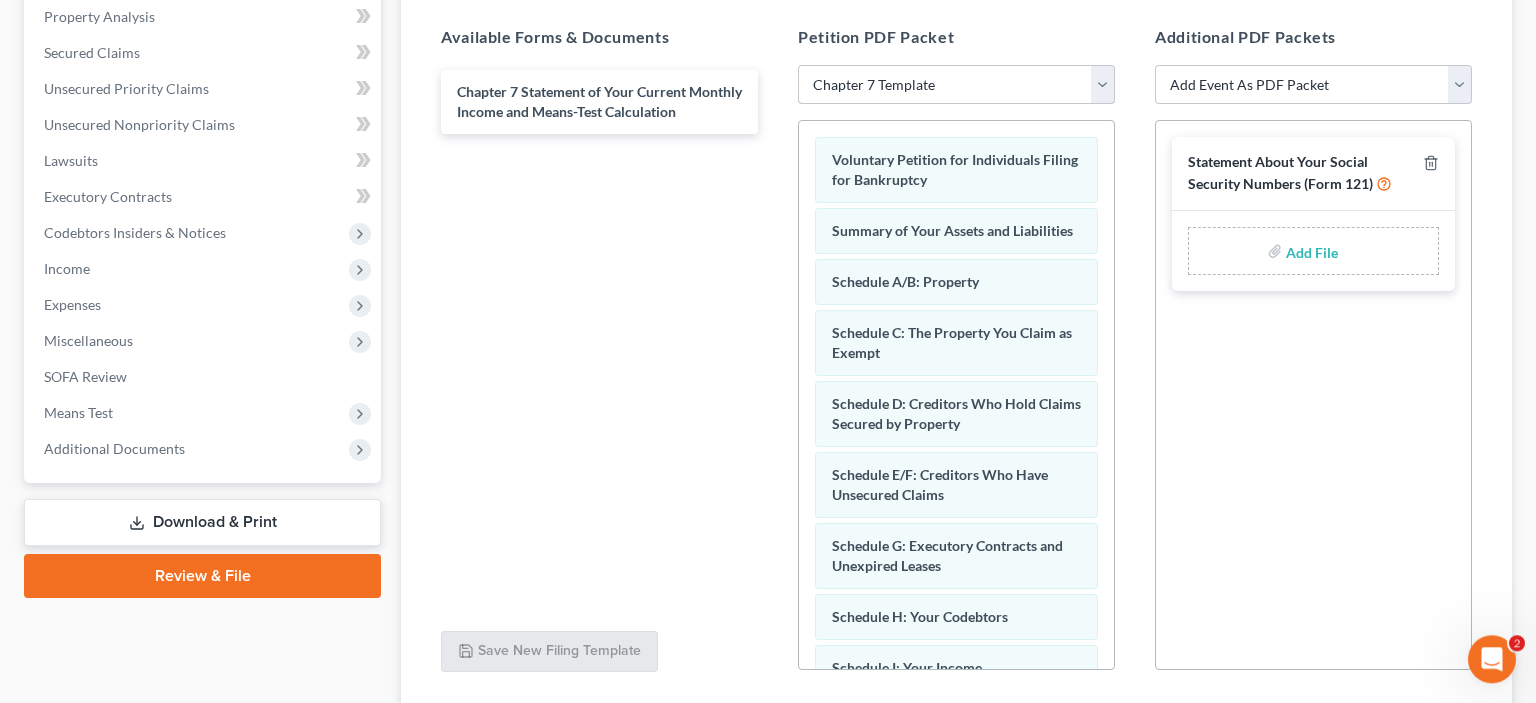 click on "Choose Default Petition PDF Packet Emergency Filing (Voluntary Petition and Creditor List Only) Chapter 7 Template Petition" at bounding box center [956, 85] 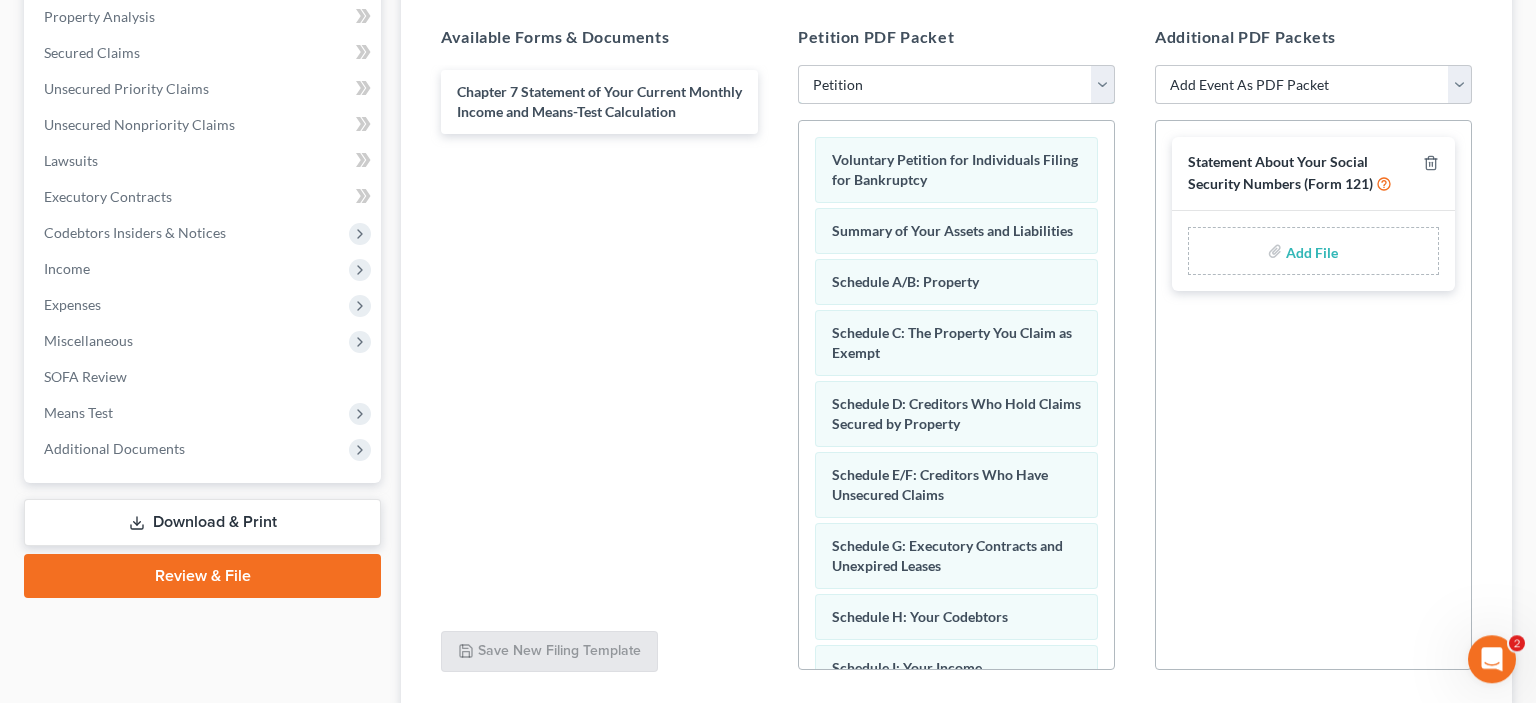 click on "Petition" at bounding box center (0, 0) 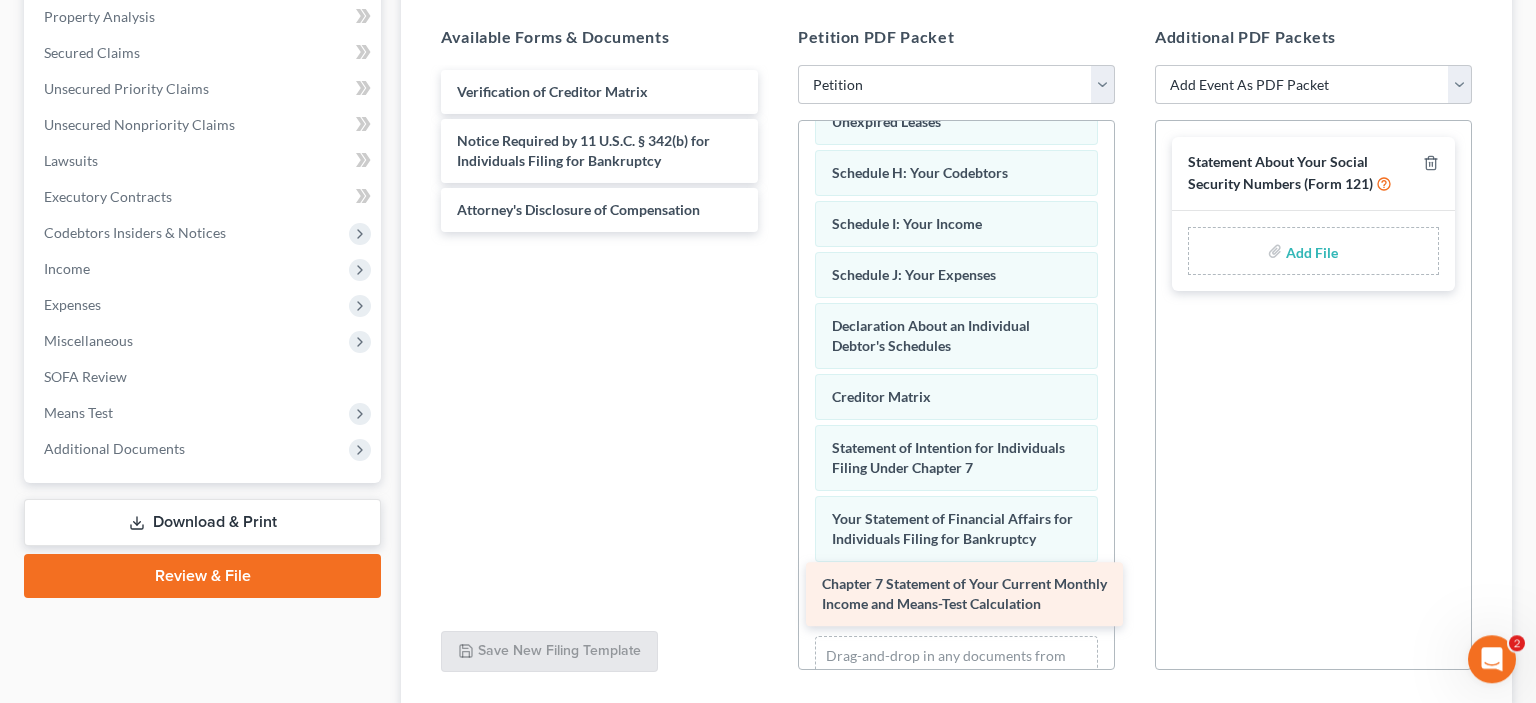 drag, startPoint x: 547, startPoint y: 113, endPoint x: 911, endPoint y: 605, distance: 612.01306 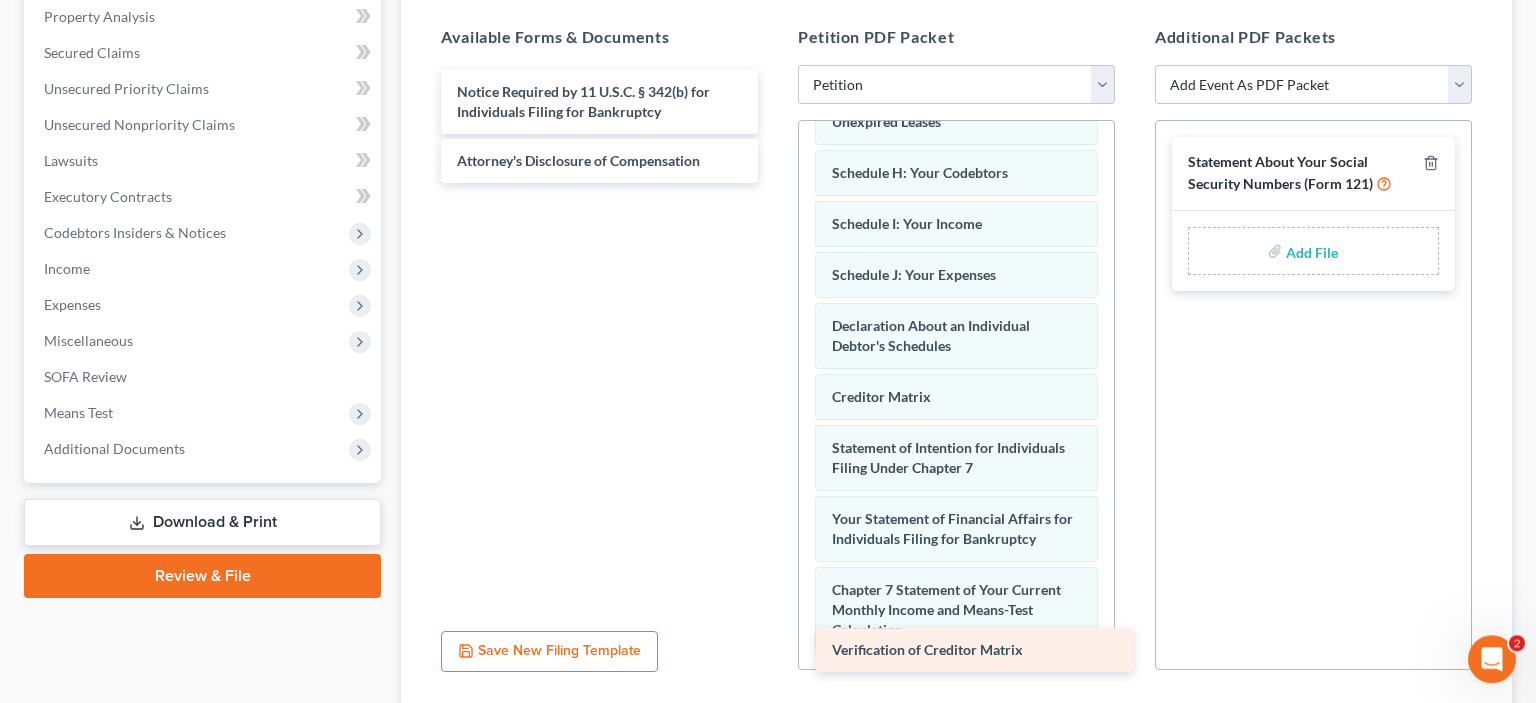 drag, startPoint x: 537, startPoint y: 87, endPoint x: 918, endPoint y: 648, distance: 678.146 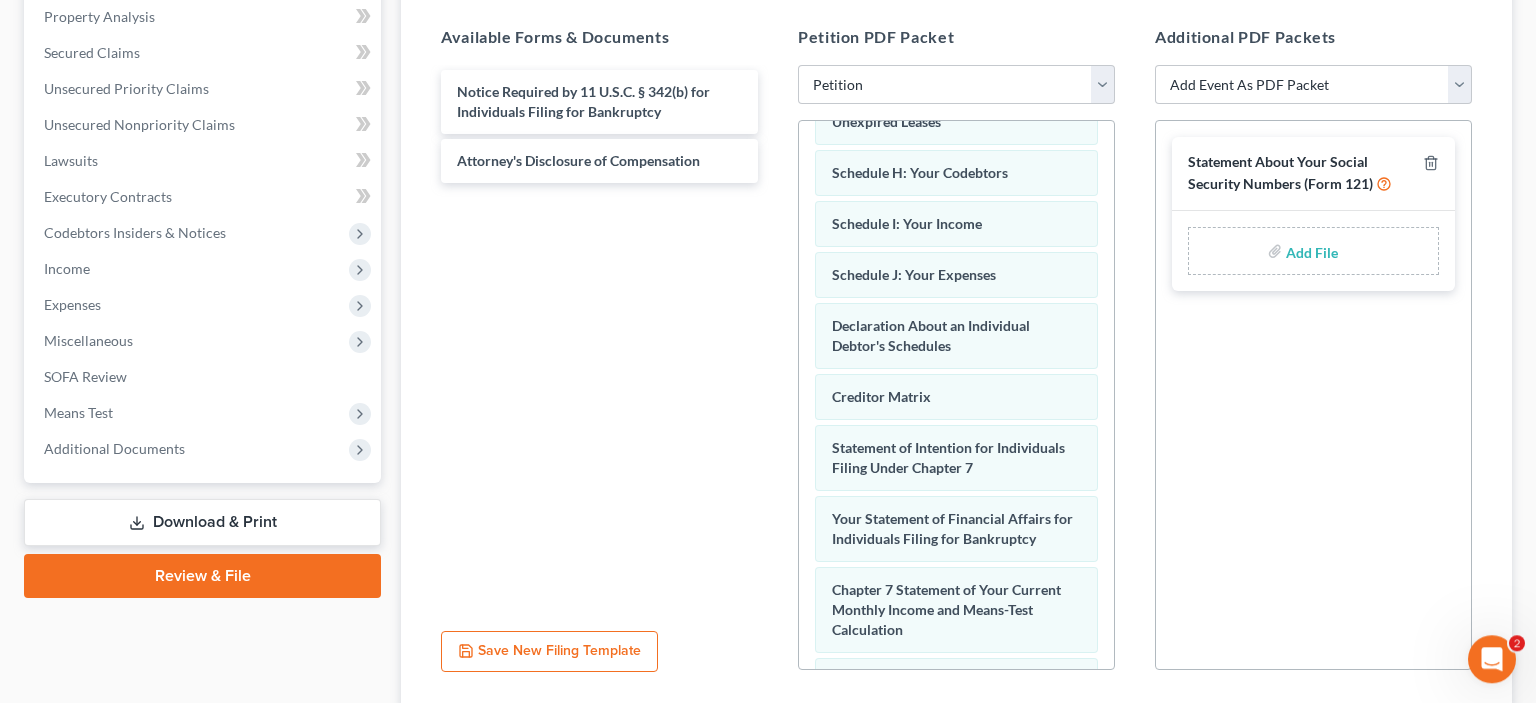 scroll, scrollTop: 584, scrollLeft: 0, axis: vertical 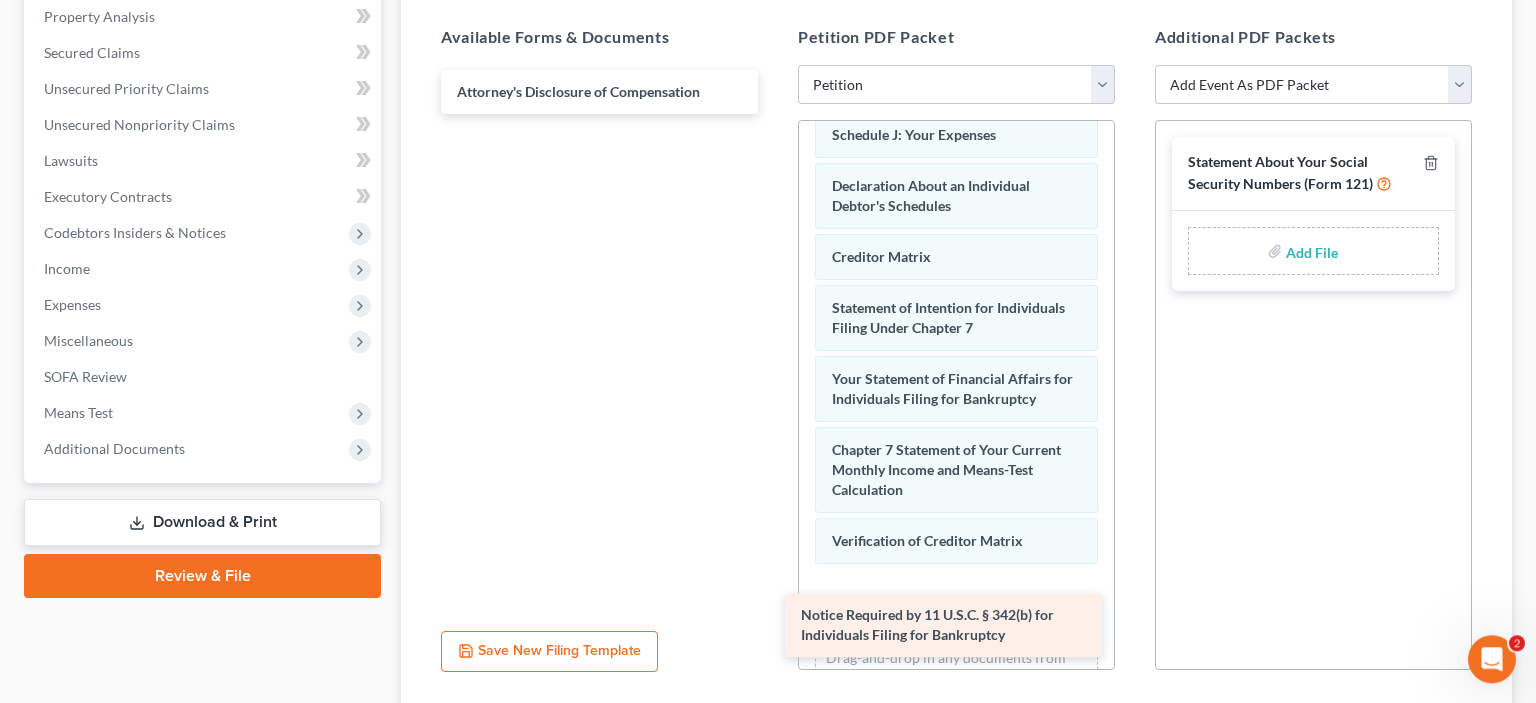 drag, startPoint x: 532, startPoint y: 93, endPoint x: 882, endPoint y: 603, distance: 618.5467 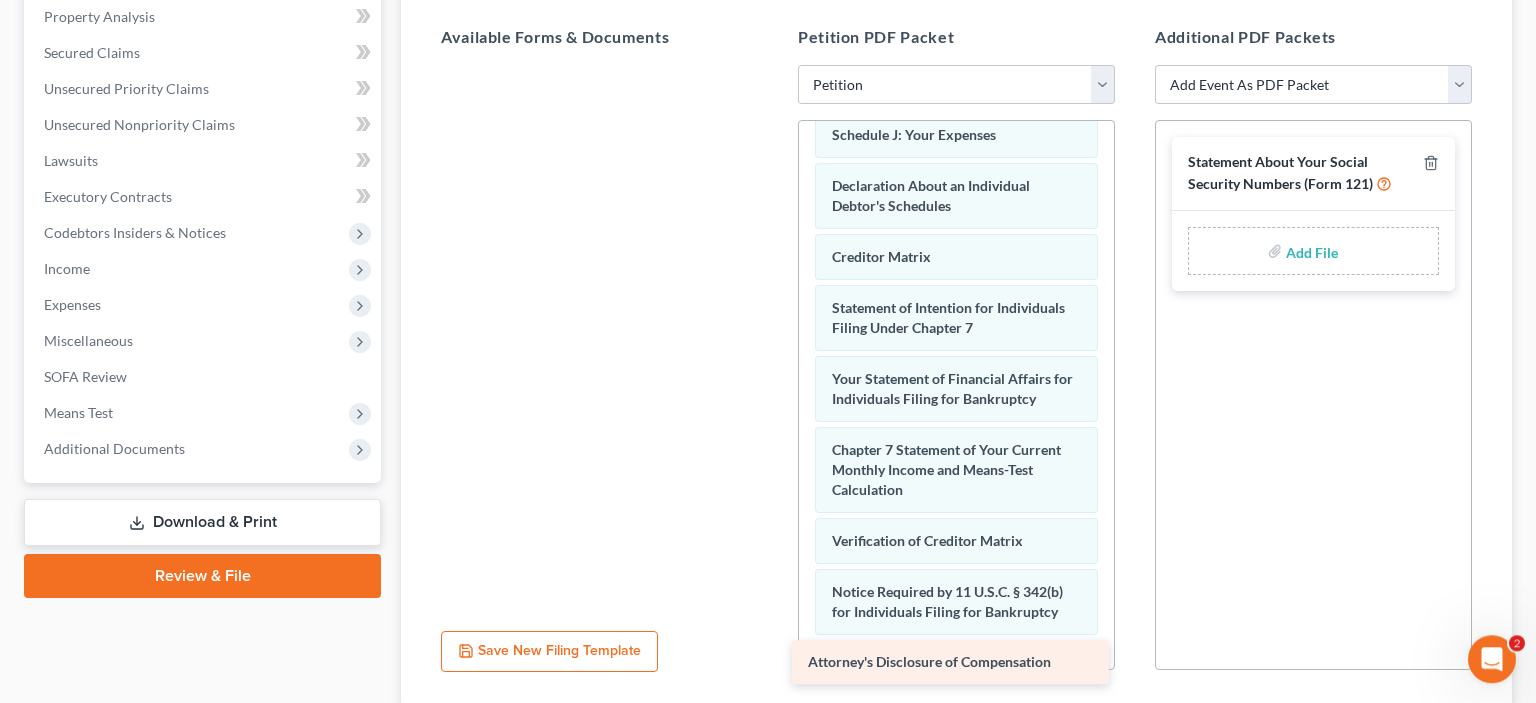 drag, startPoint x: 541, startPoint y: 89, endPoint x: 892, endPoint y: 661, distance: 671.1073 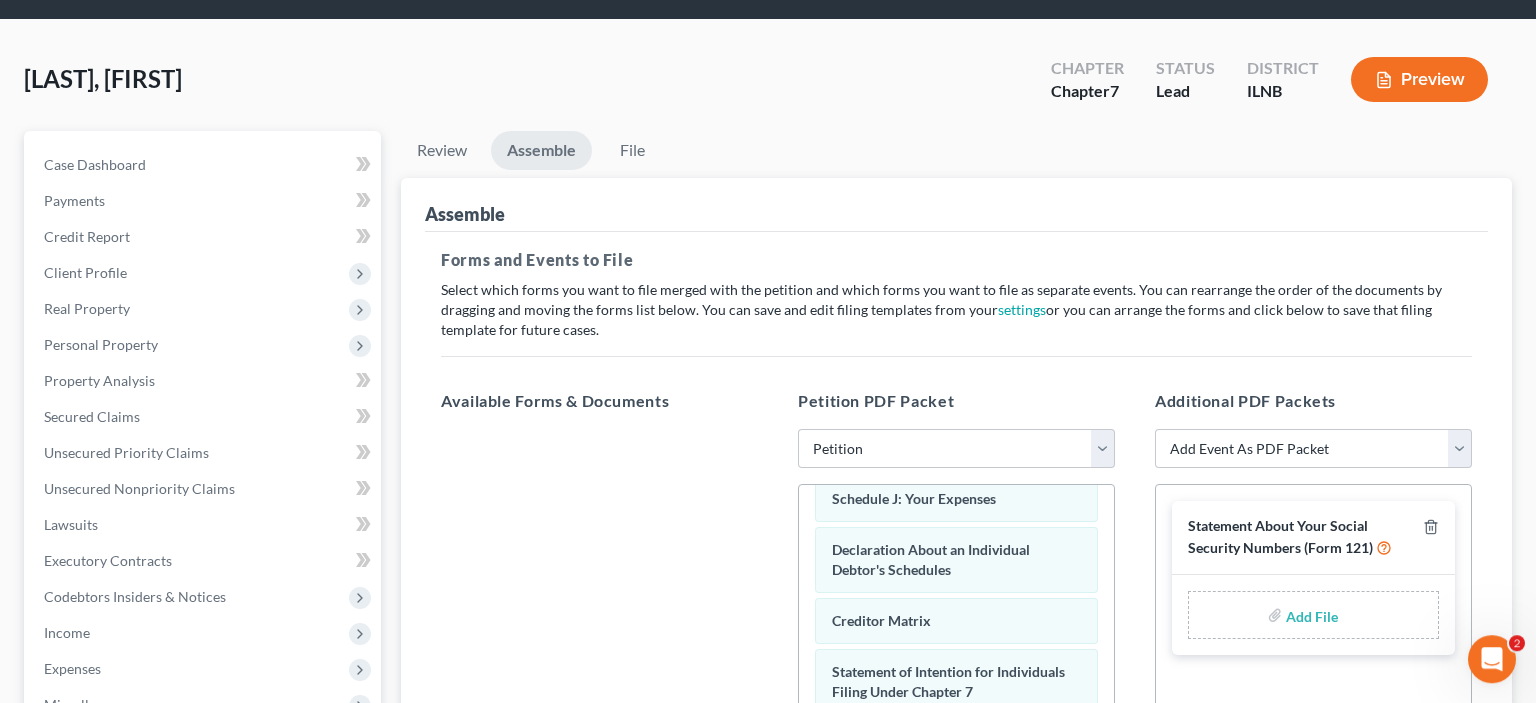 scroll, scrollTop: 0, scrollLeft: 0, axis: both 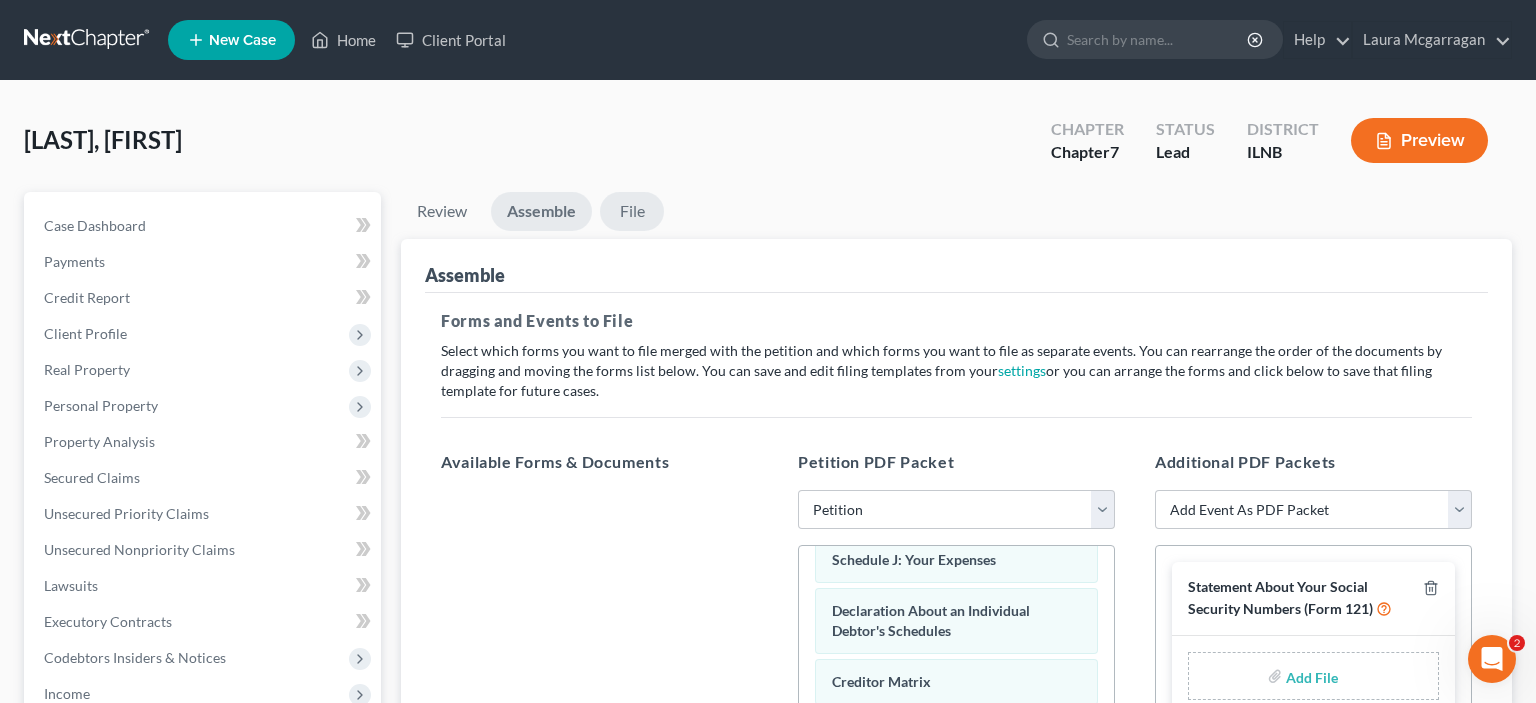 click on "File" at bounding box center [632, 211] 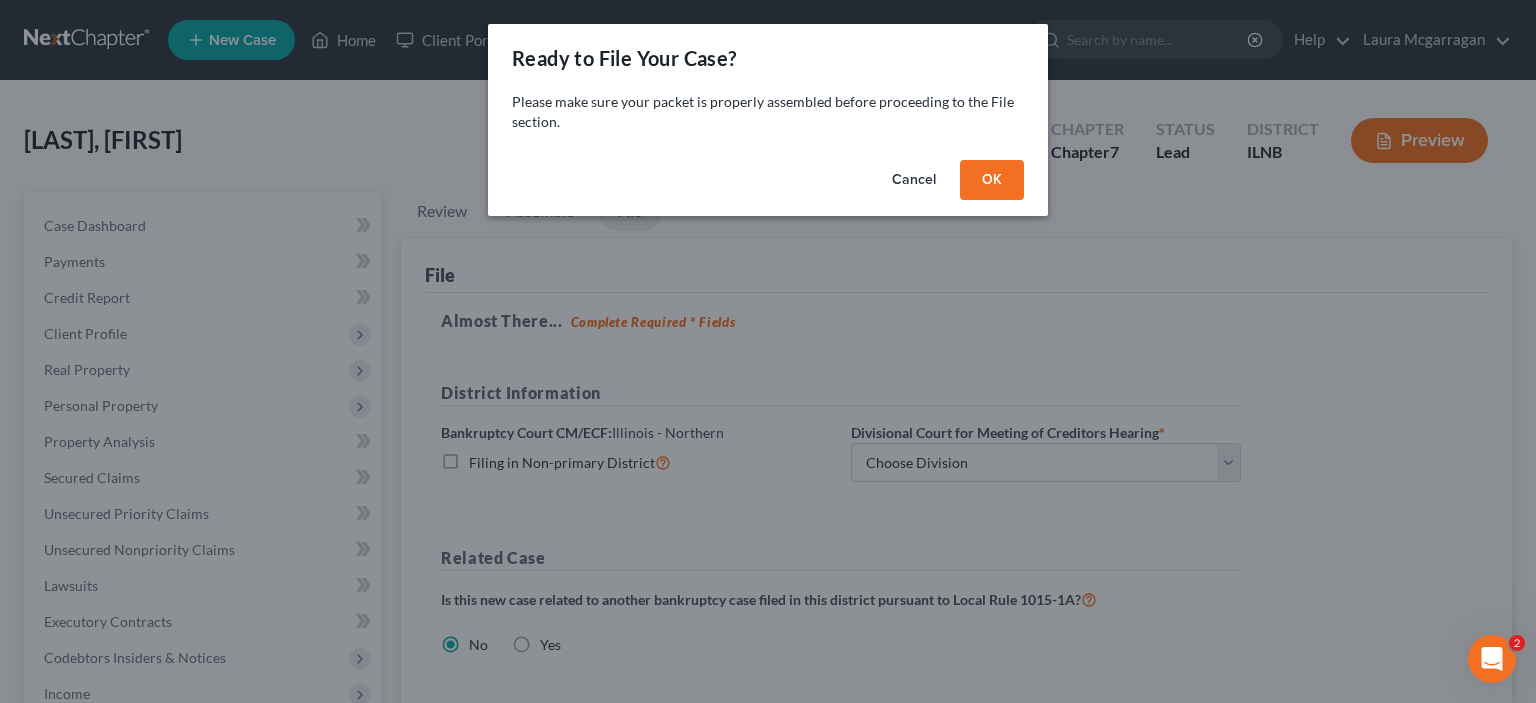 click on "OK" at bounding box center (992, 180) 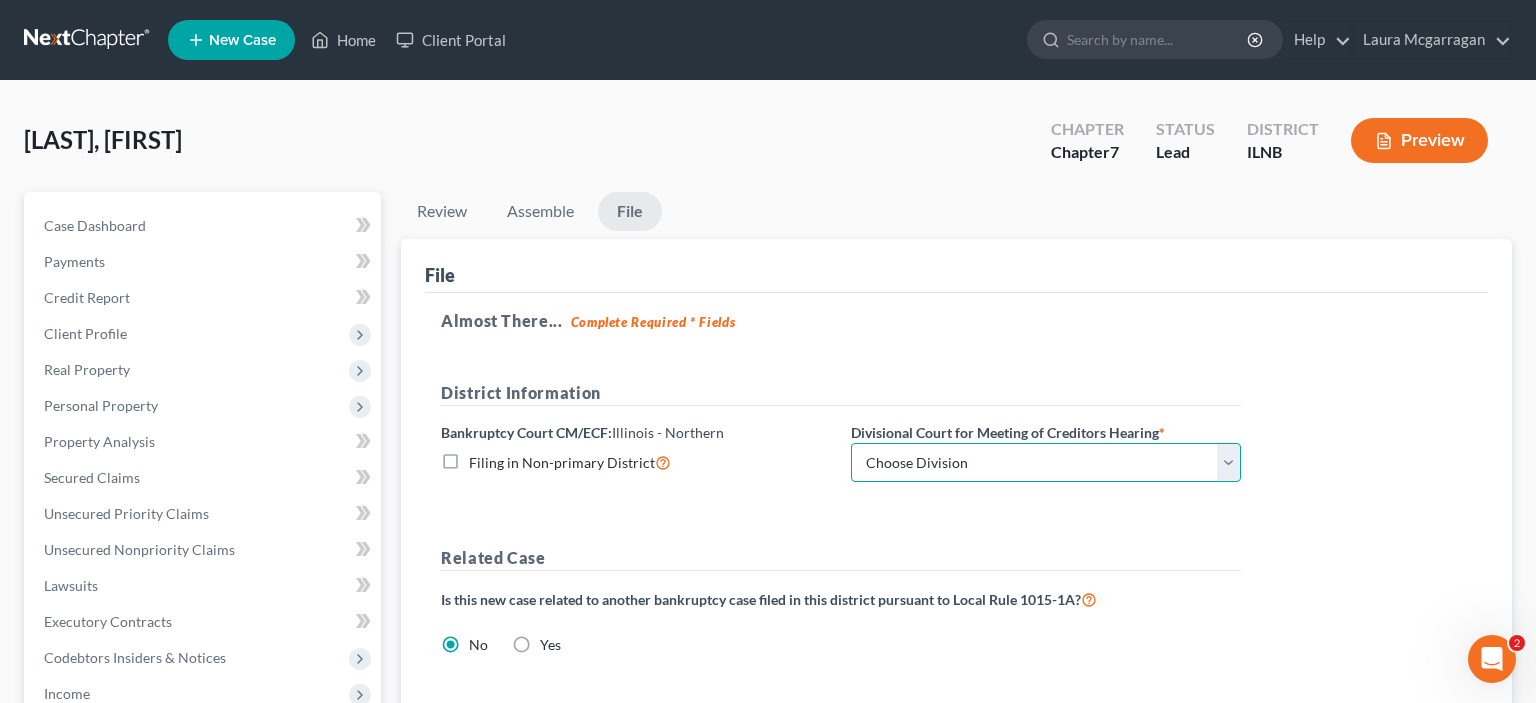 click on "Choose Division Chicago [CITY]" at bounding box center (1046, 463) 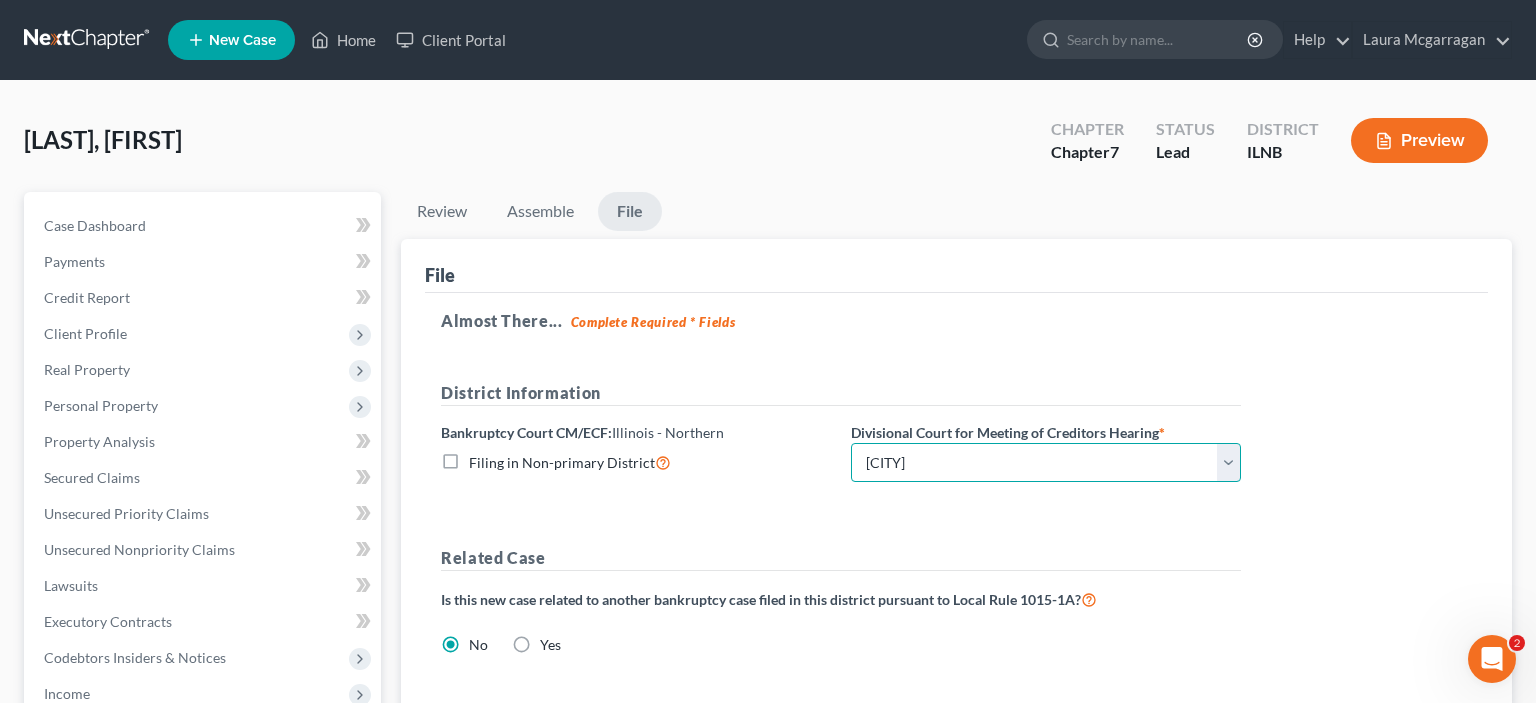 click on "[CITY]" at bounding box center [0, 0] 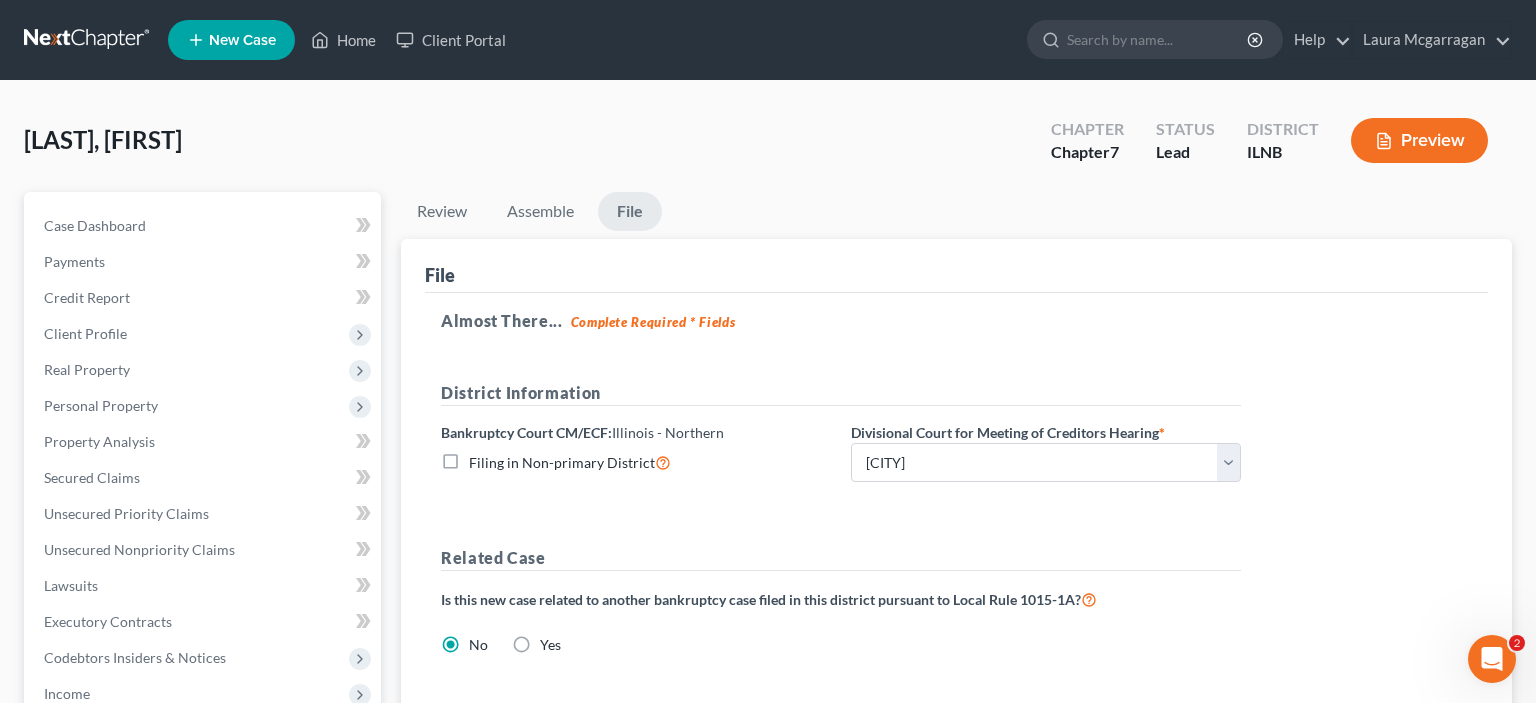 click on "District Information Bankruptcy Court CM/ECF:  [STATE] - Northern Filing in Non-primary District  Divisional Court for Meeting of Creditors Hearing  * Choose Division Chicago Rockford Related Case Is this new case related to another bankruptcy case filed in this district pursuant to Local Rule 1015-1A?  No Yes Debtor Information Debtor Full SSN  *   Add debtor SSN Date on /s/ signature lines Today Other You have already paid for this bankruptcy." at bounding box center [841, 687] 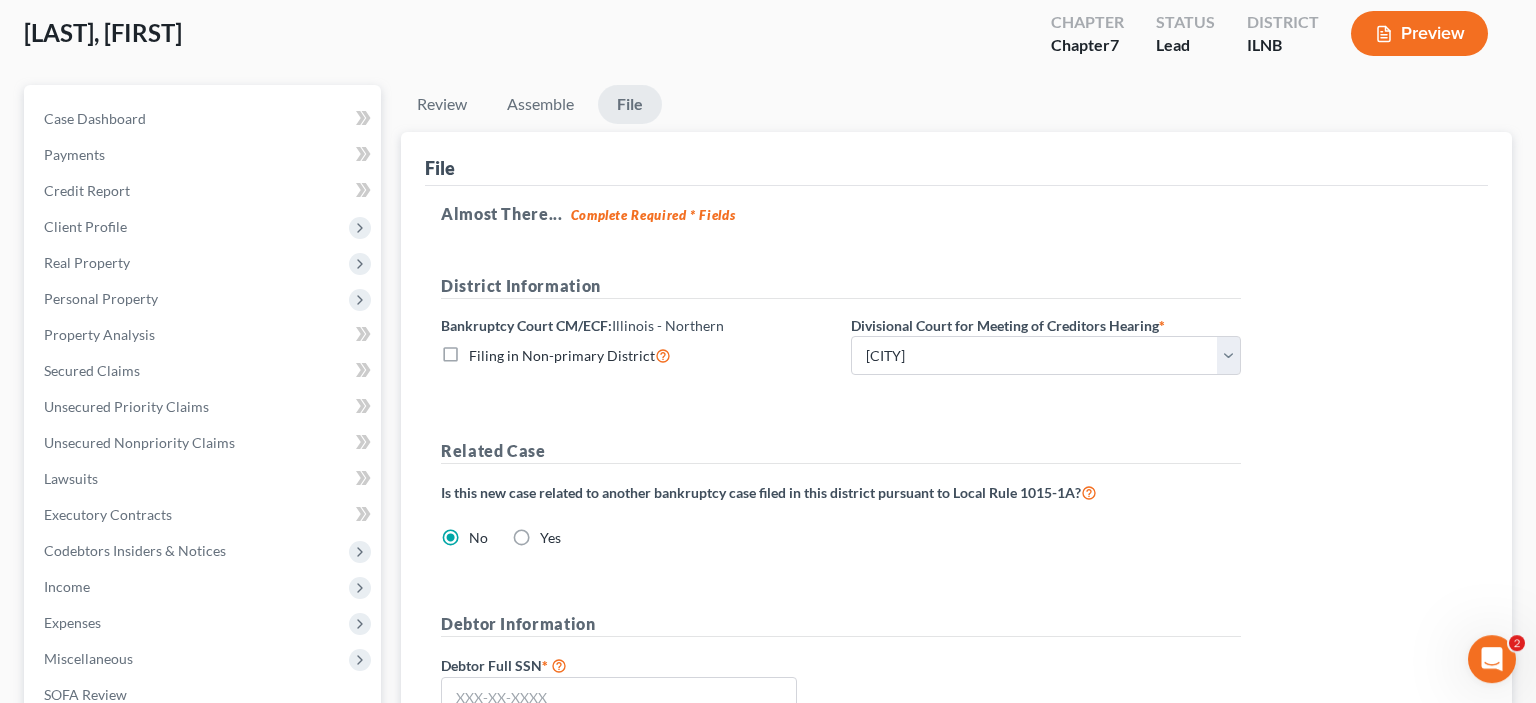 scroll, scrollTop: 0, scrollLeft: 0, axis: both 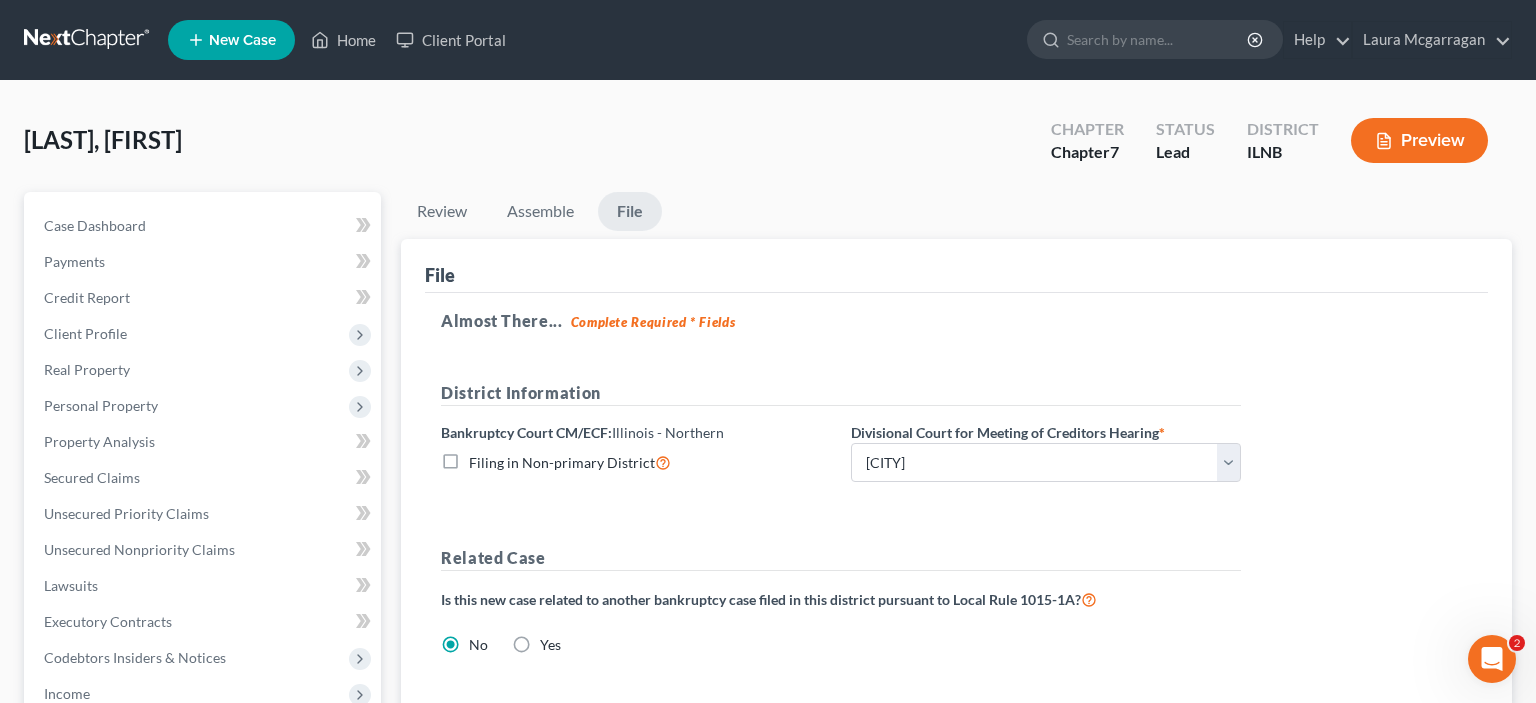 click on "File" at bounding box center (630, 211) 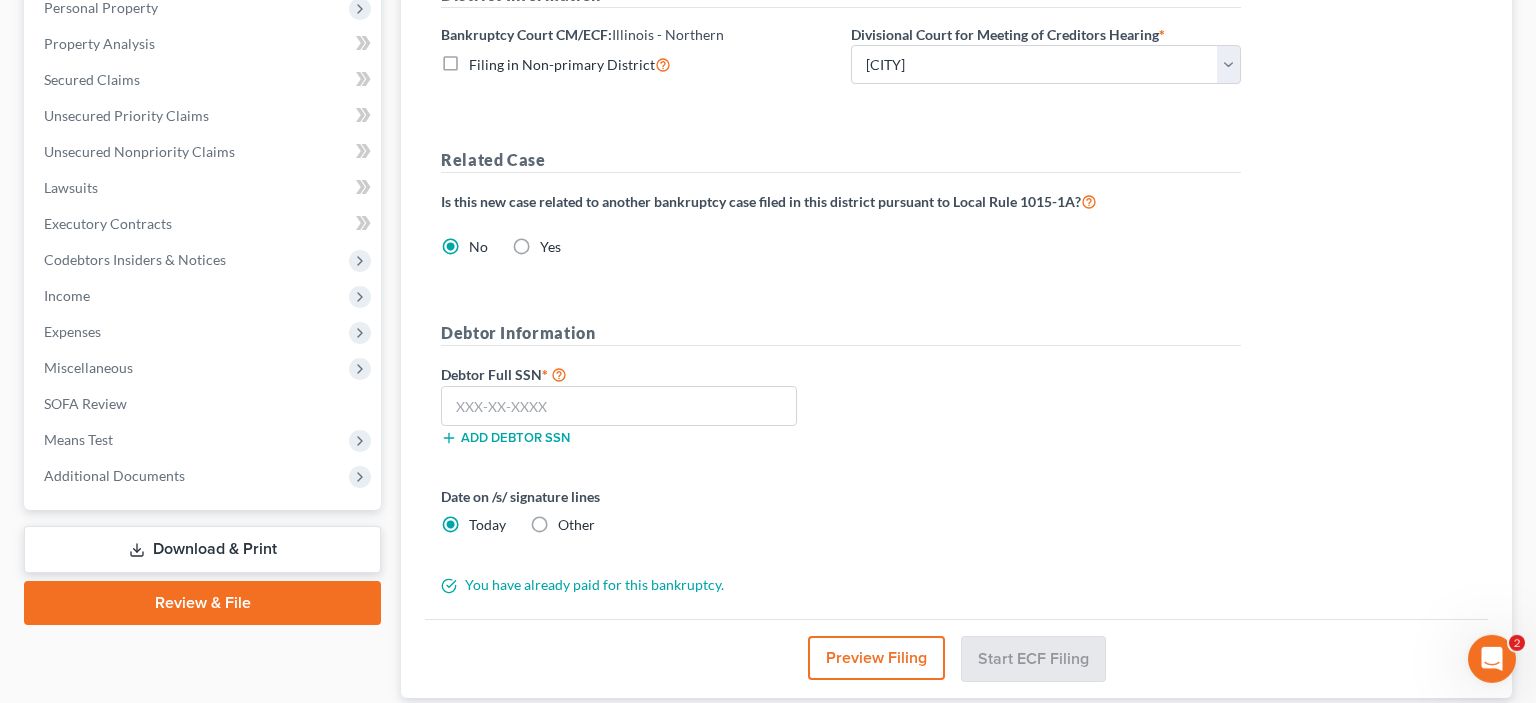 scroll, scrollTop: 400, scrollLeft: 0, axis: vertical 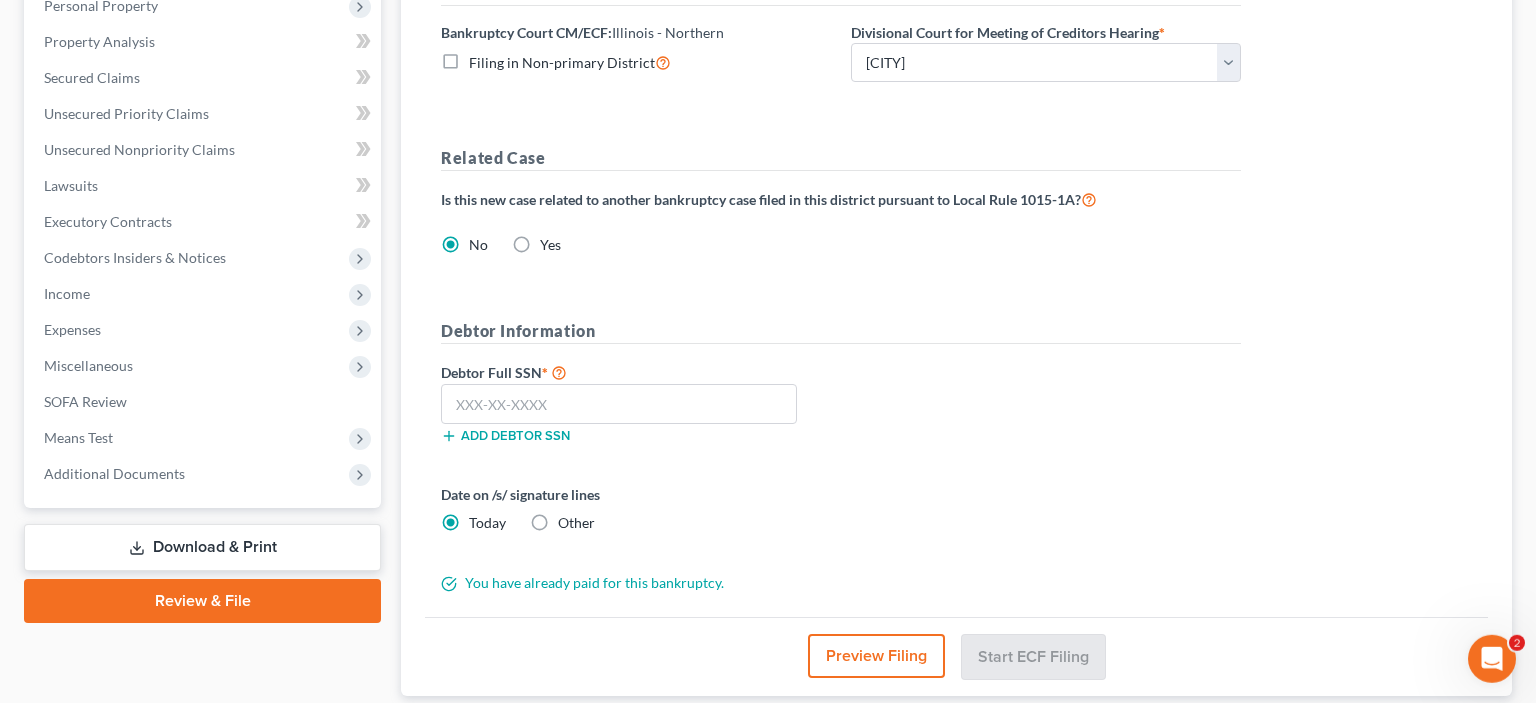 click on "Other" at bounding box center [576, 523] 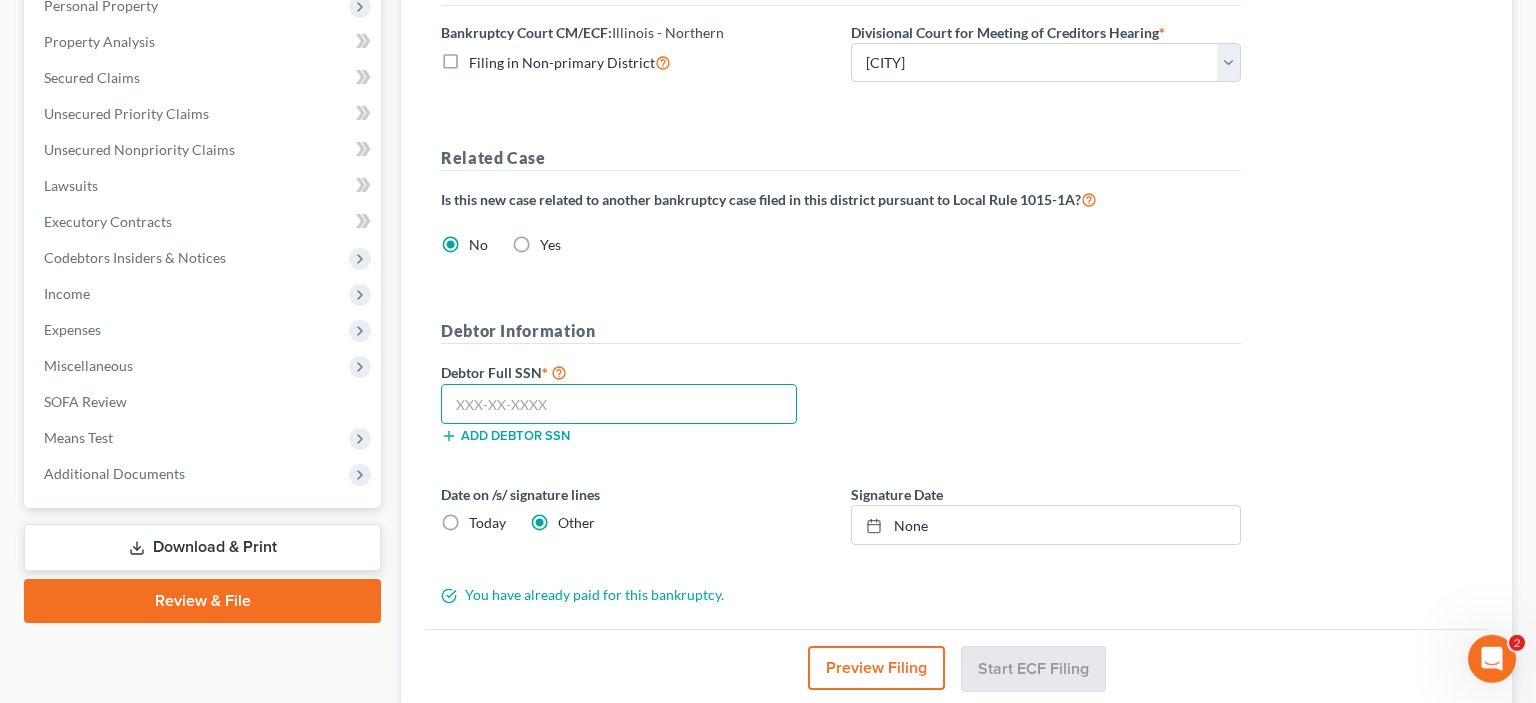 click at bounding box center [619, 404] 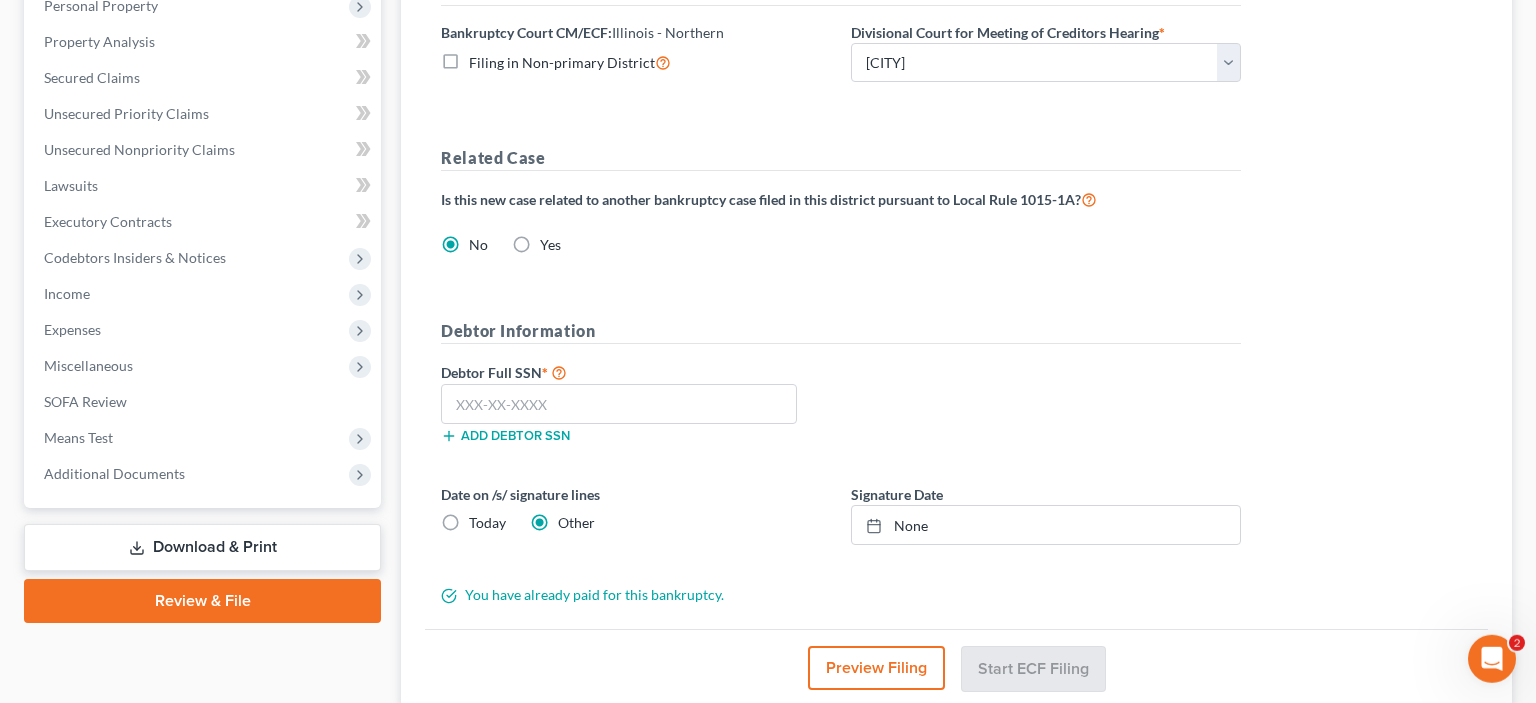 click on "Today" at bounding box center (487, 523) 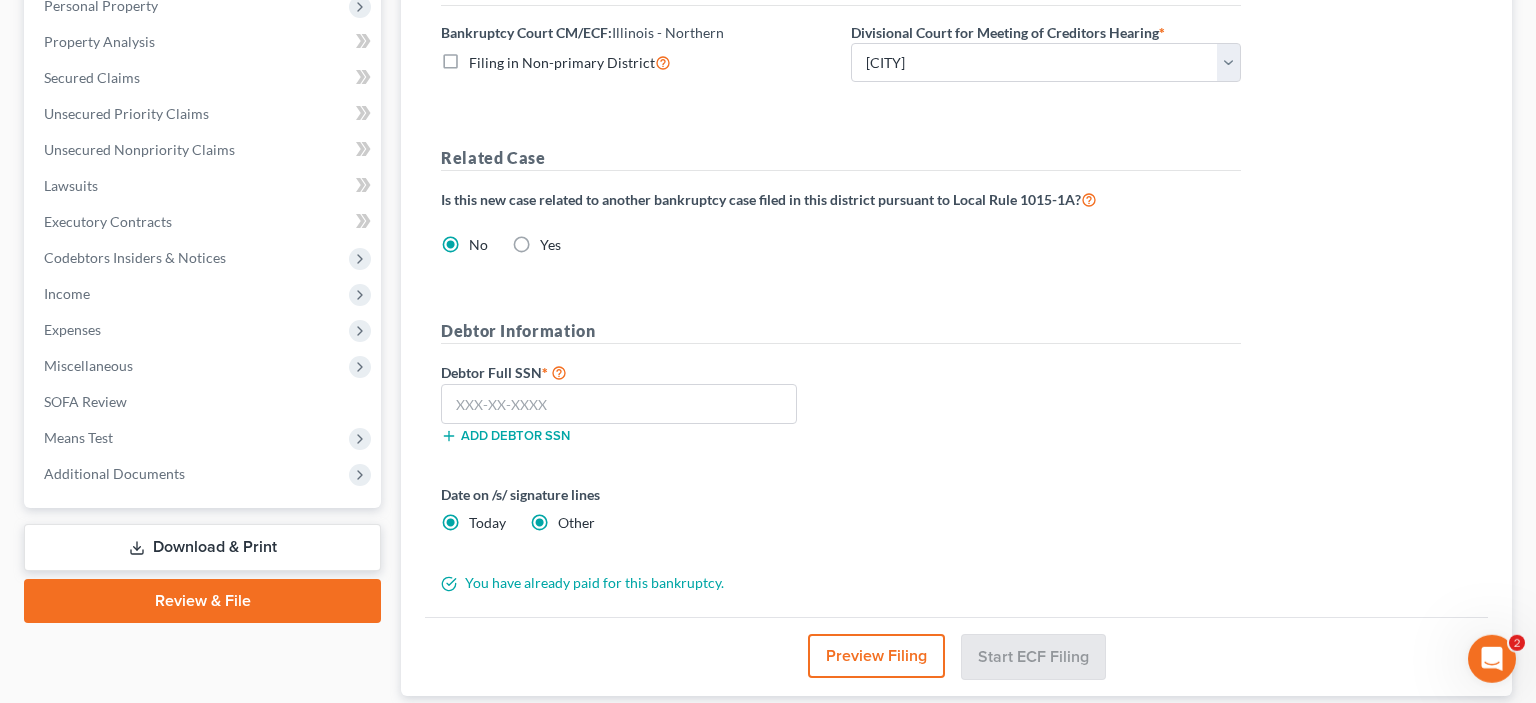 radio on "false" 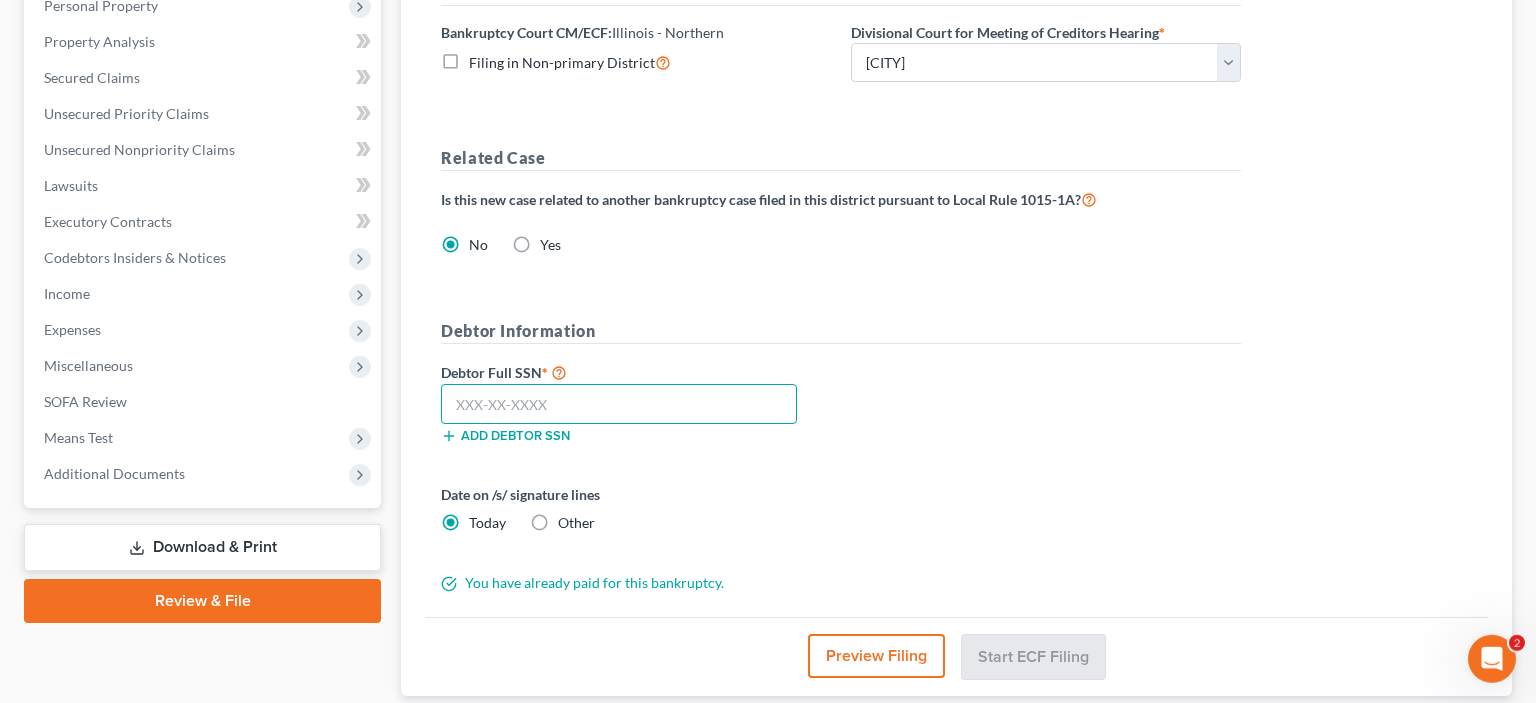 click at bounding box center (619, 404) 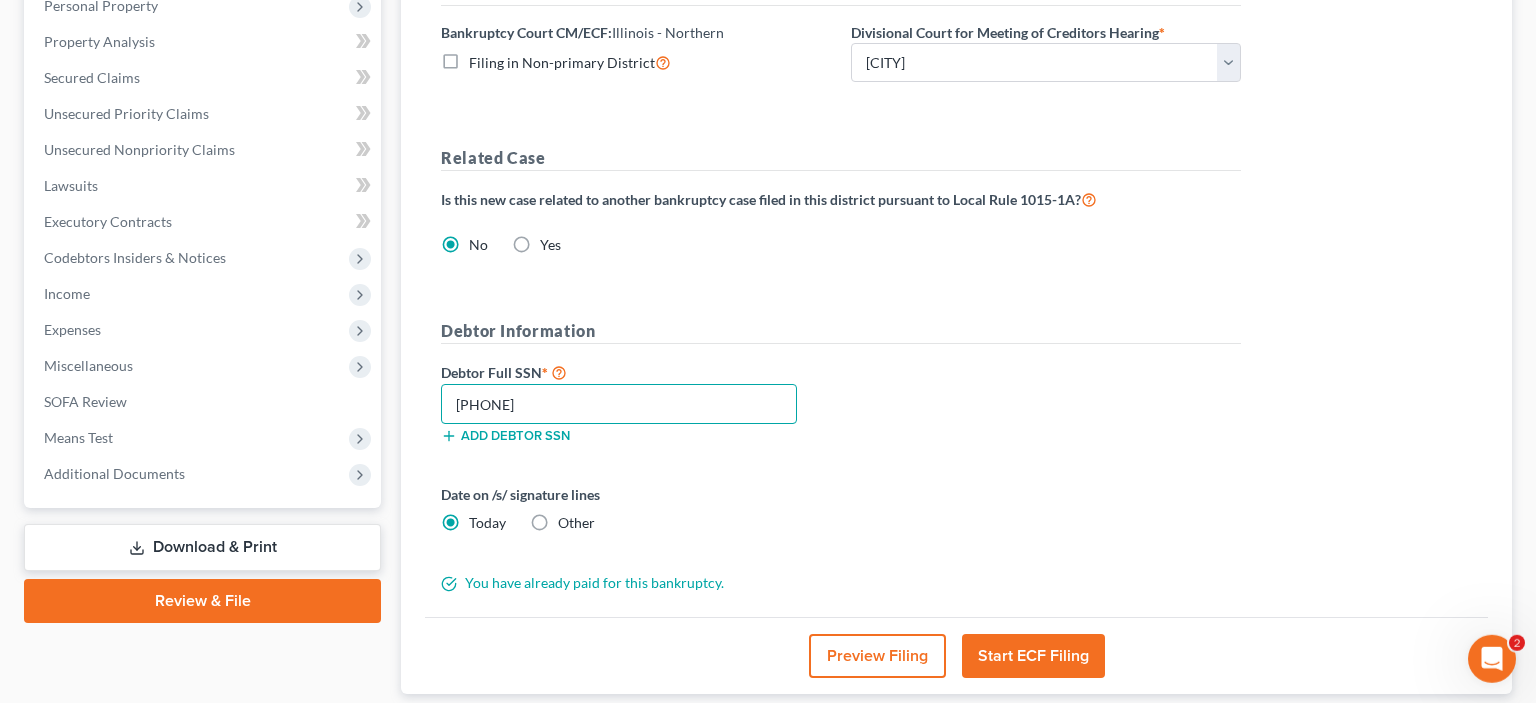 type on "[PHONE]" 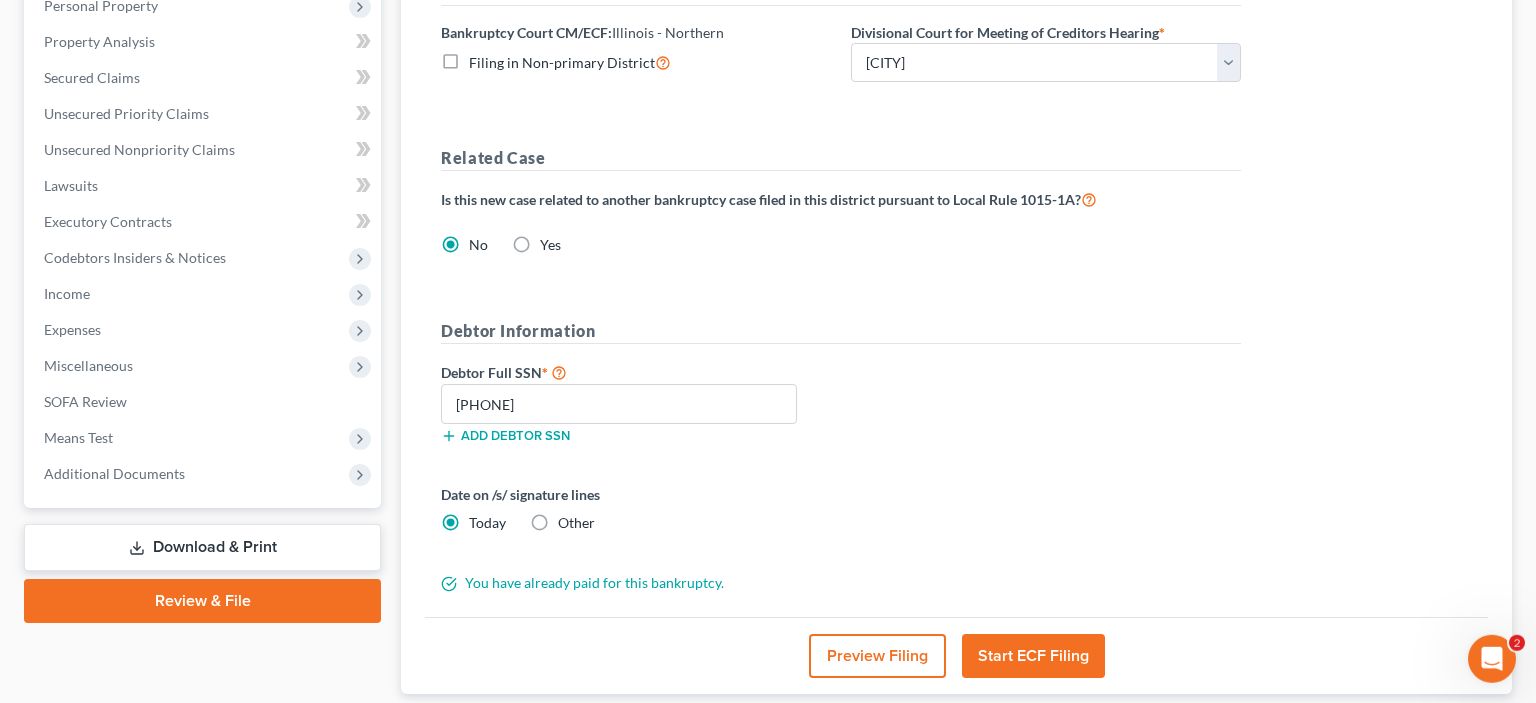 click on "Start ECF Filing" at bounding box center [1033, 656] 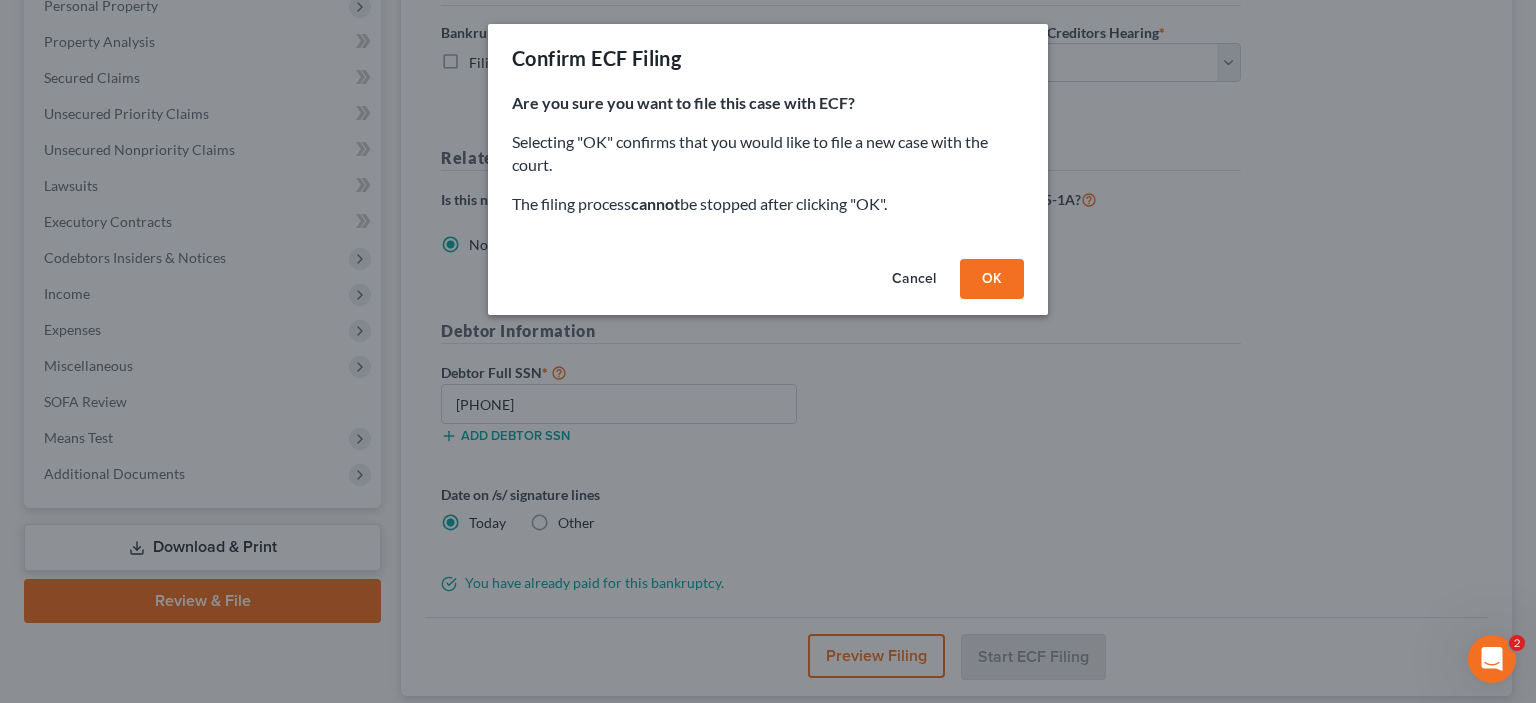 click on "OK" at bounding box center (992, 279) 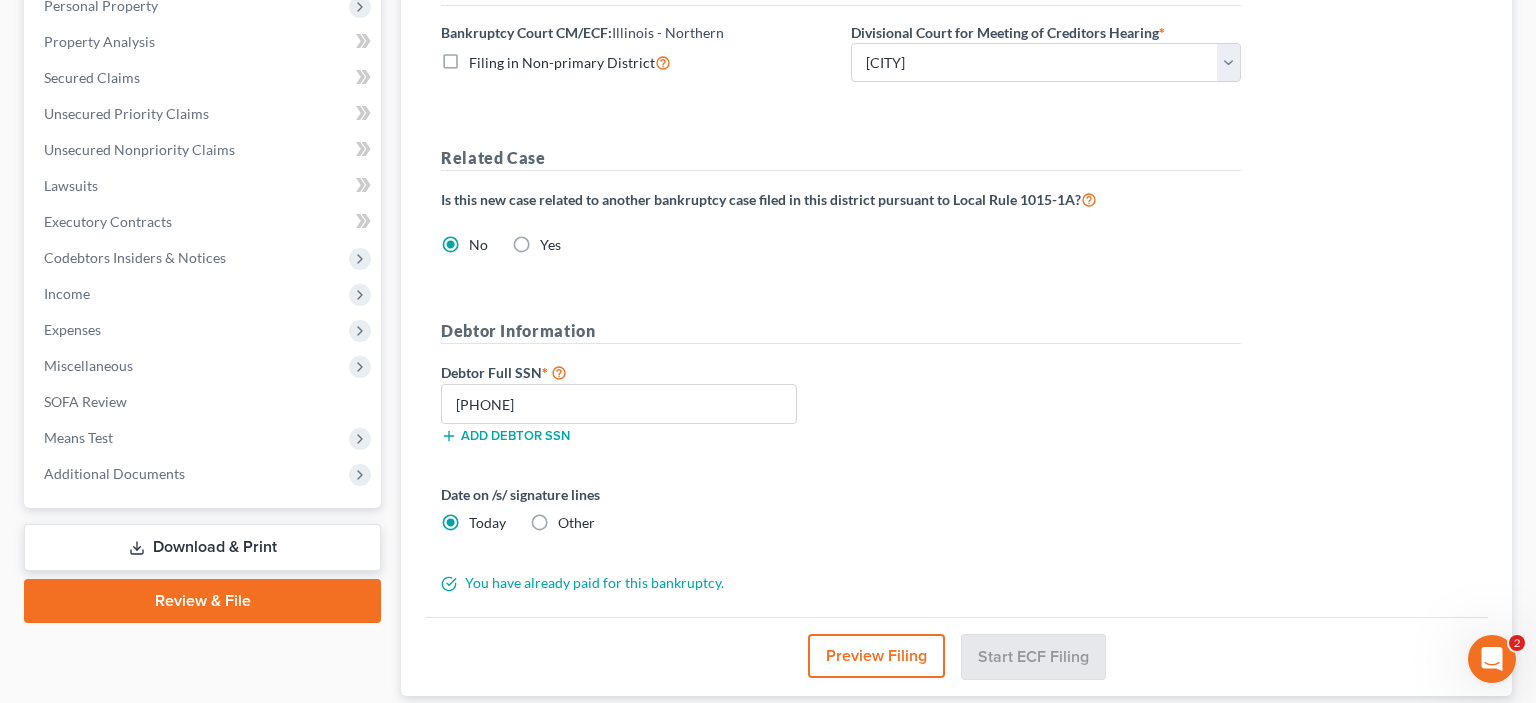 scroll, scrollTop: 393, scrollLeft: 0, axis: vertical 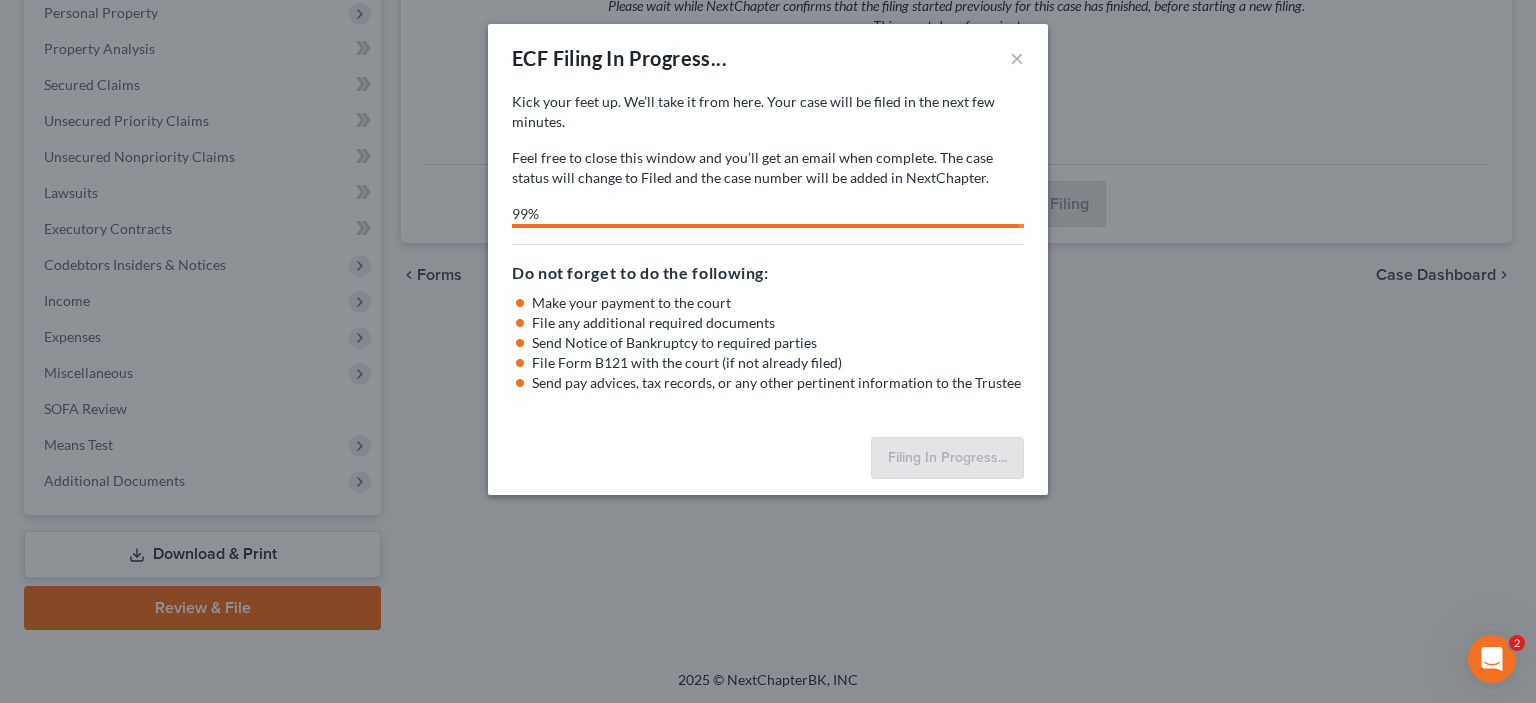 select on "1" 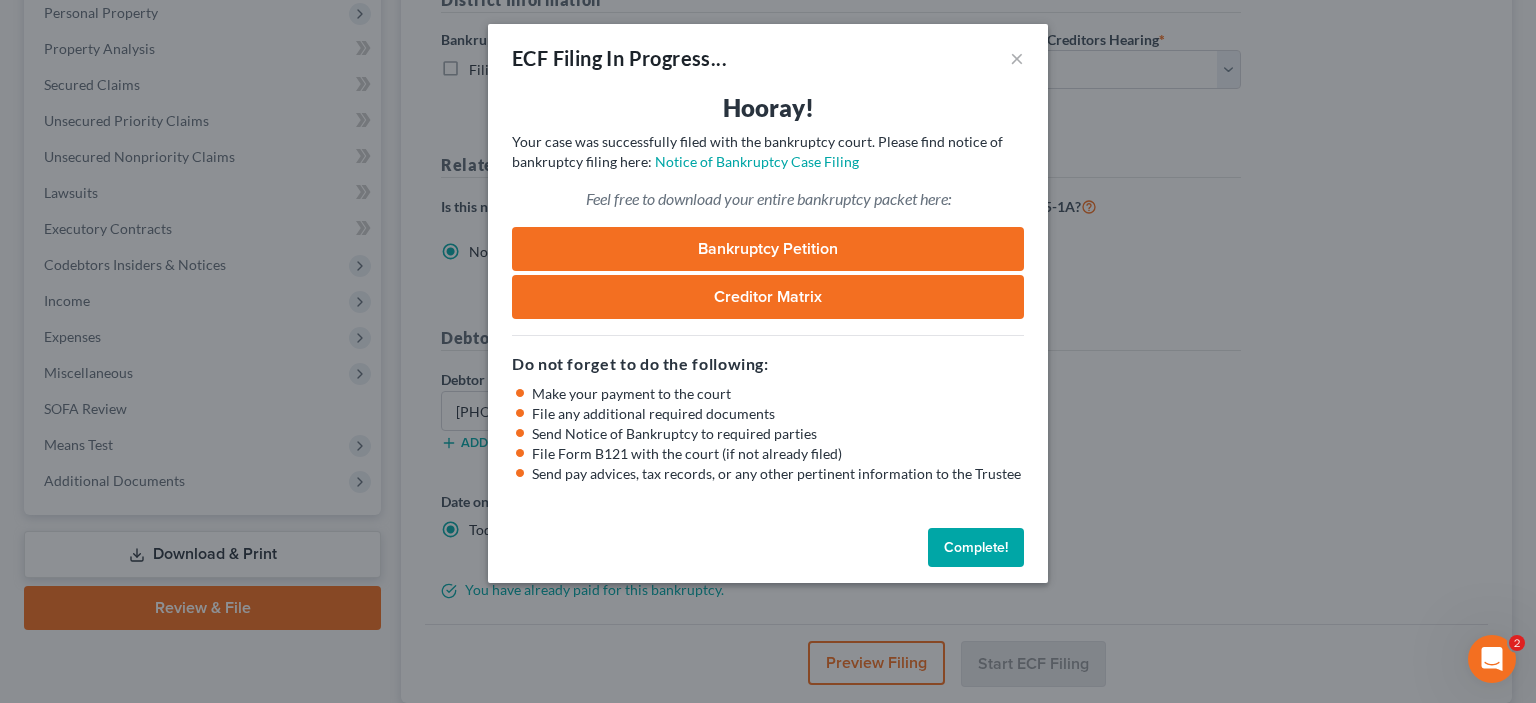 click on "Bankruptcy Petition" at bounding box center [768, 249] 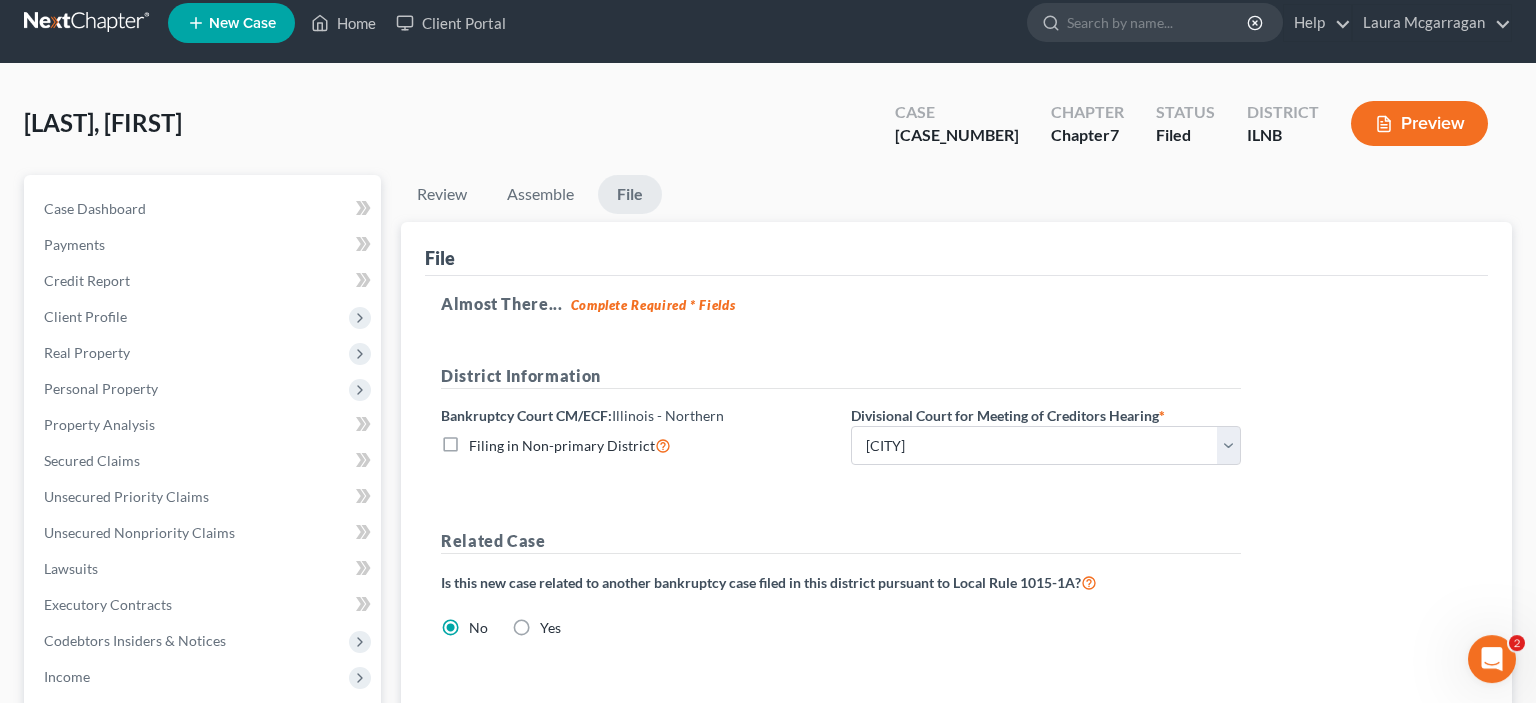 scroll, scrollTop: 0, scrollLeft: 0, axis: both 